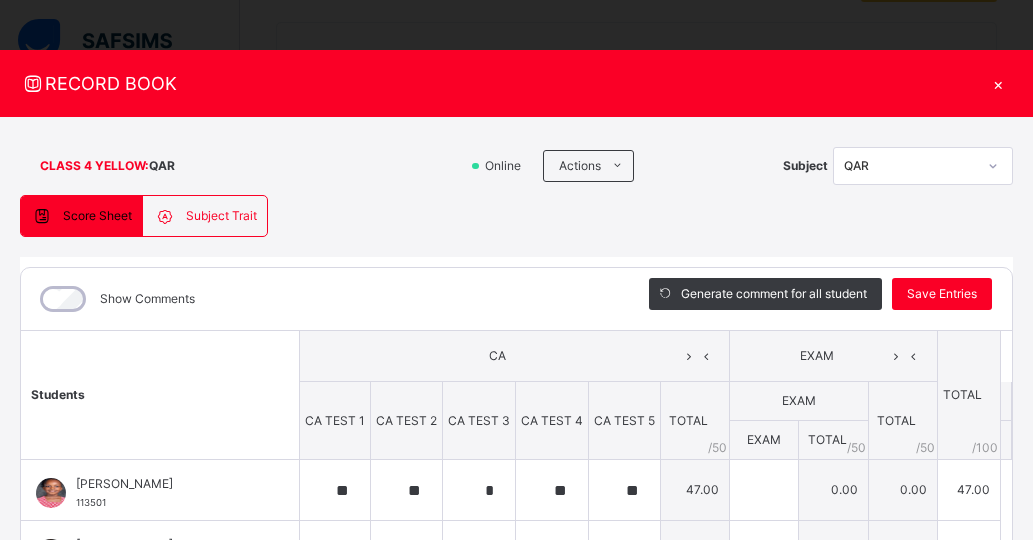 scroll, scrollTop: 477, scrollLeft: 0, axis: vertical 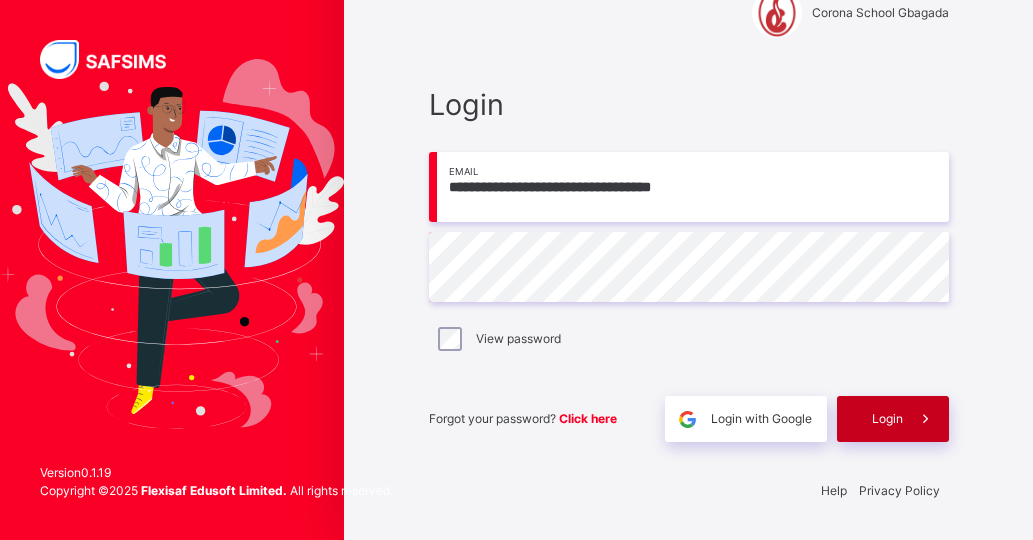 click on "Login" at bounding box center [887, 419] 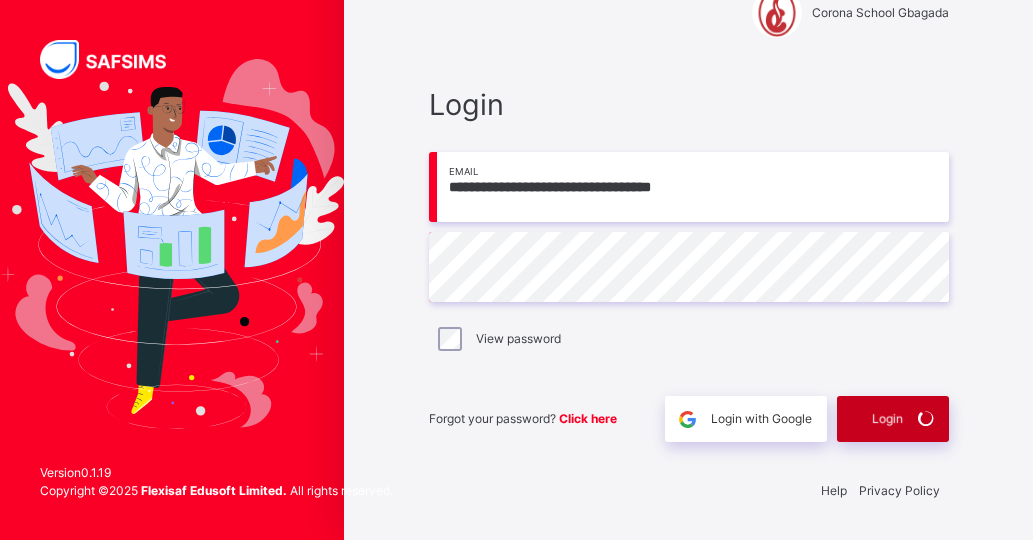 scroll, scrollTop: 0, scrollLeft: 0, axis: both 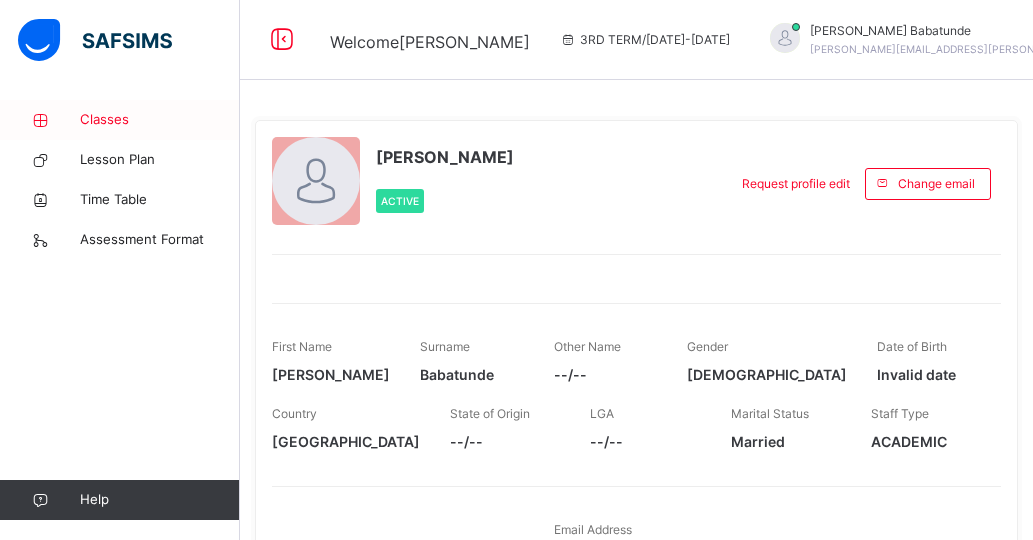 click on "Classes" at bounding box center [160, 120] 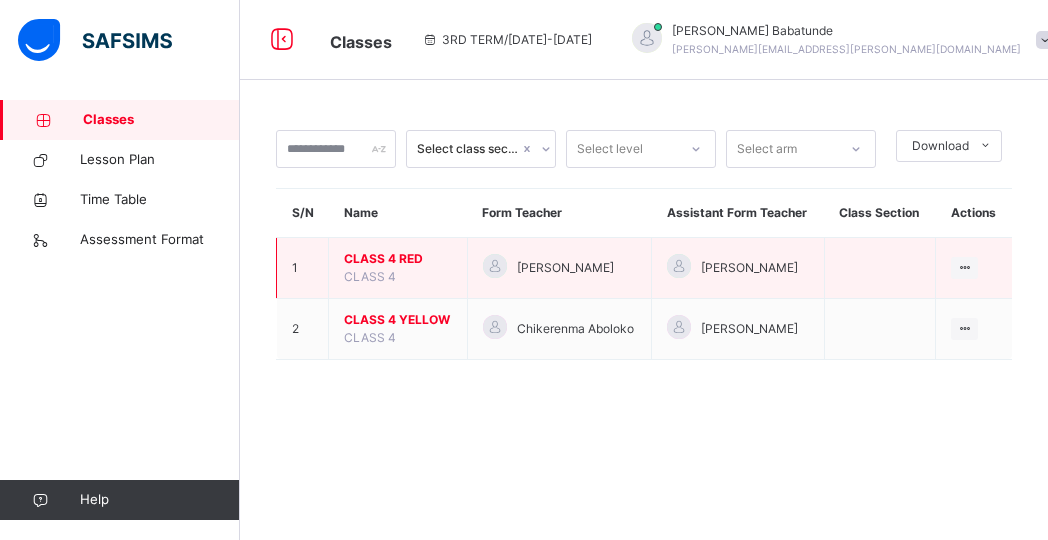 click on "CLASS 4   RED   CLASS 4" at bounding box center (398, 268) 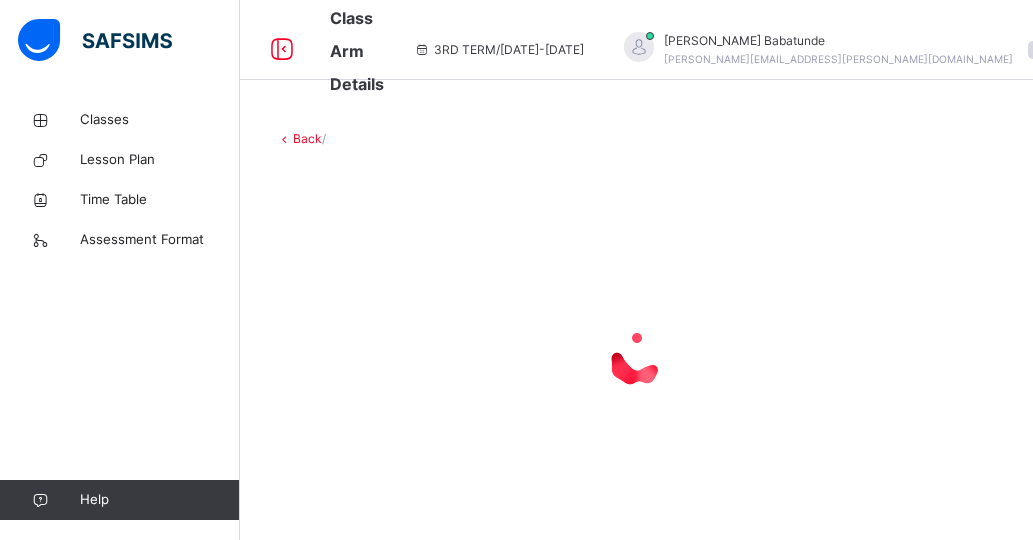 click at bounding box center [636, 358] 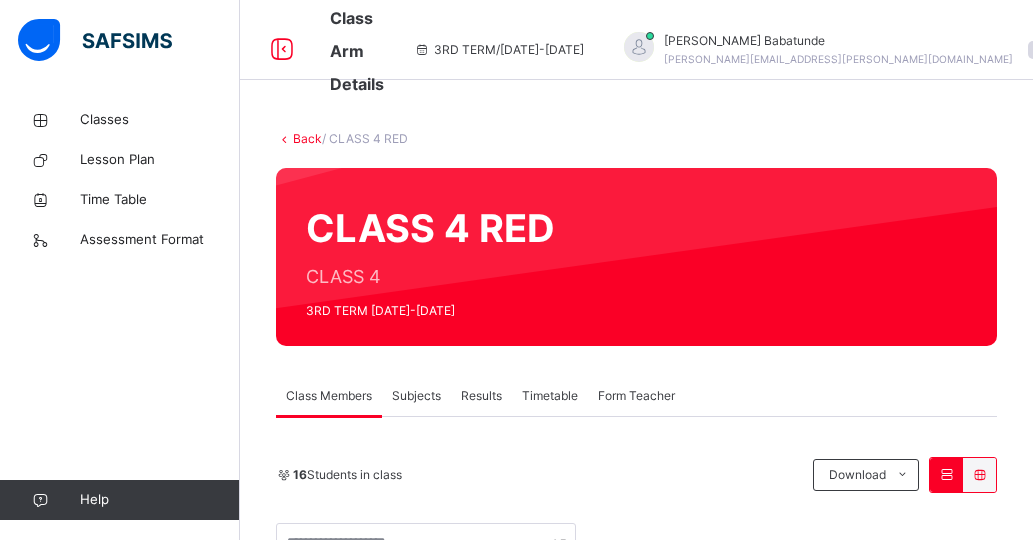 click on "Subjects" at bounding box center [416, 396] 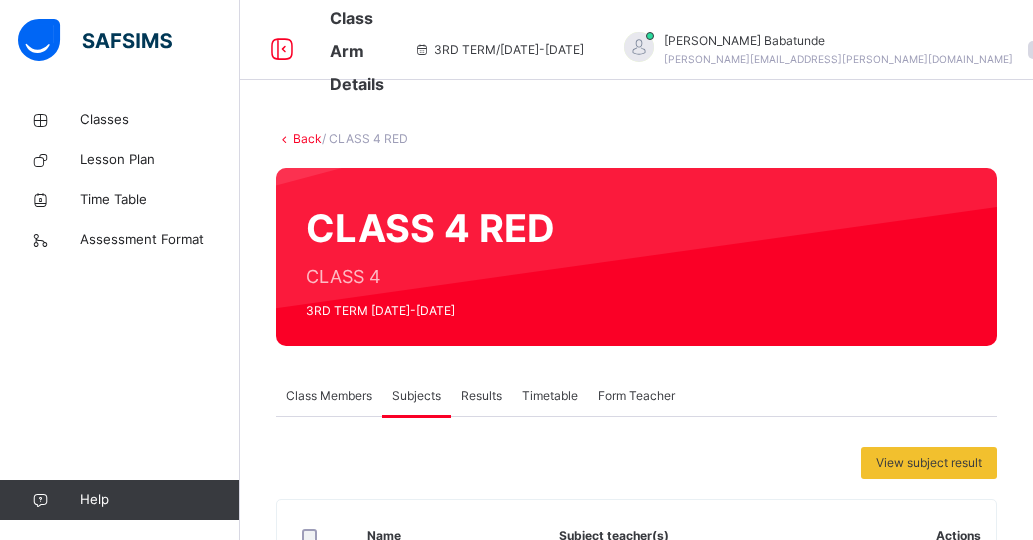 scroll, scrollTop: 472, scrollLeft: 0, axis: vertical 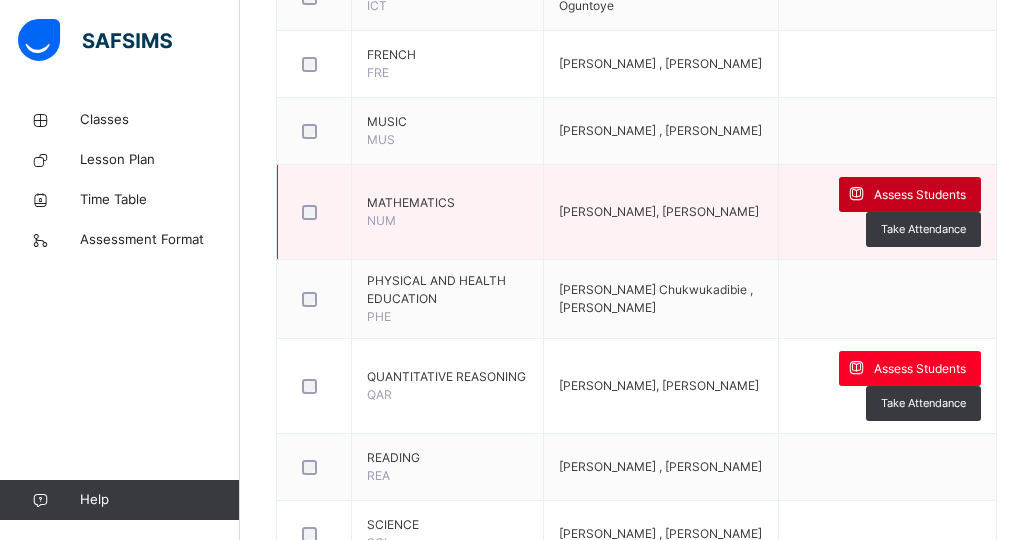 click on "Assess Students" at bounding box center [920, 195] 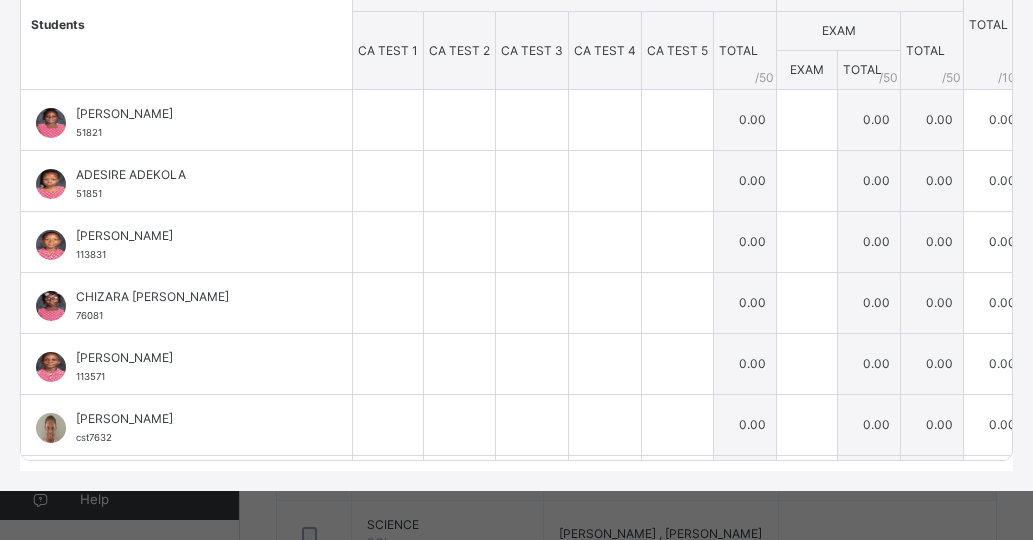 scroll, scrollTop: 371, scrollLeft: 0, axis: vertical 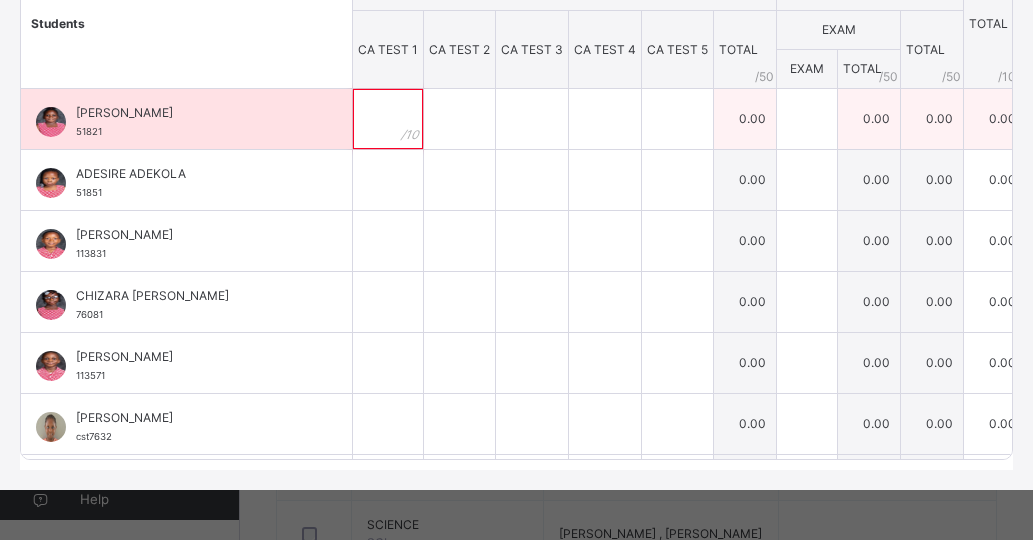 click at bounding box center [388, 119] 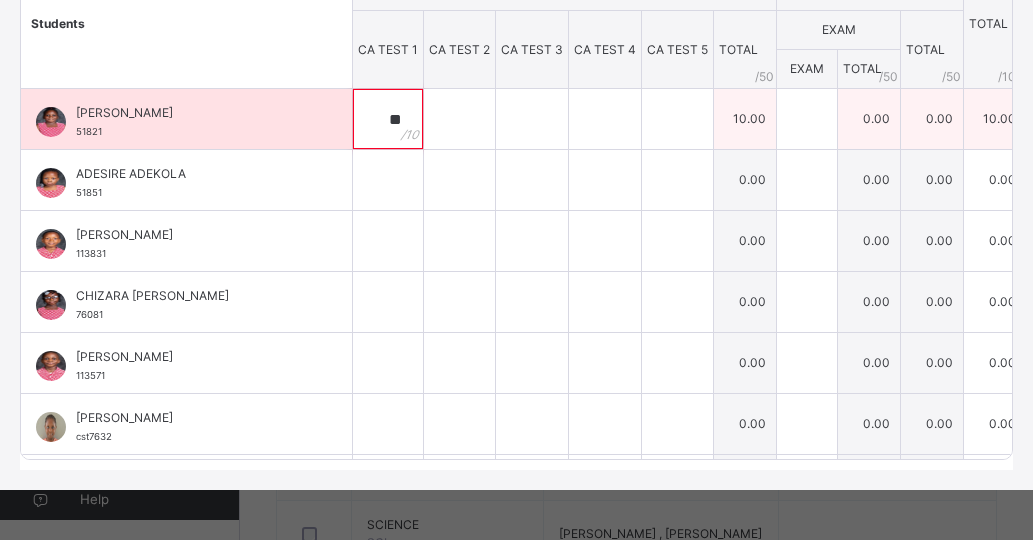 type on "**" 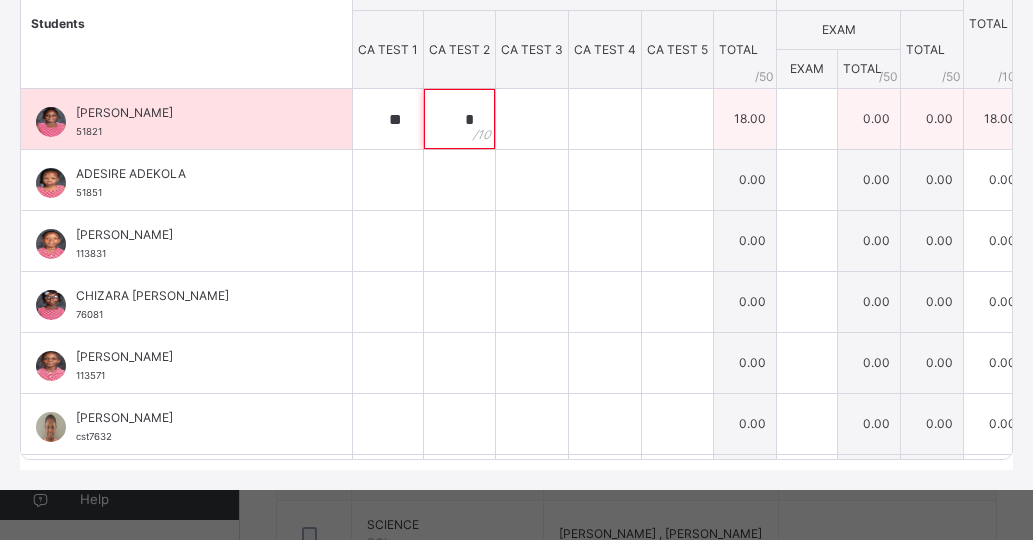 type on "*" 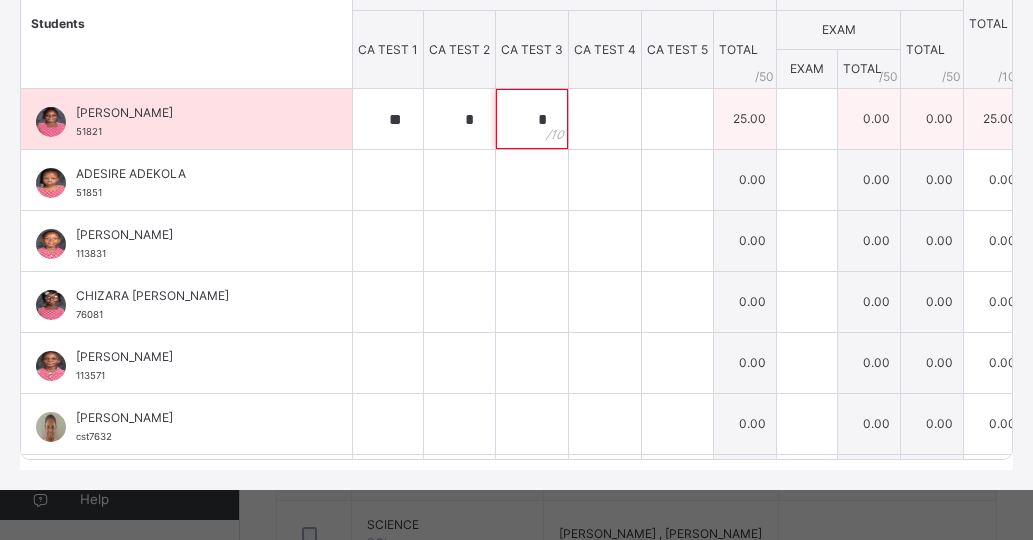 type on "*" 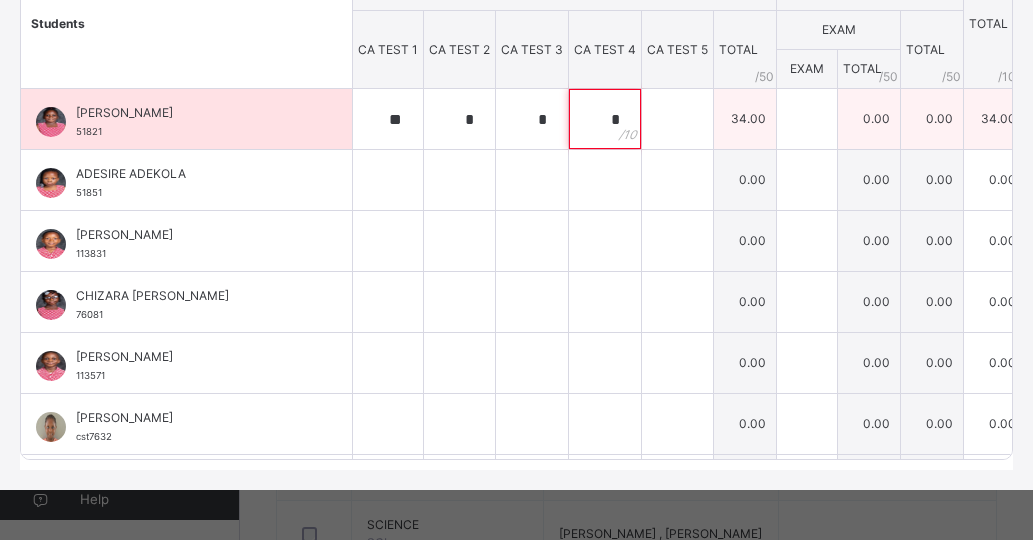 type on "*" 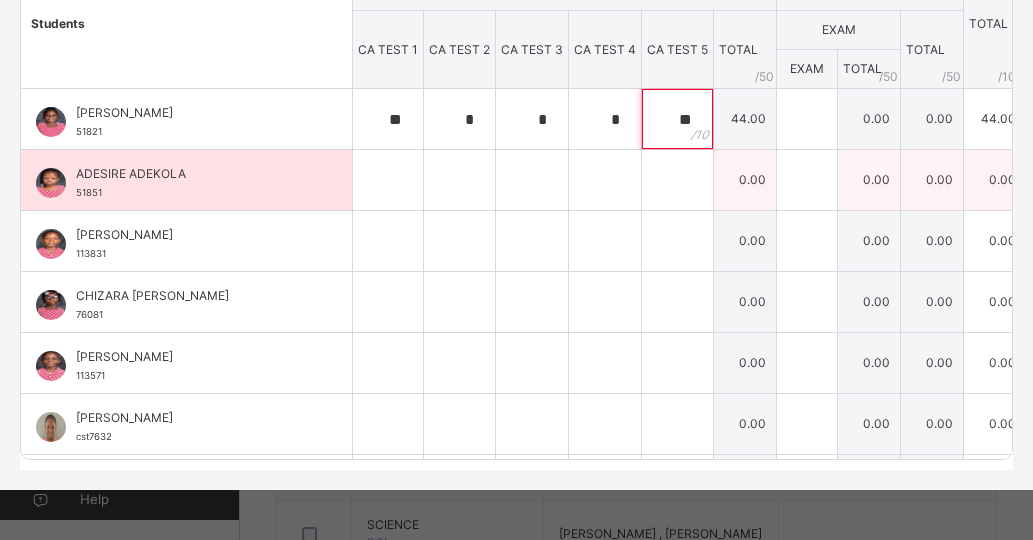 type on "**" 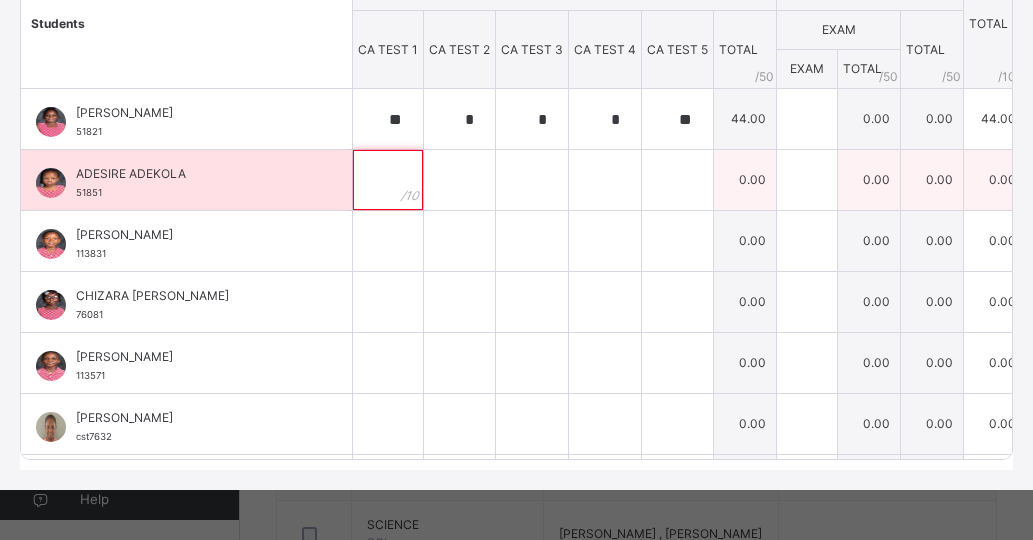 click at bounding box center [388, 180] 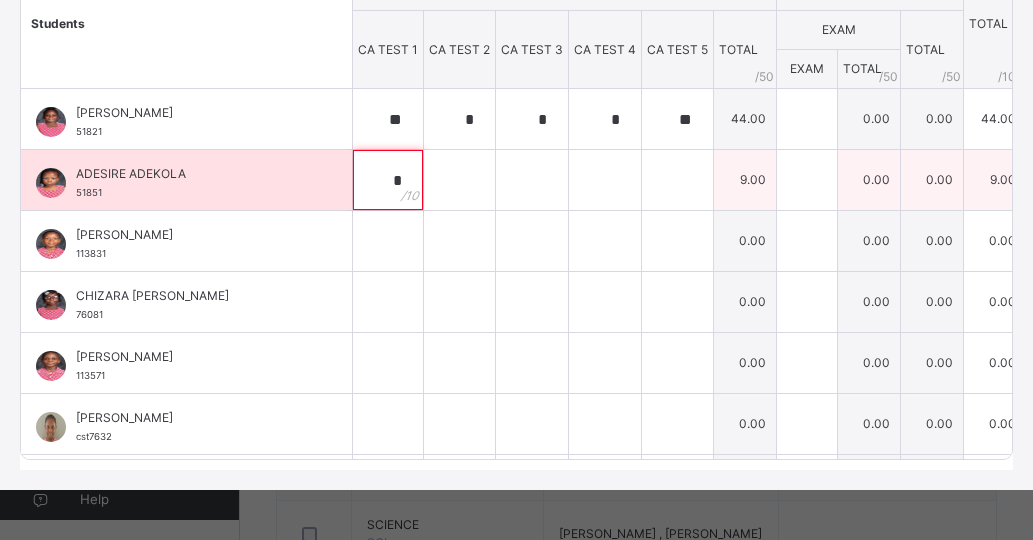 type on "*" 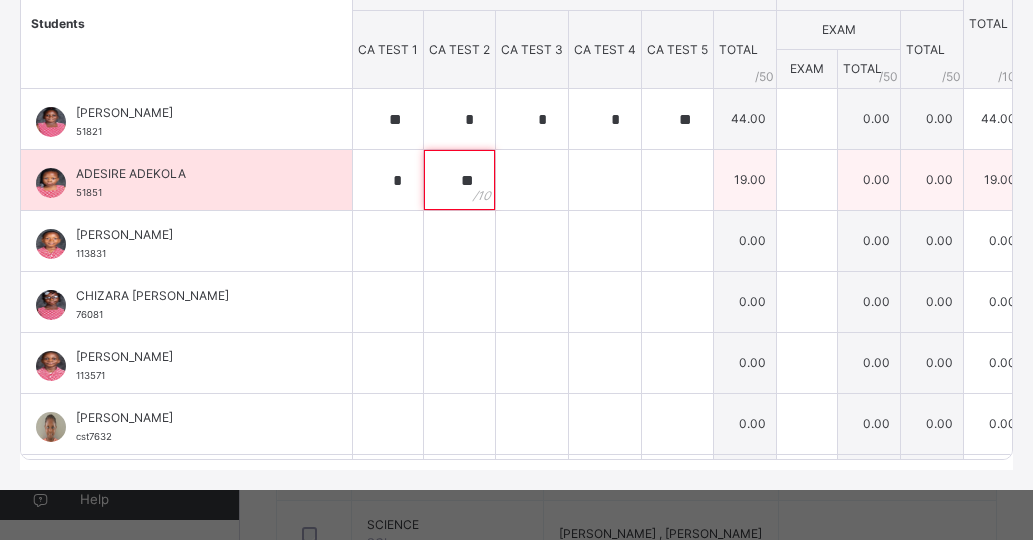 type on "**" 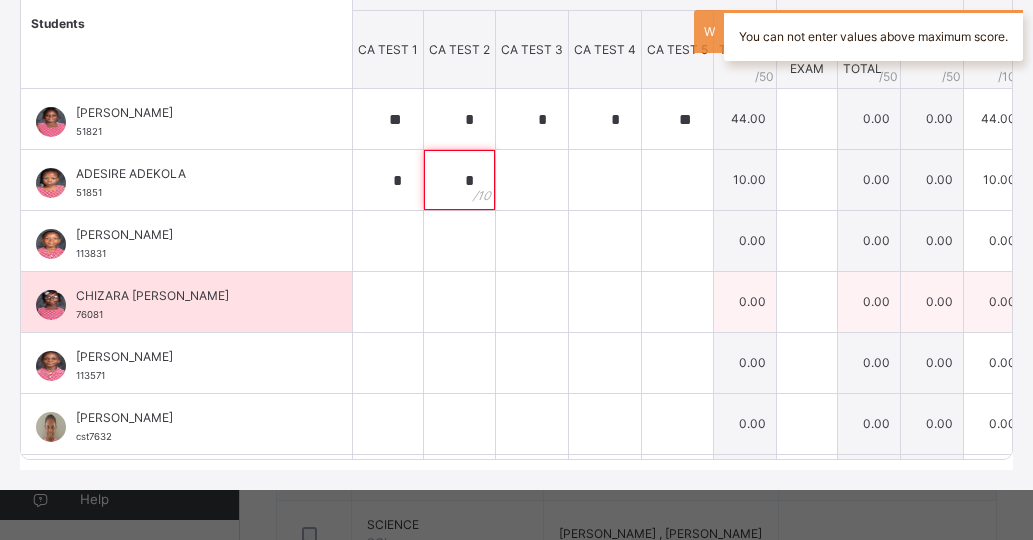 type on "**" 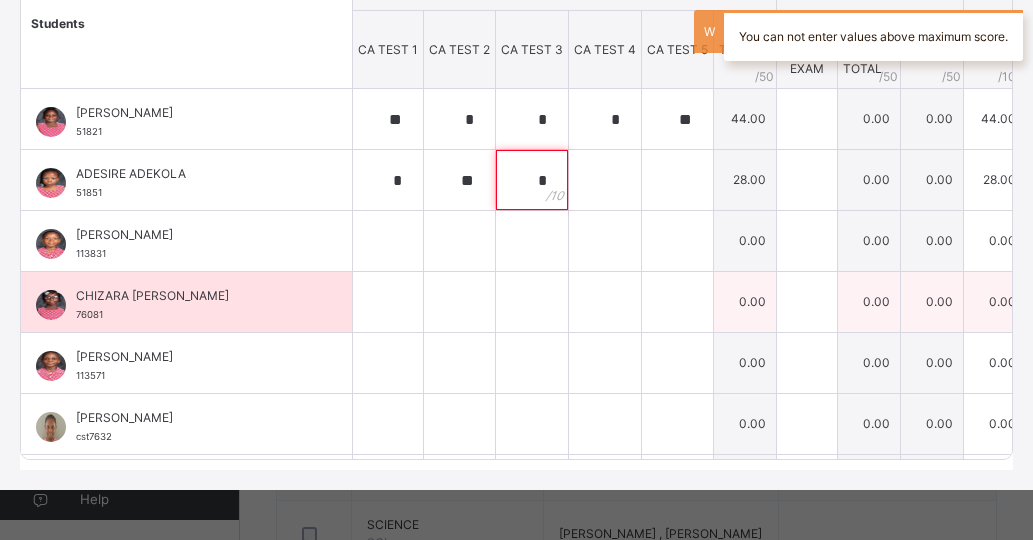 type on "*" 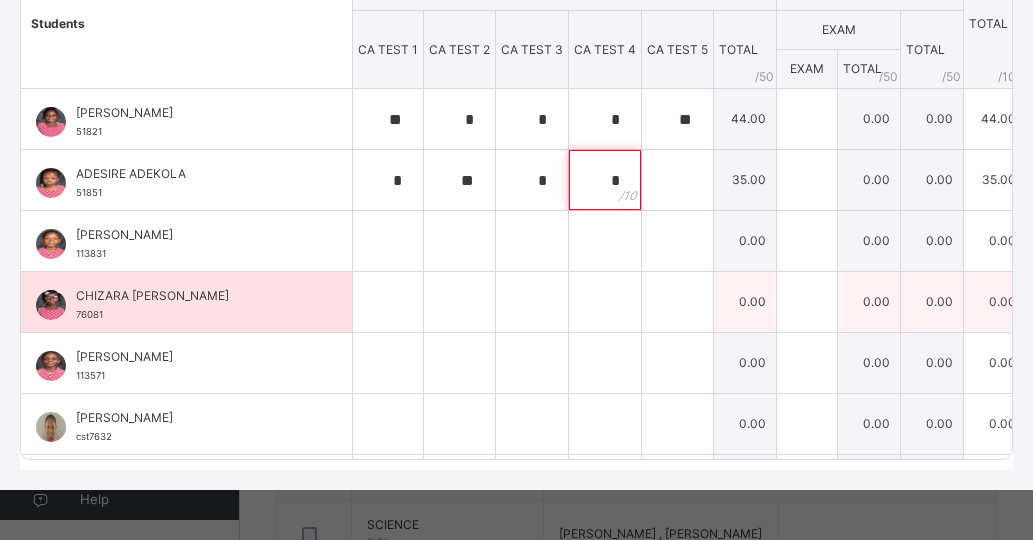type on "*" 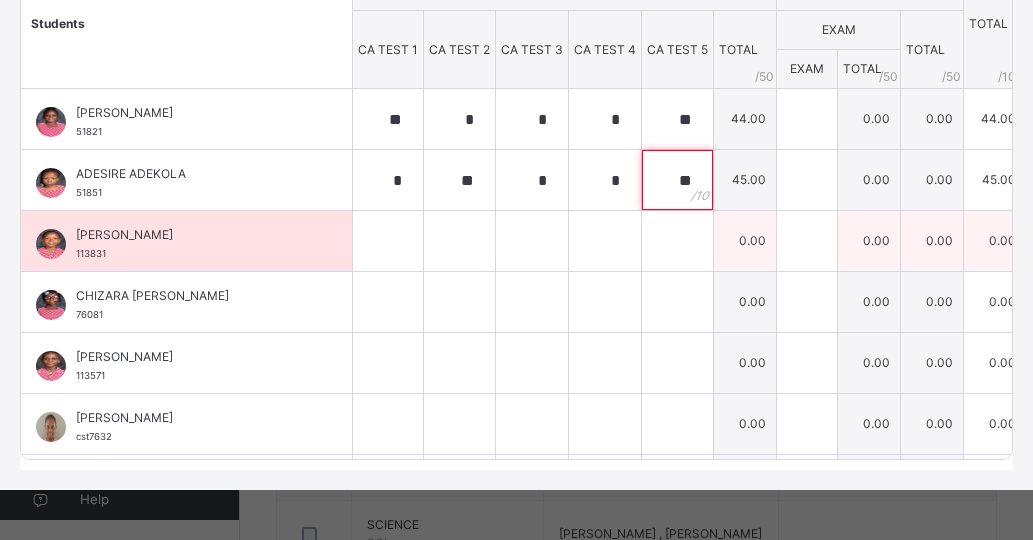 type on "**" 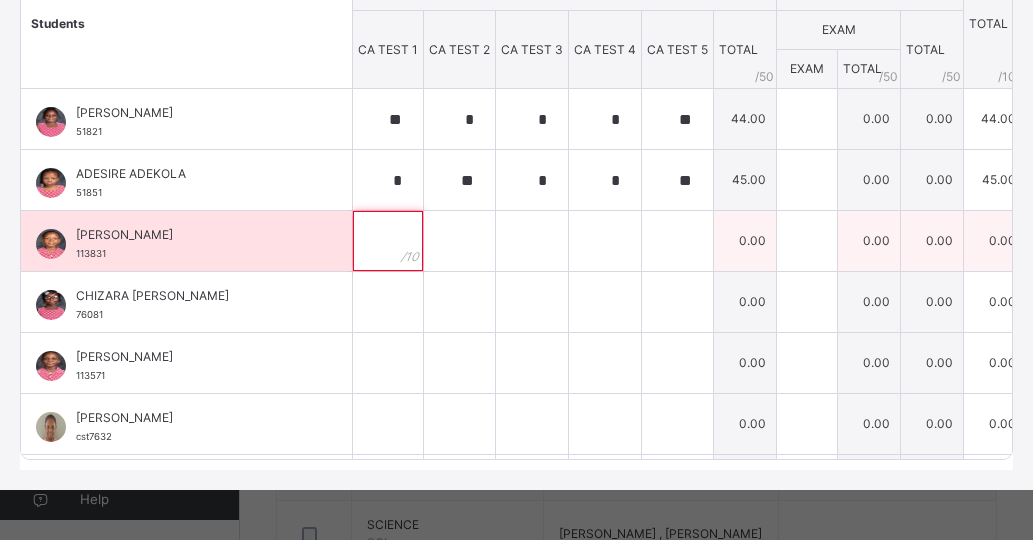 click at bounding box center [388, 241] 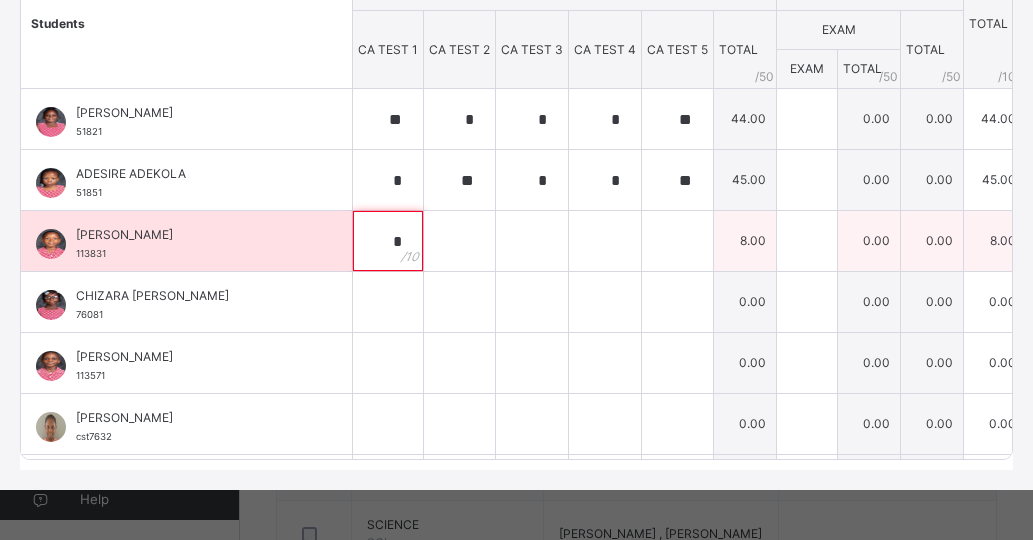 type on "*" 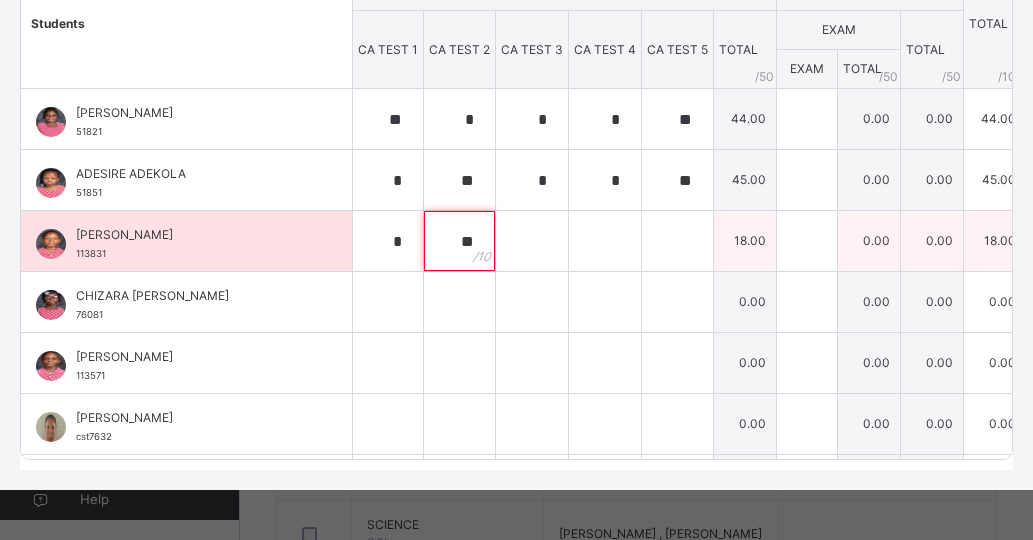 type on "**" 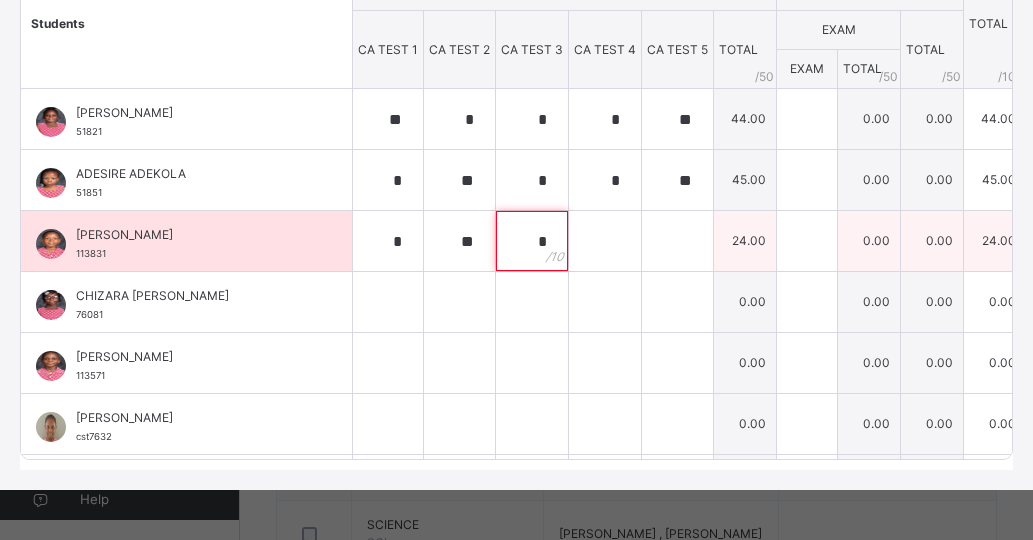 type on "*" 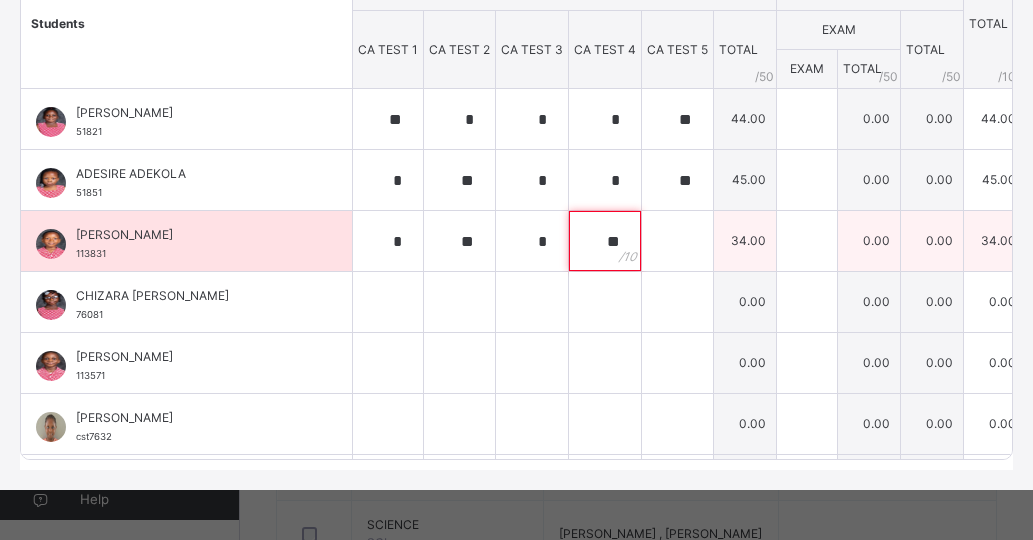 type on "**" 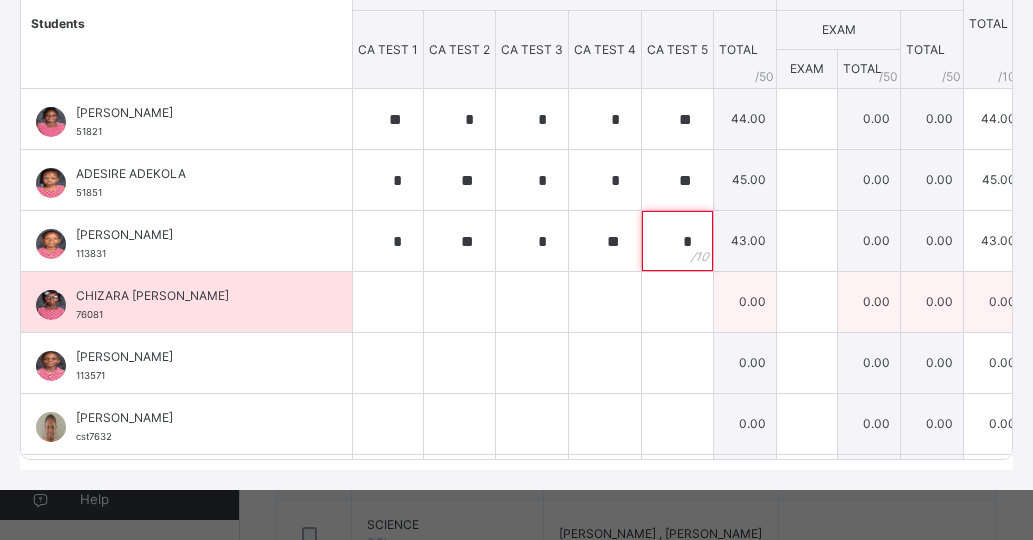 type on "*" 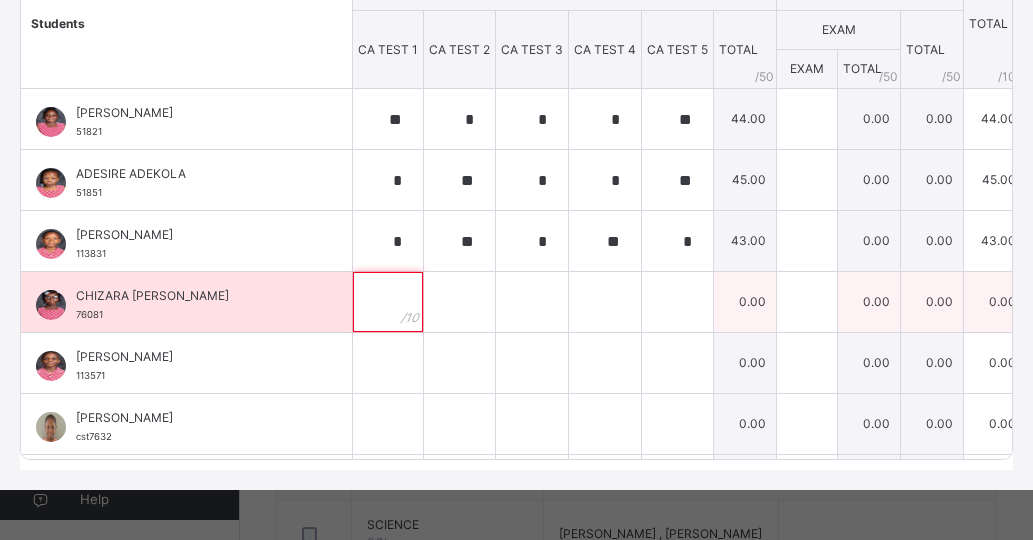 click at bounding box center (388, 302) 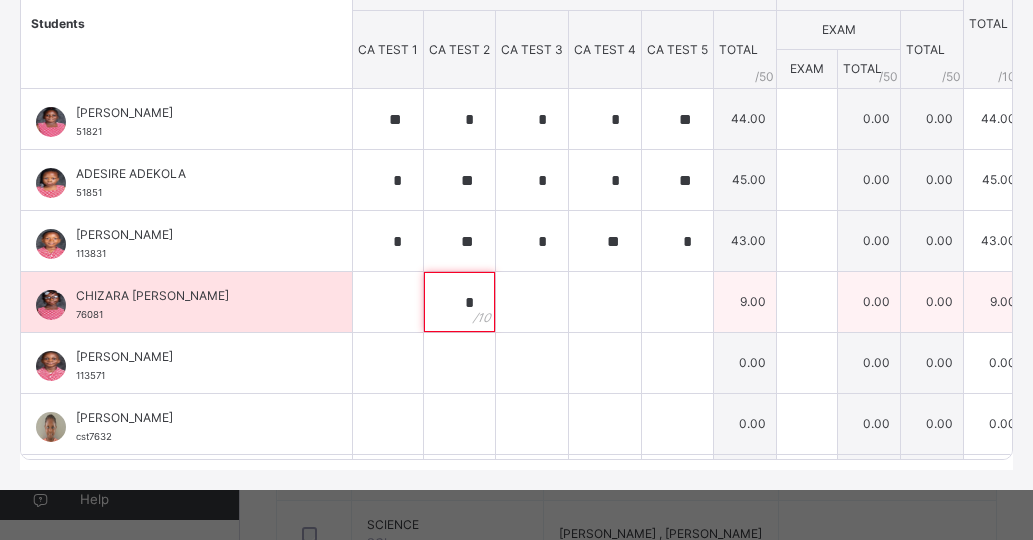 type on "*" 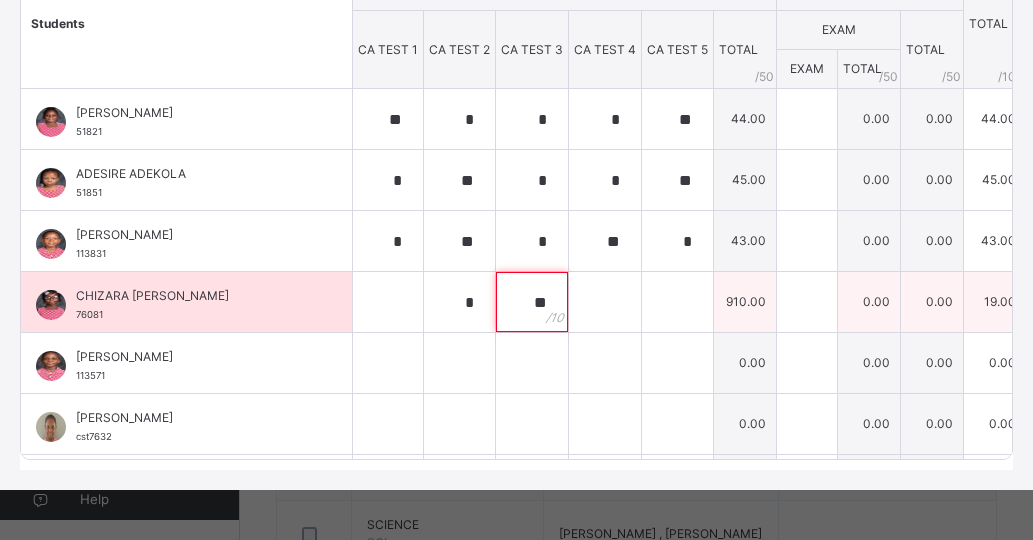type on "*" 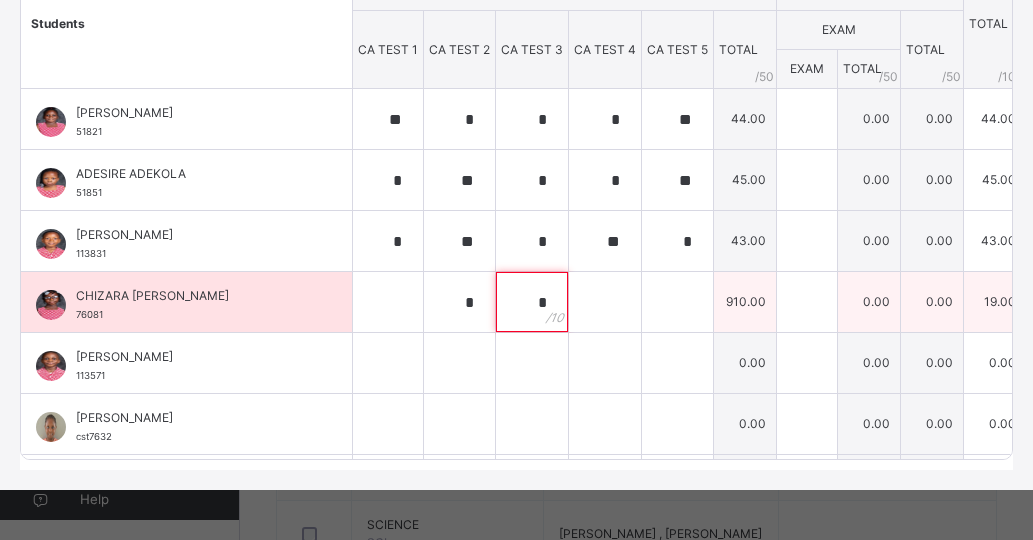 type 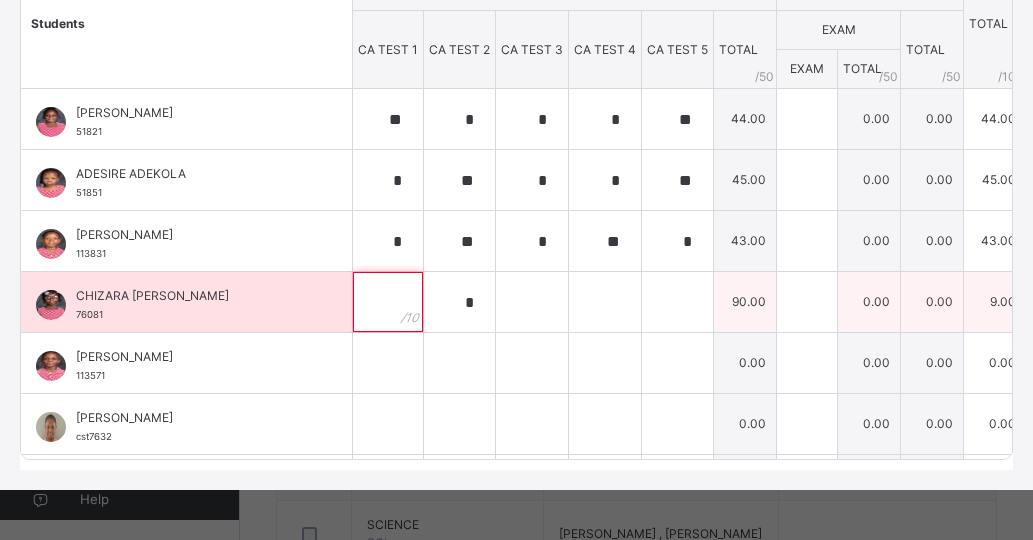 click at bounding box center (388, 302) 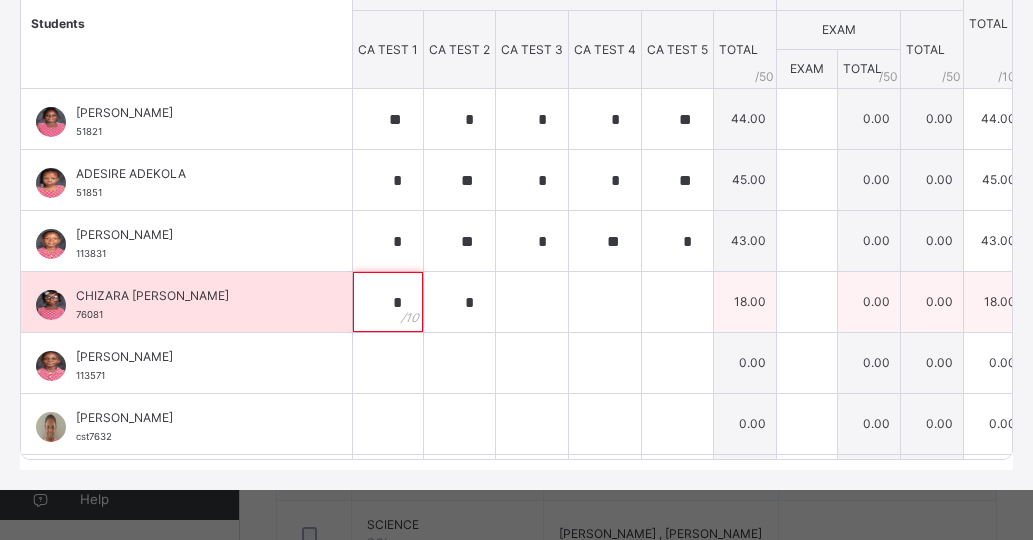 type on "*" 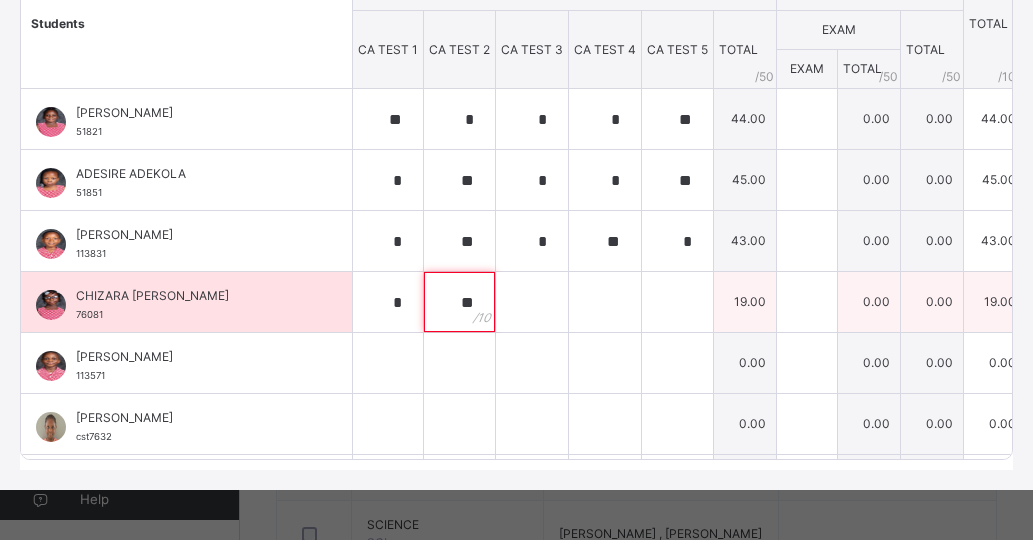 type on "**" 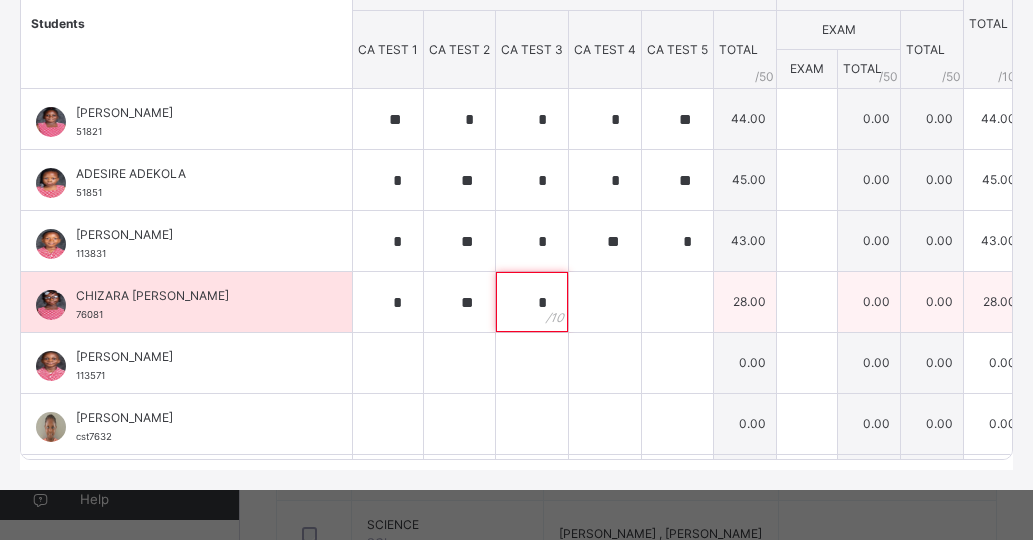 type on "*" 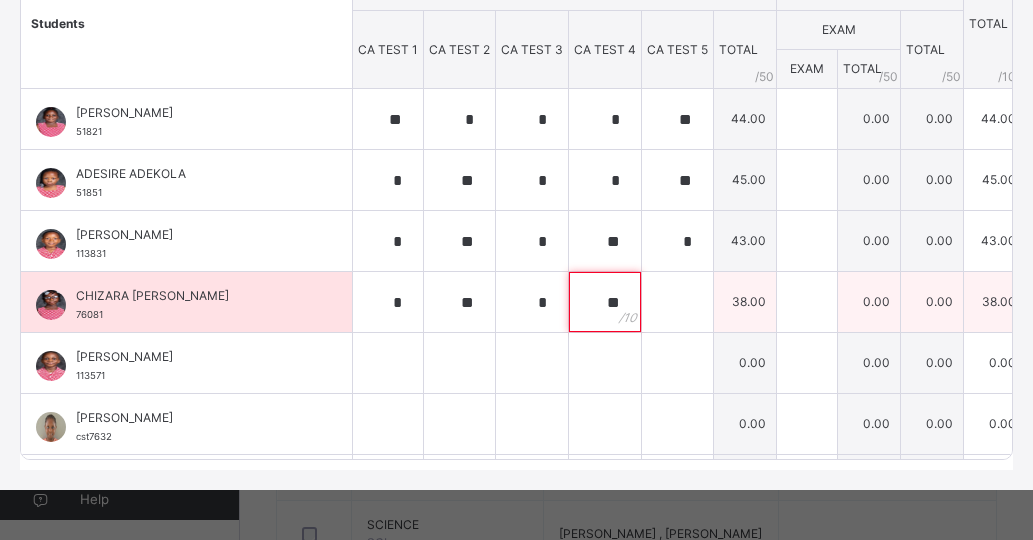 type on "**" 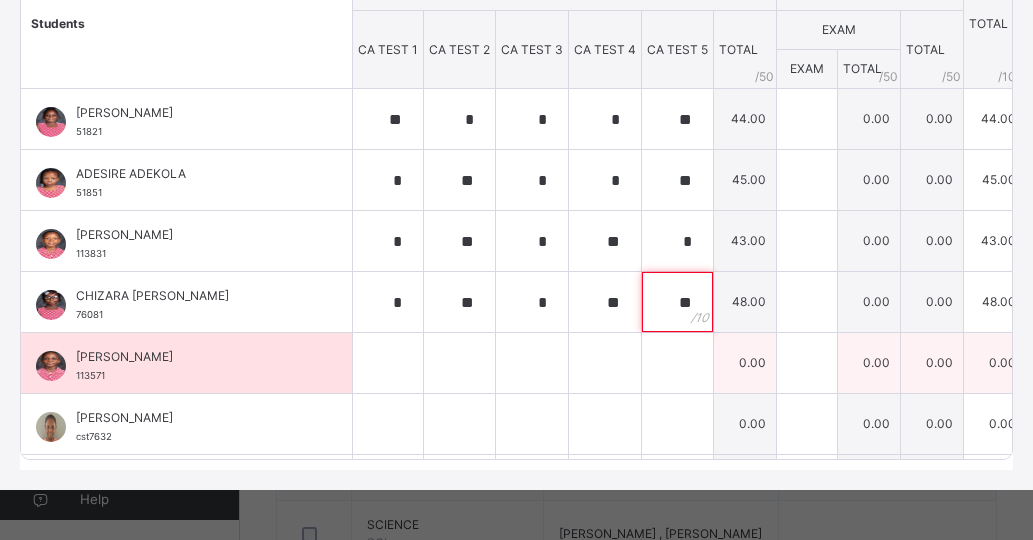 type on "**" 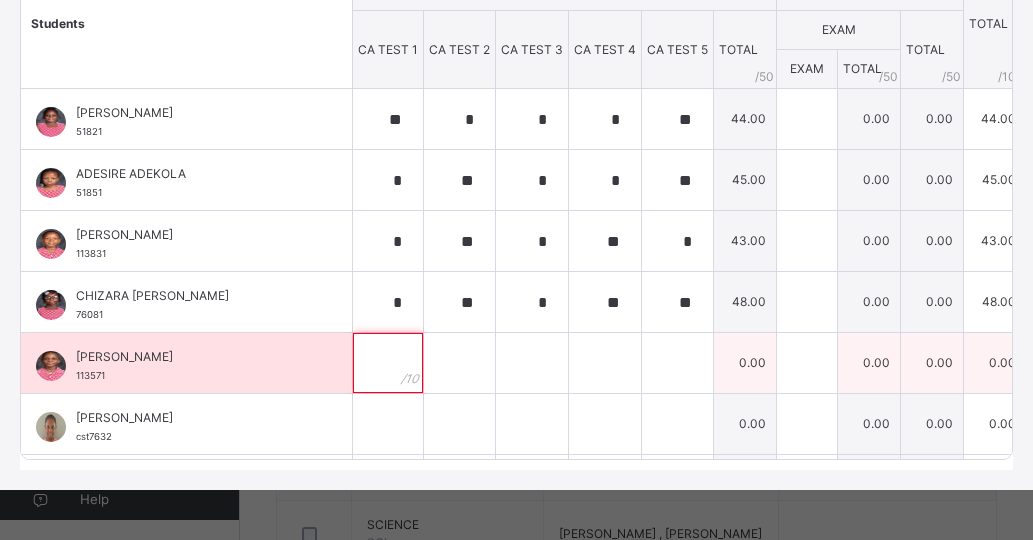 click at bounding box center [388, 363] 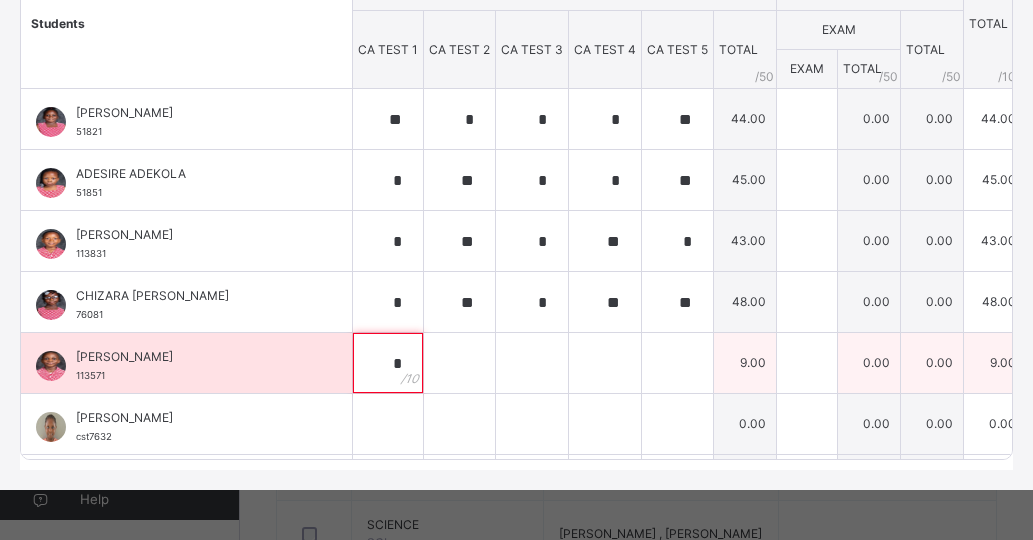 type on "*" 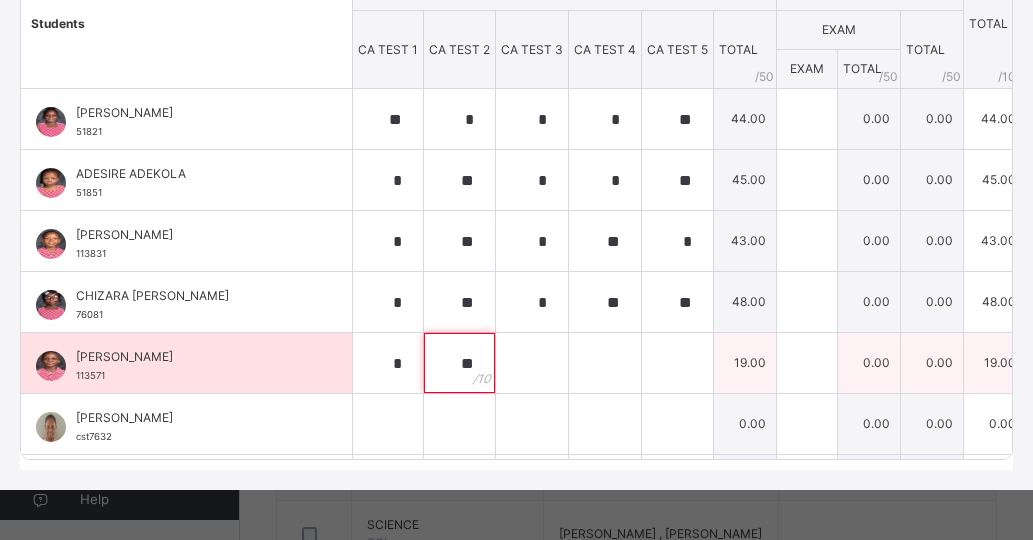 type on "**" 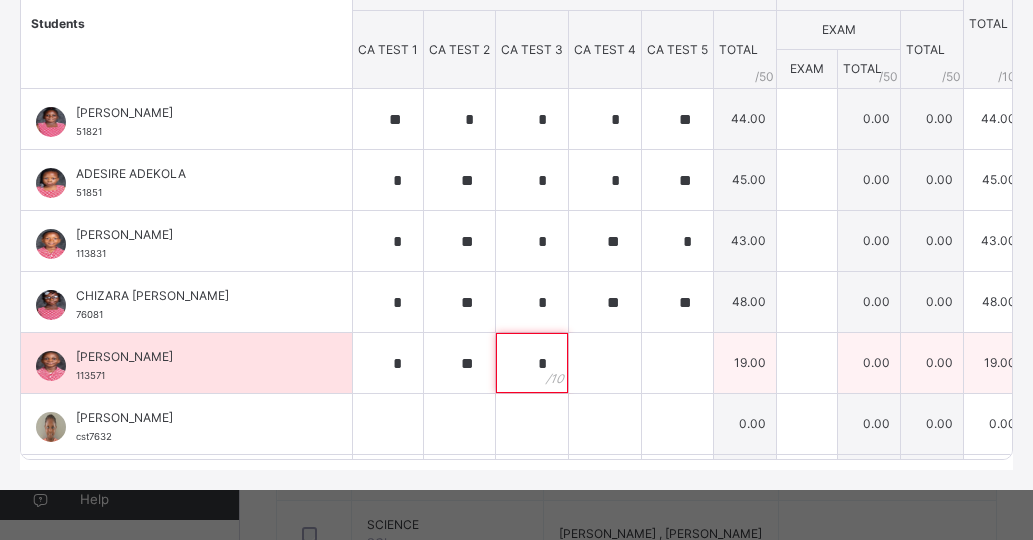type on "*" 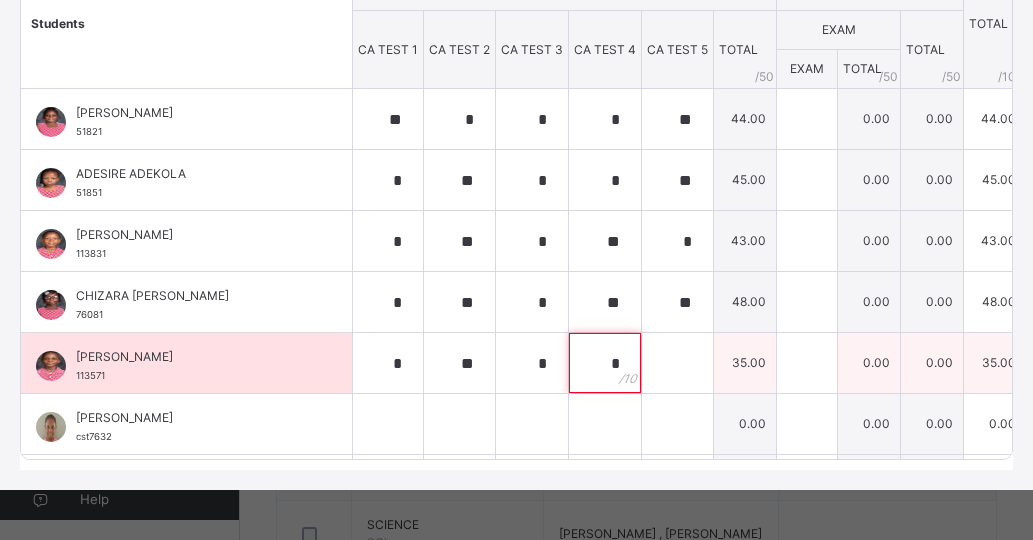 type on "*" 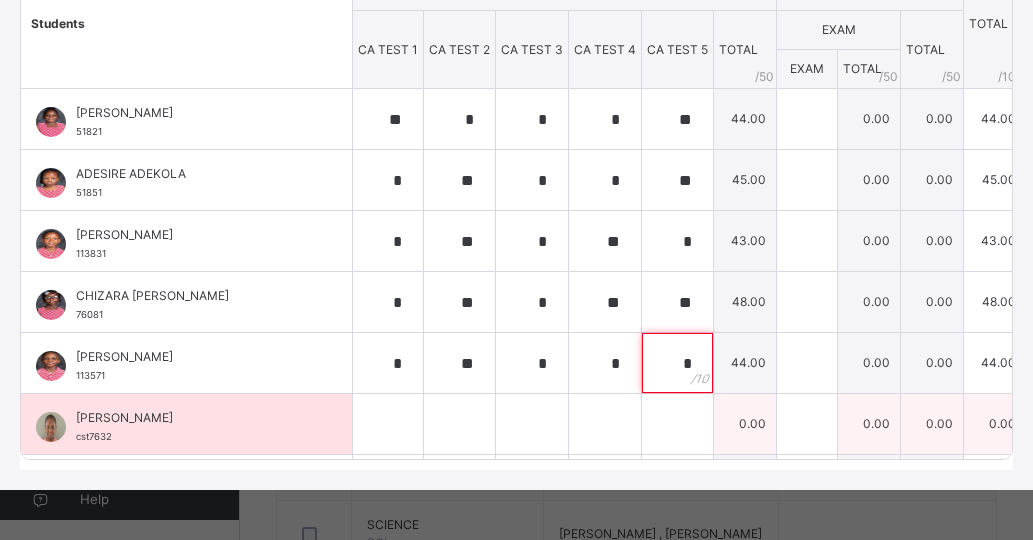 type on "*" 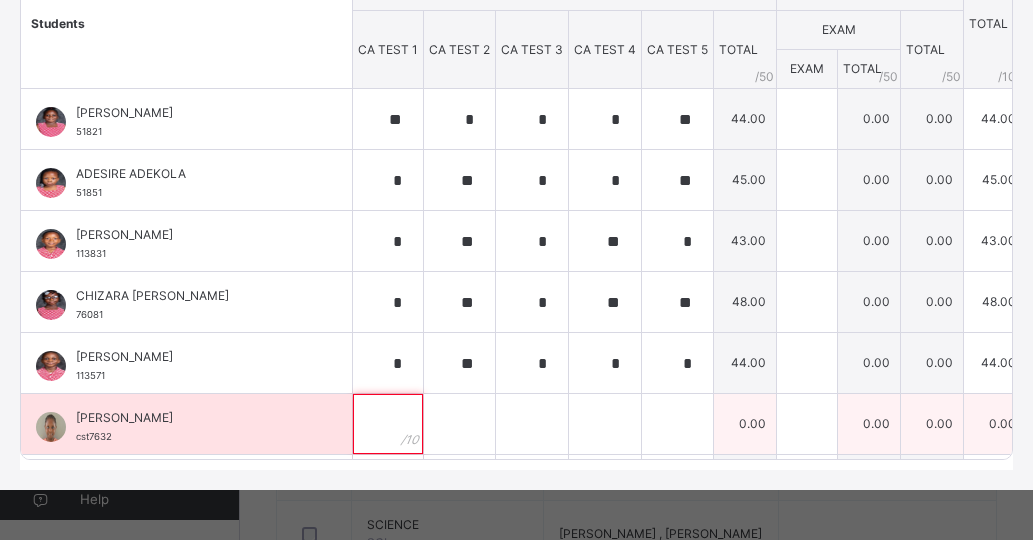 click at bounding box center (388, 424) 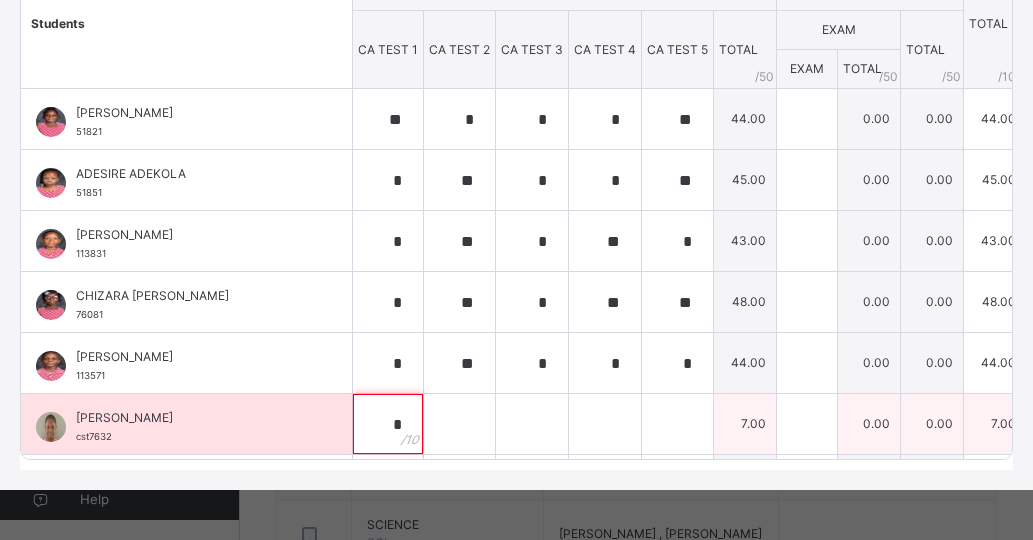 type on "*" 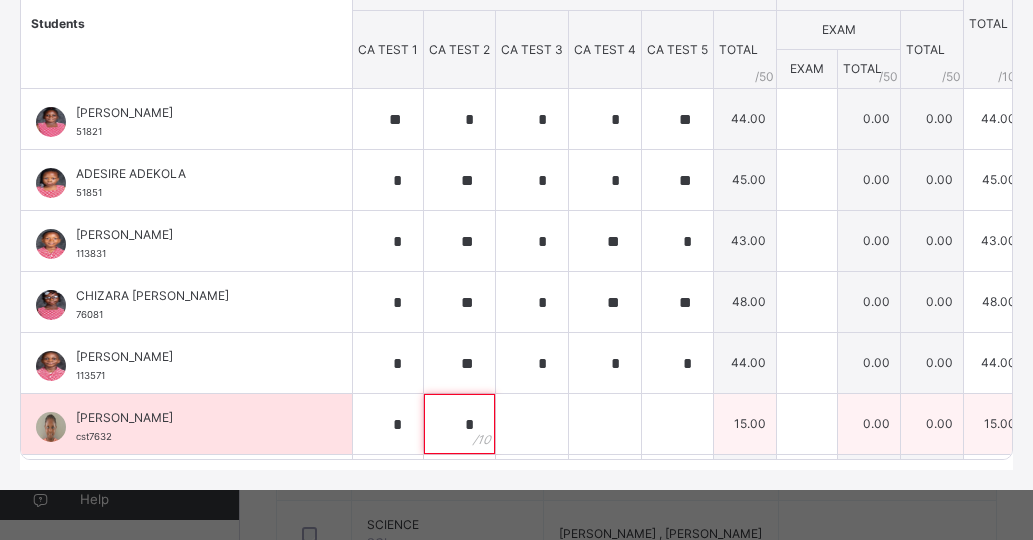 type on "*" 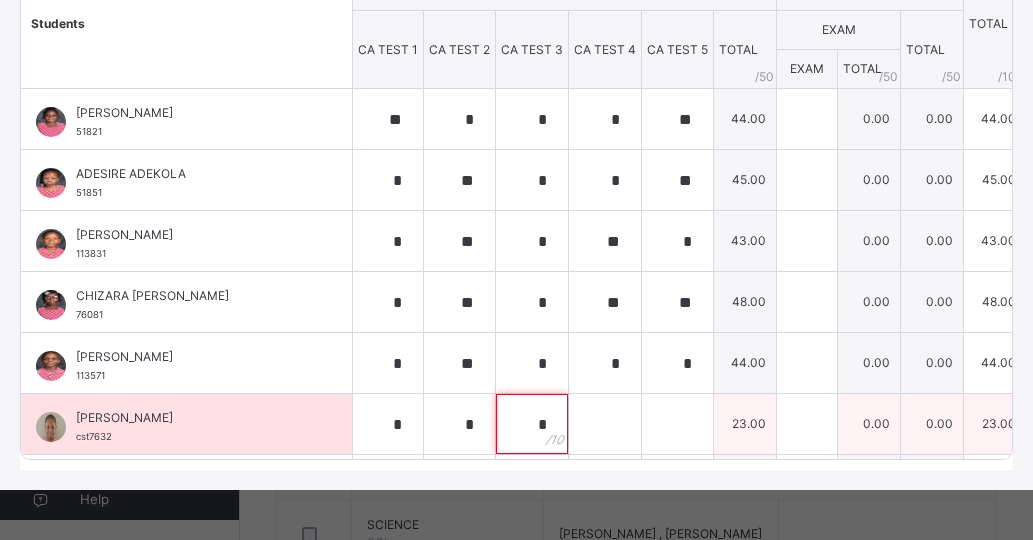 type on "*" 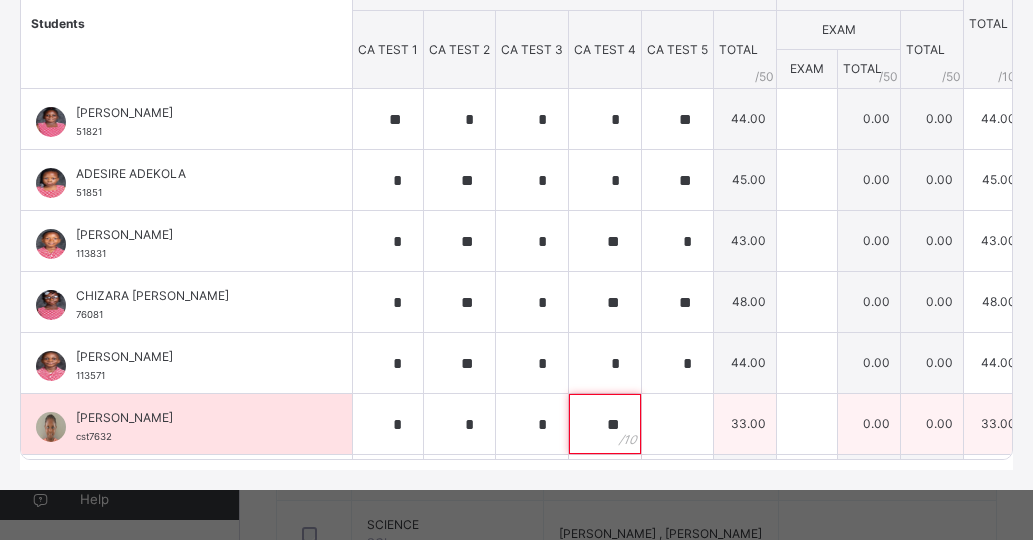 type on "**" 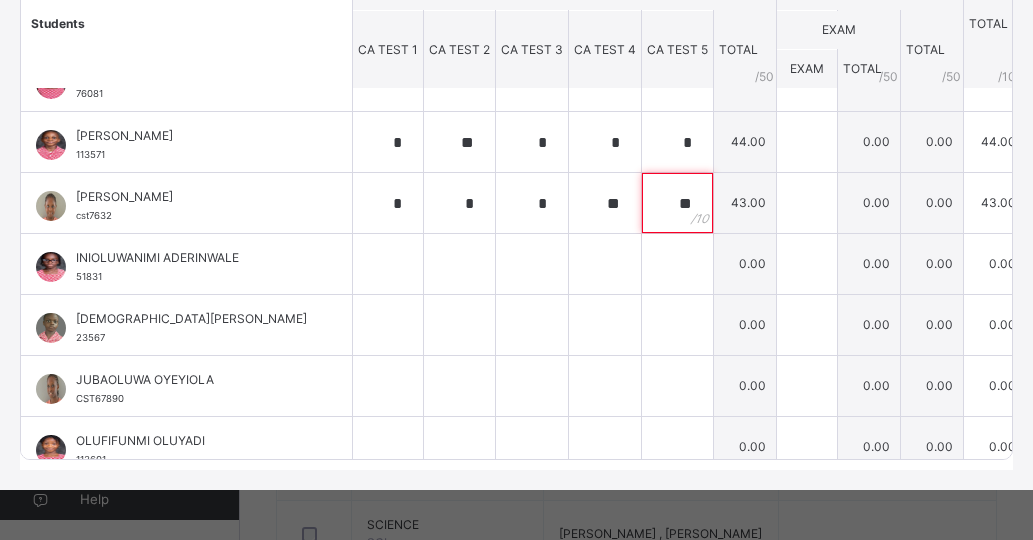 scroll, scrollTop: 240, scrollLeft: 0, axis: vertical 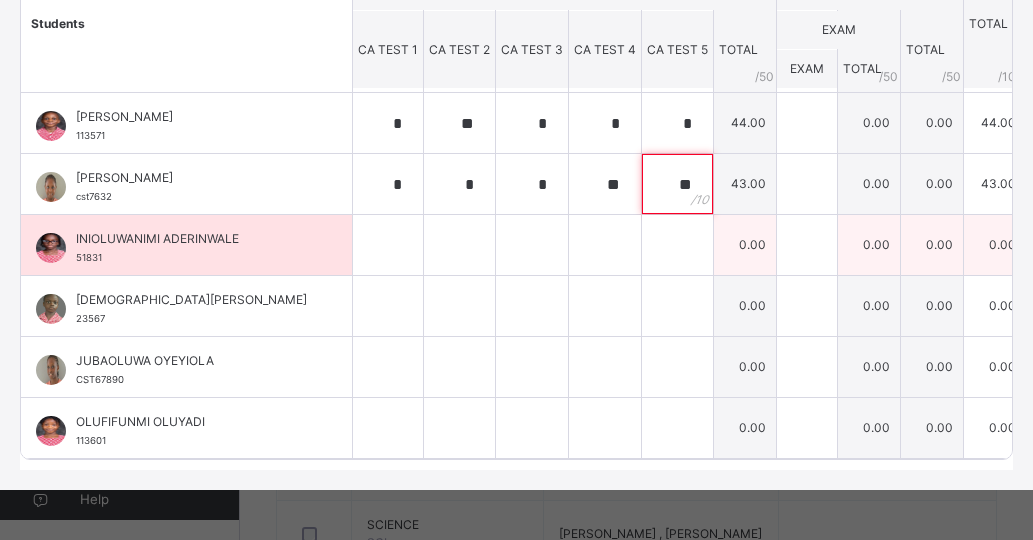 type on "**" 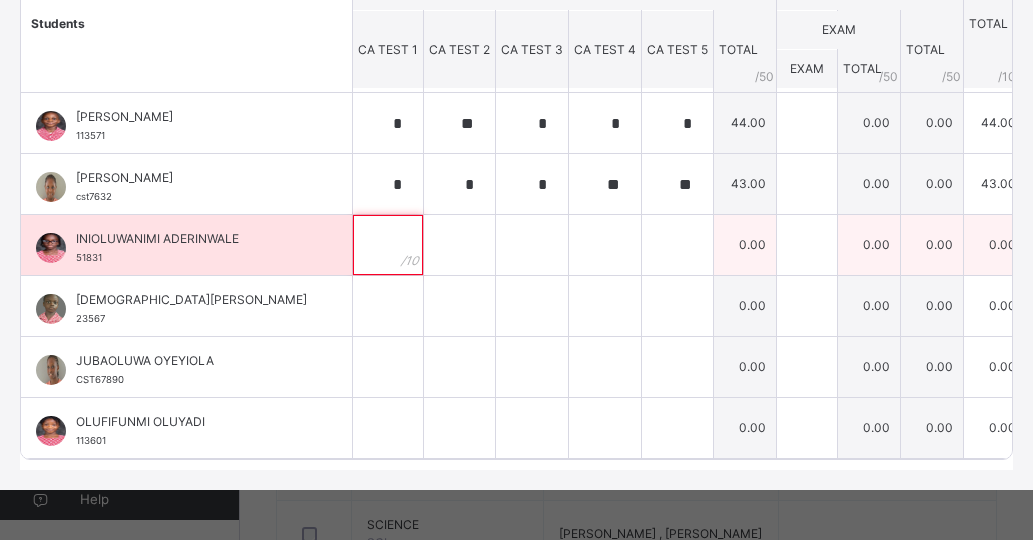 click at bounding box center [388, 245] 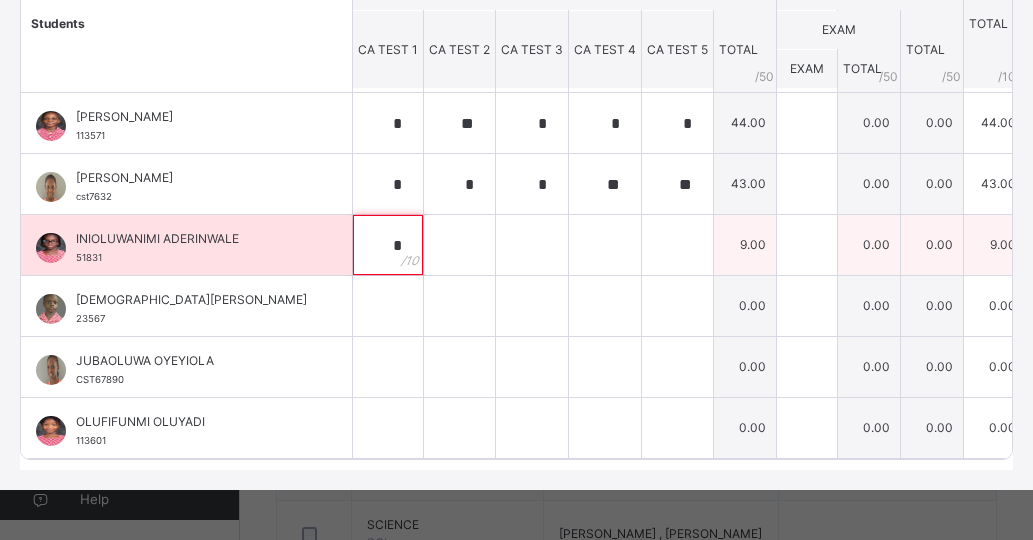 type on "*" 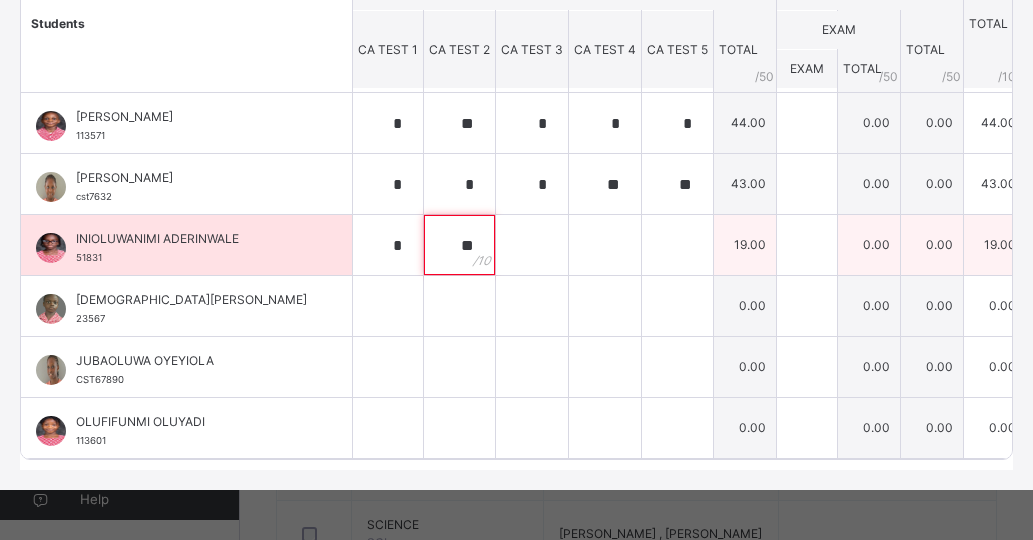type on "**" 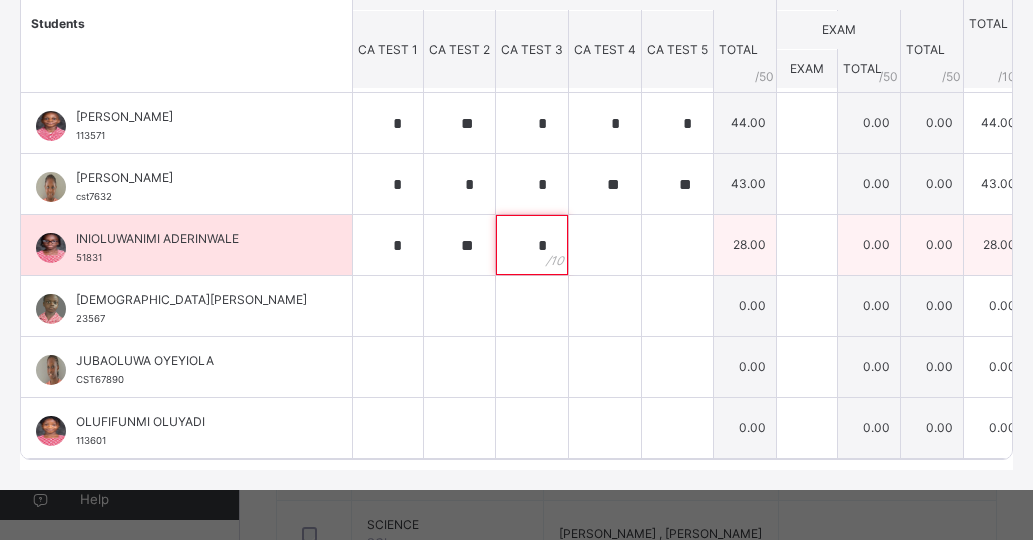 type on "*" 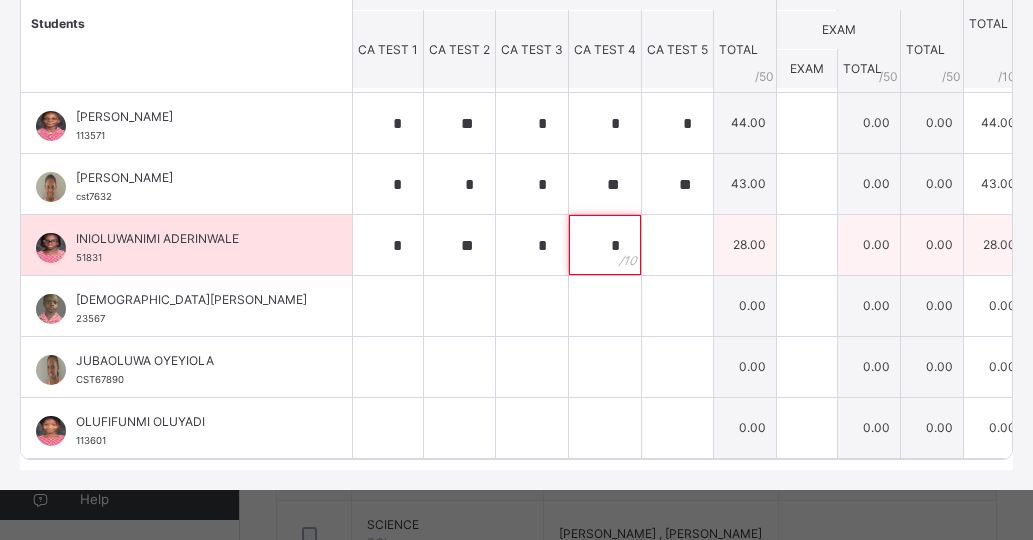 type on "*" 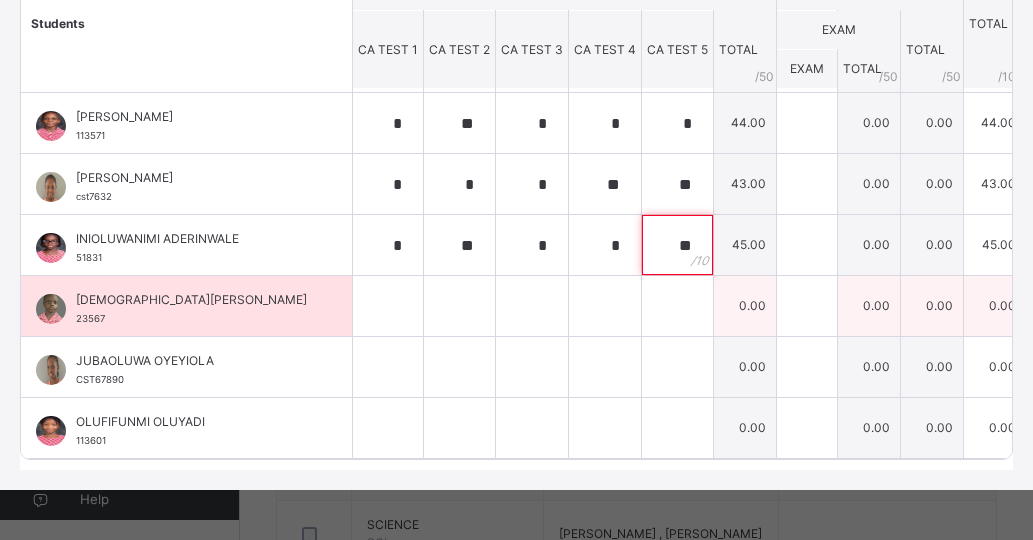 type on "**" 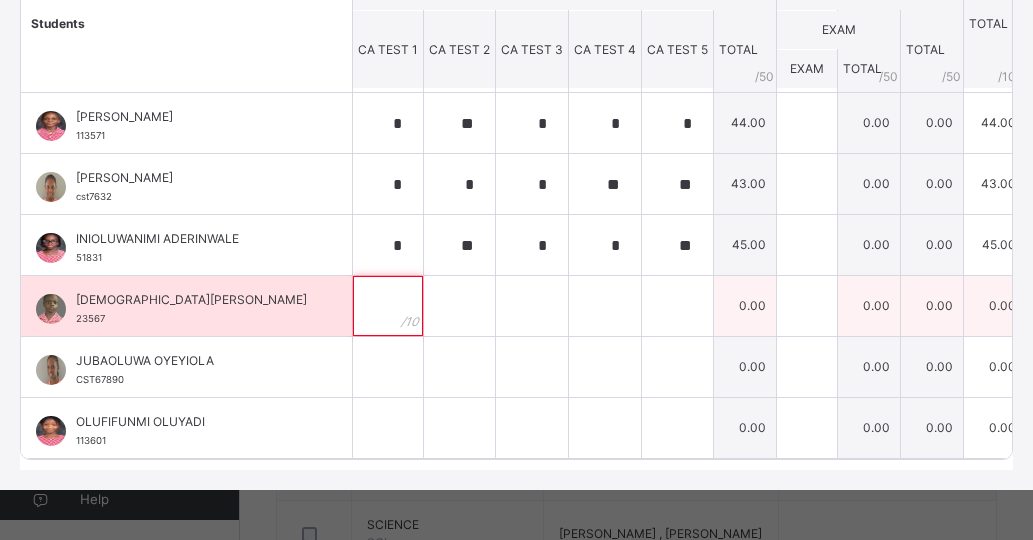 click at bounding box center (388, 306) 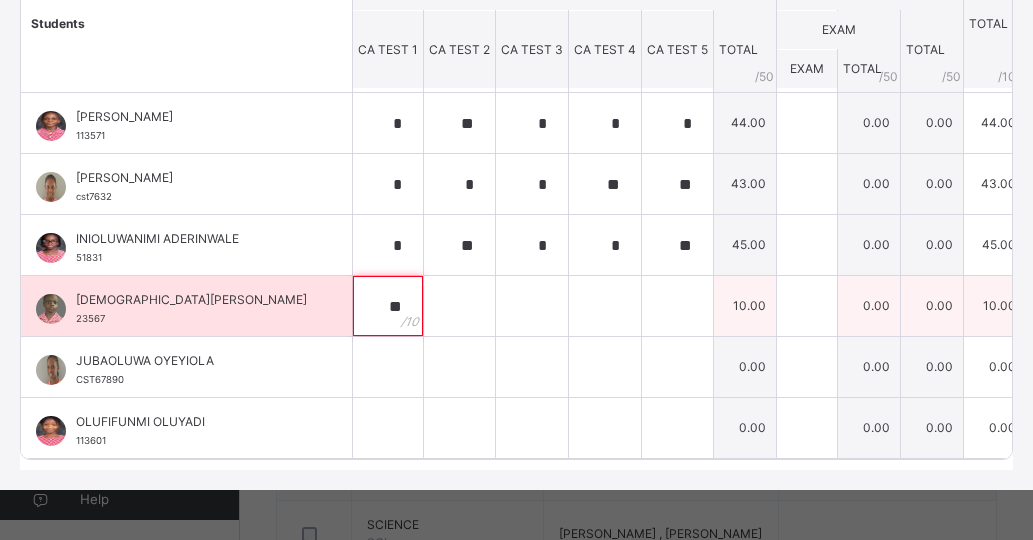 type on "**" 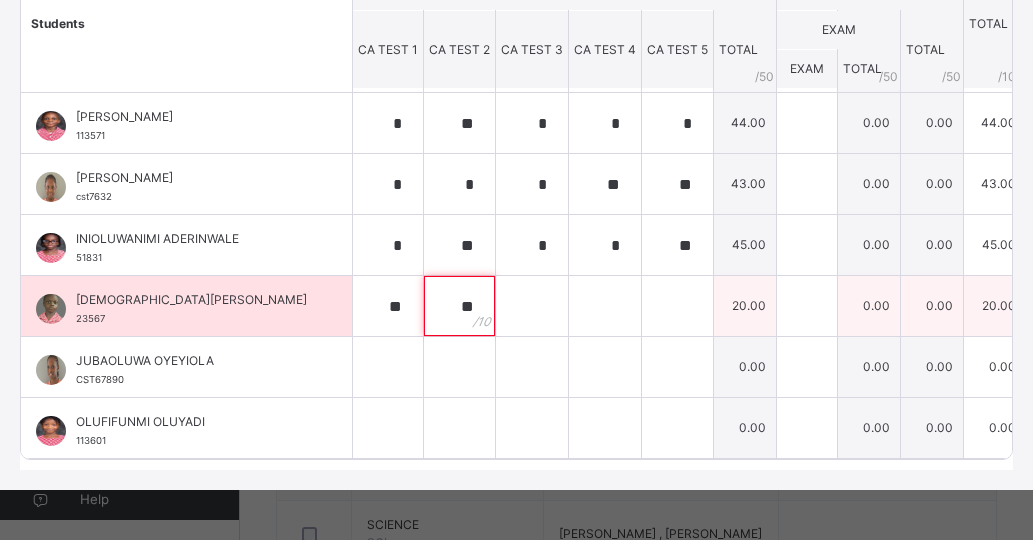 type on "**" 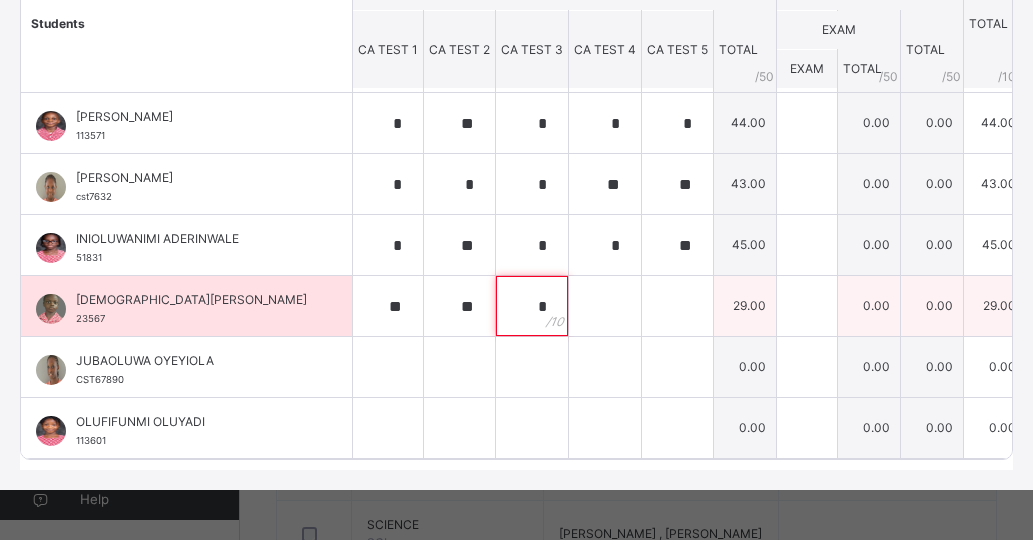 type on "*" 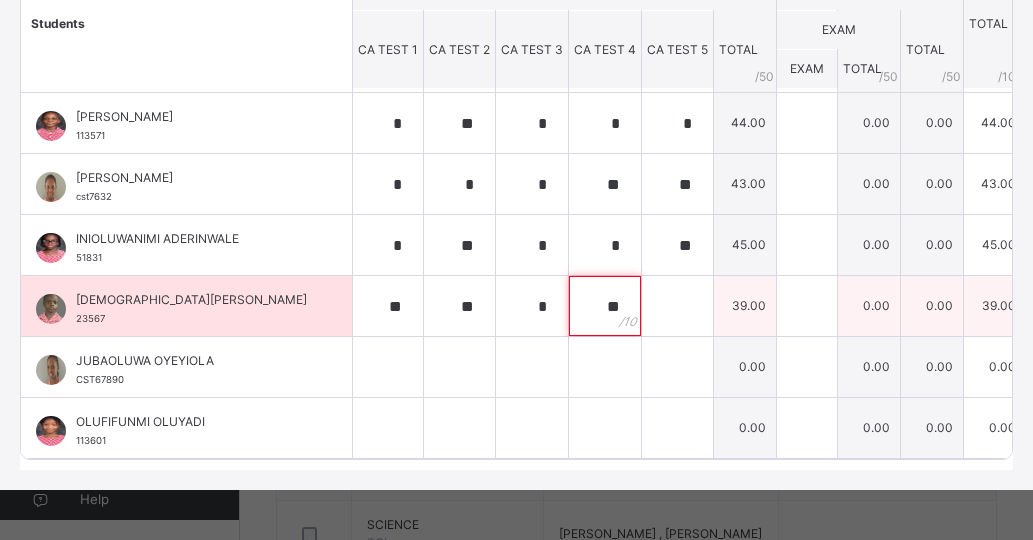 type on "**" 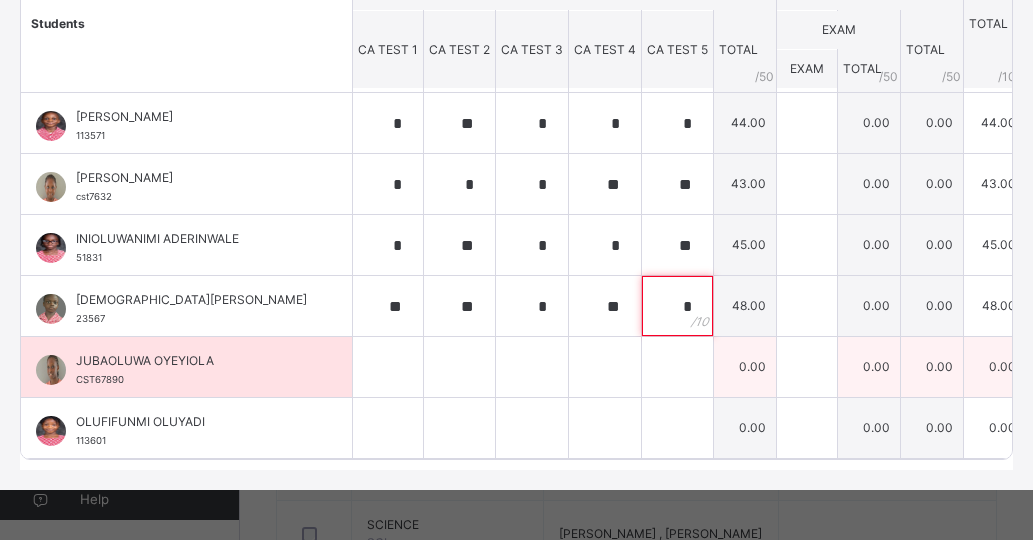 type on "*" 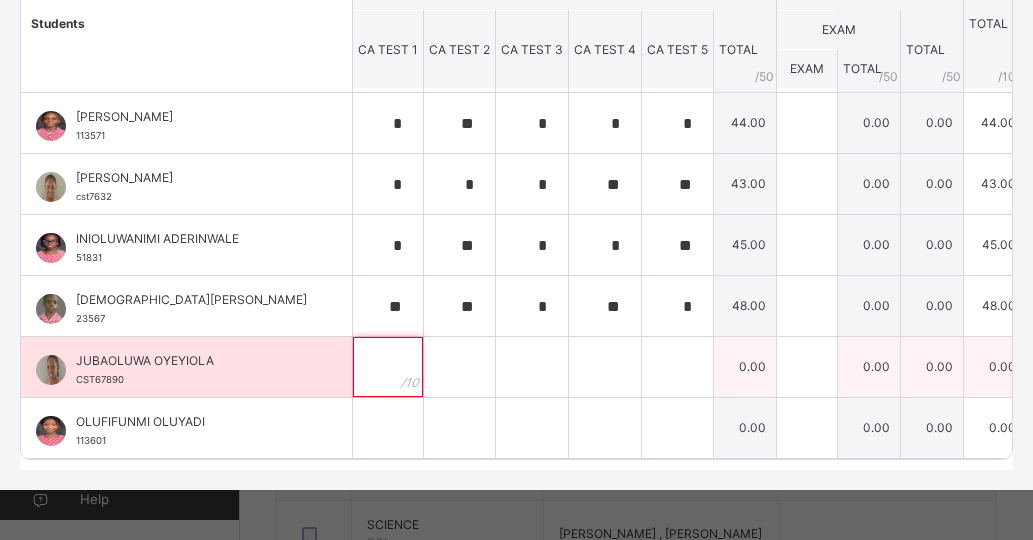 click at bounding box center [388, 367] 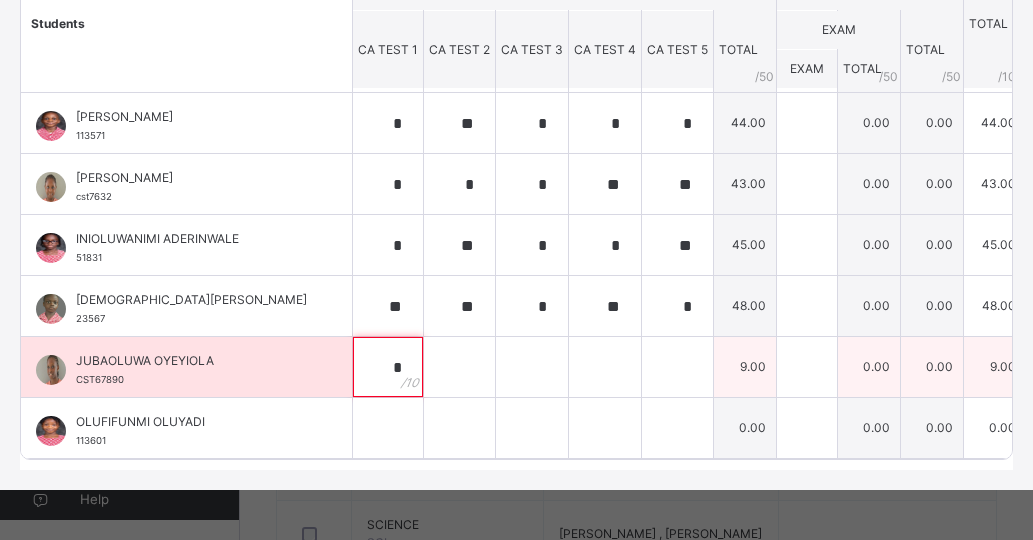 type on "*" 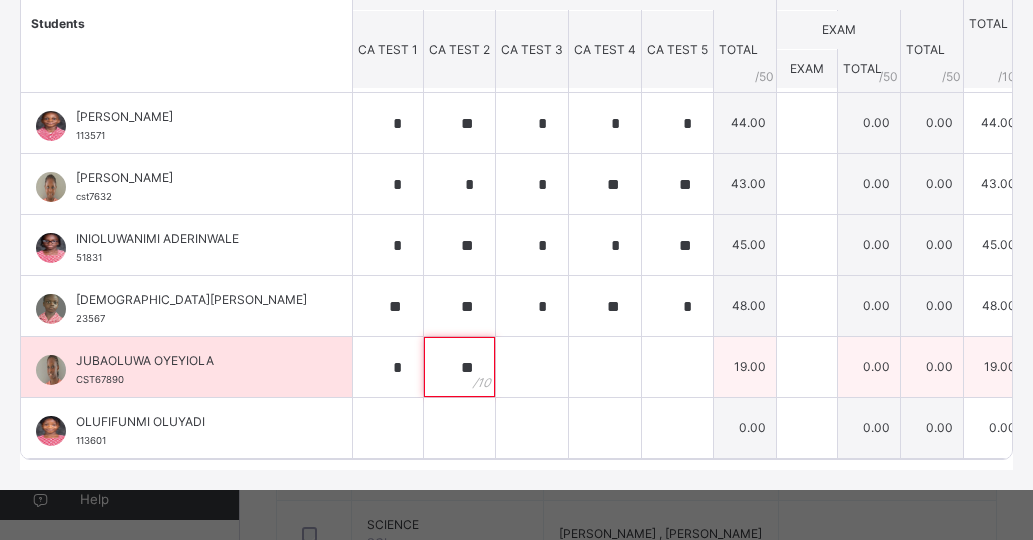 type on "**" 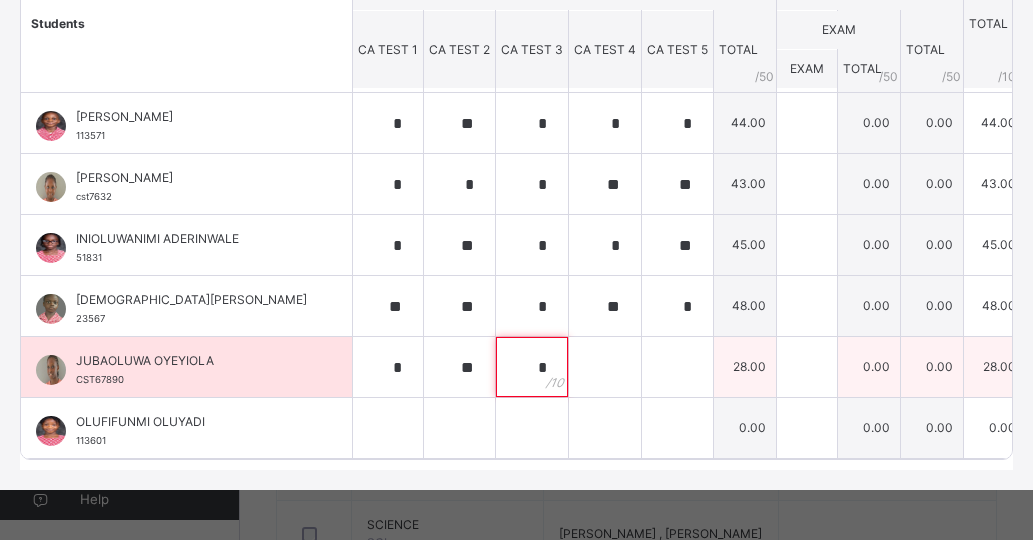 type on "*" 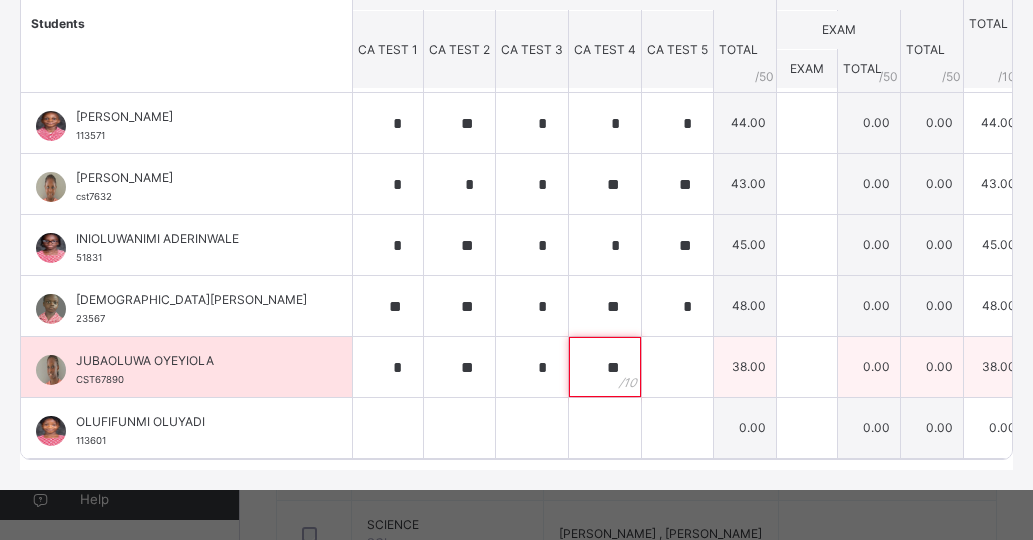 type on "**" 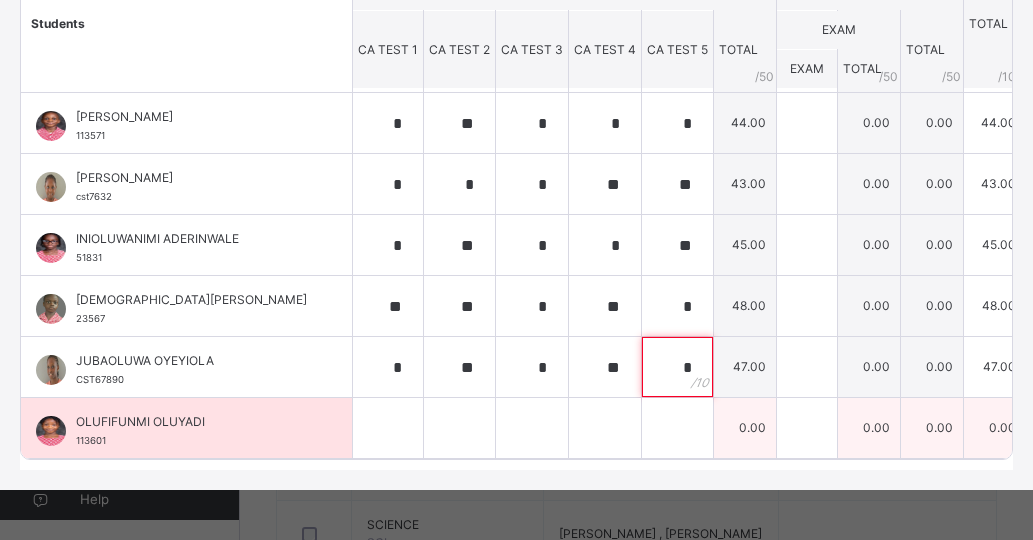 type on "*" 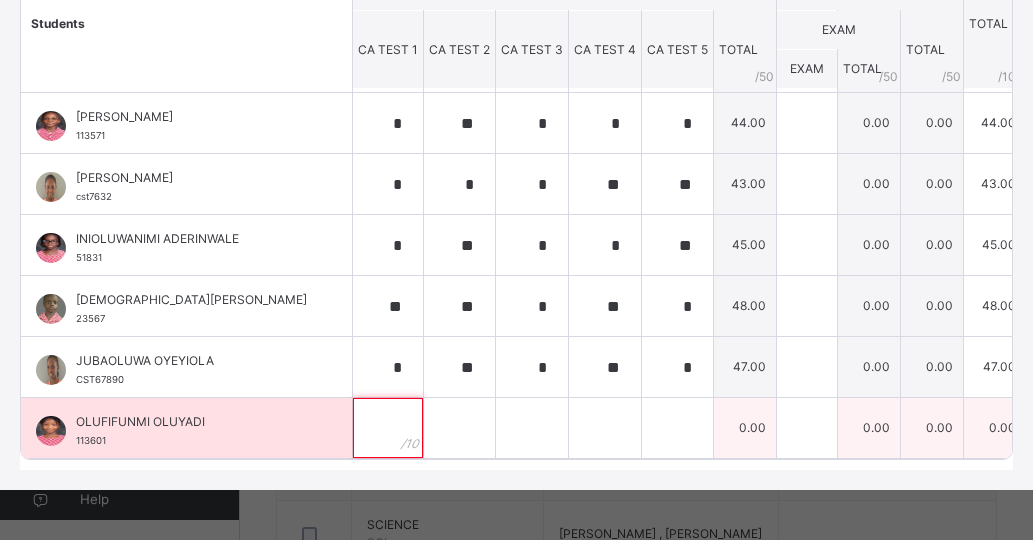 click at bounding box center [388, 428] 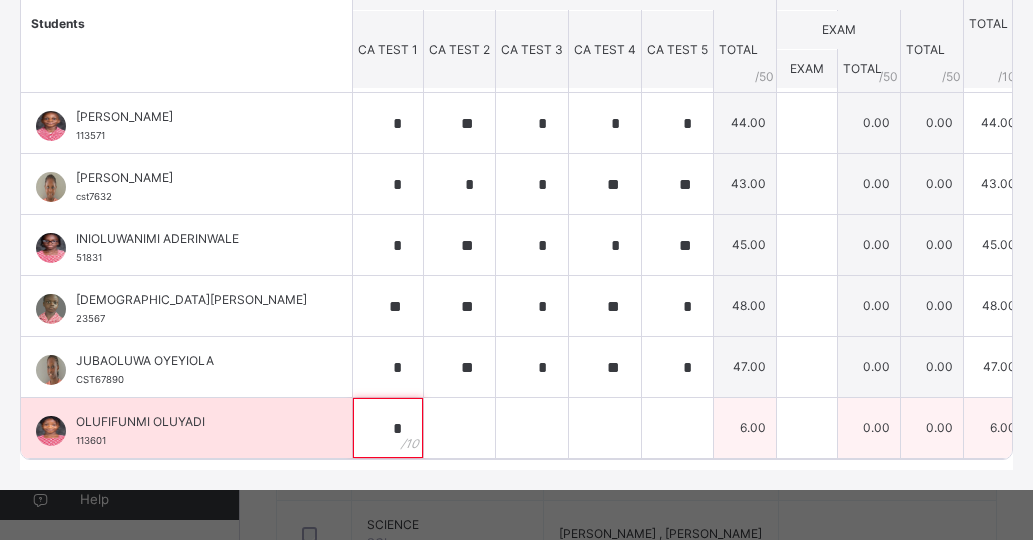 type on "*" 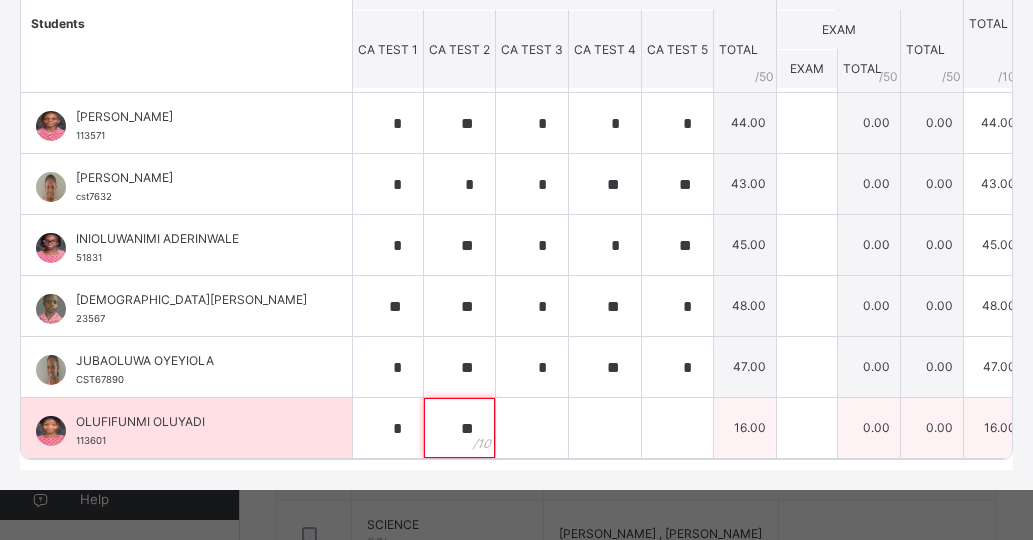 type on "**" 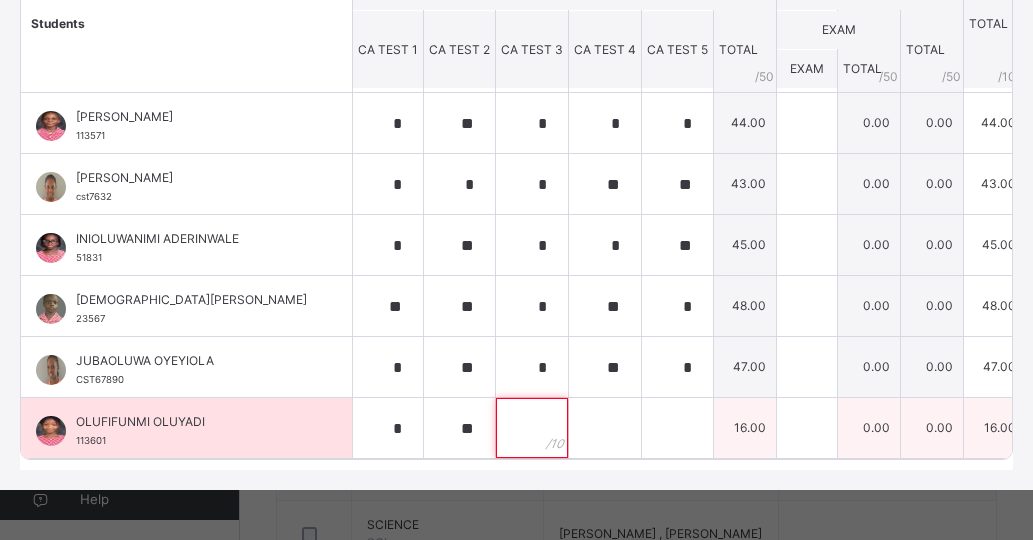type on "*" 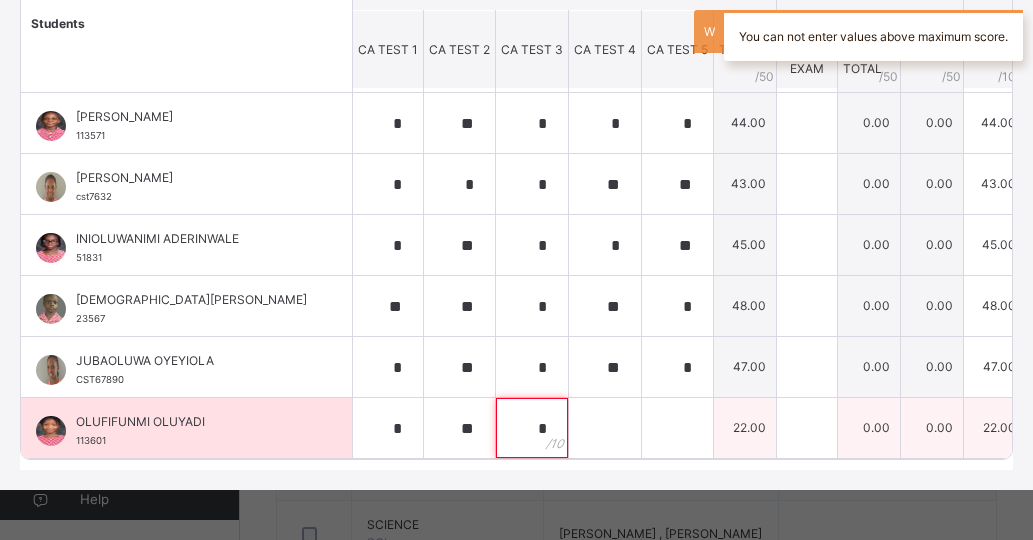 type on "*" 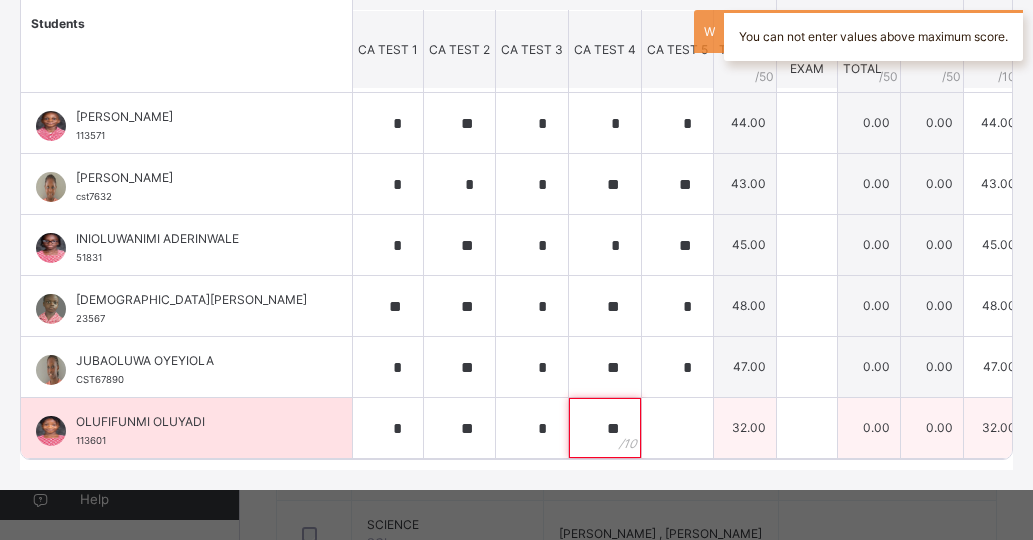 type on "**" 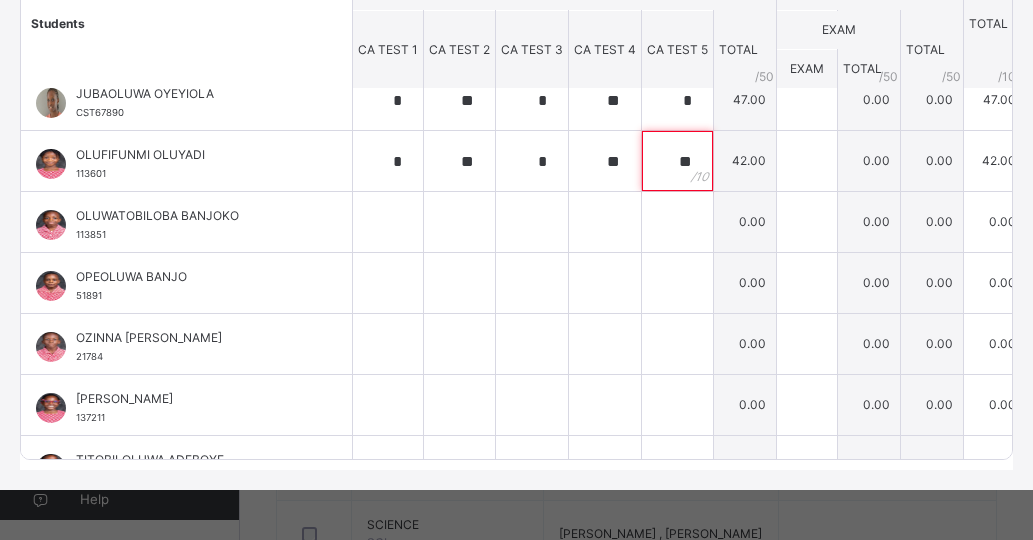 scroll, scrollTop: 533, scrollLeft: 0, axis: vertical 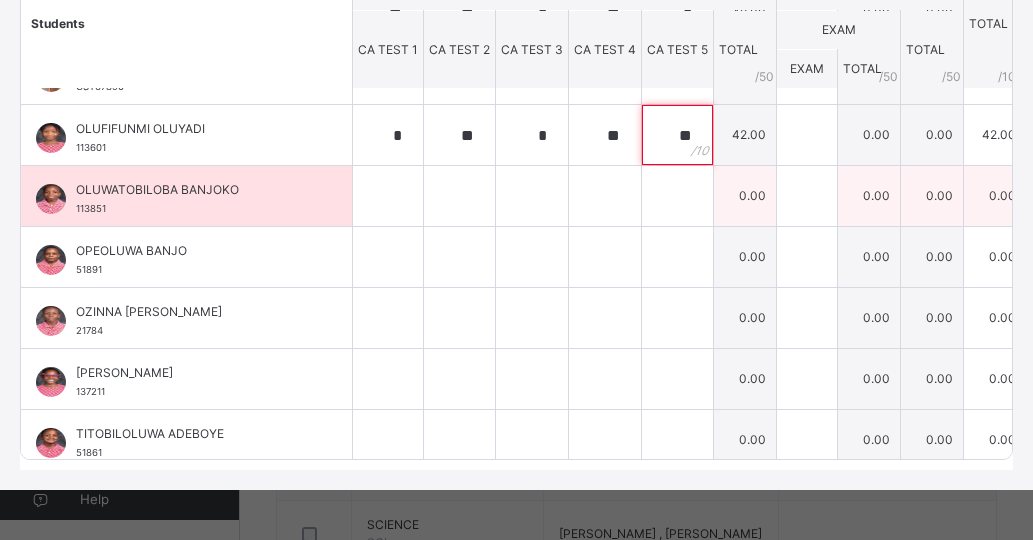 type on "**" 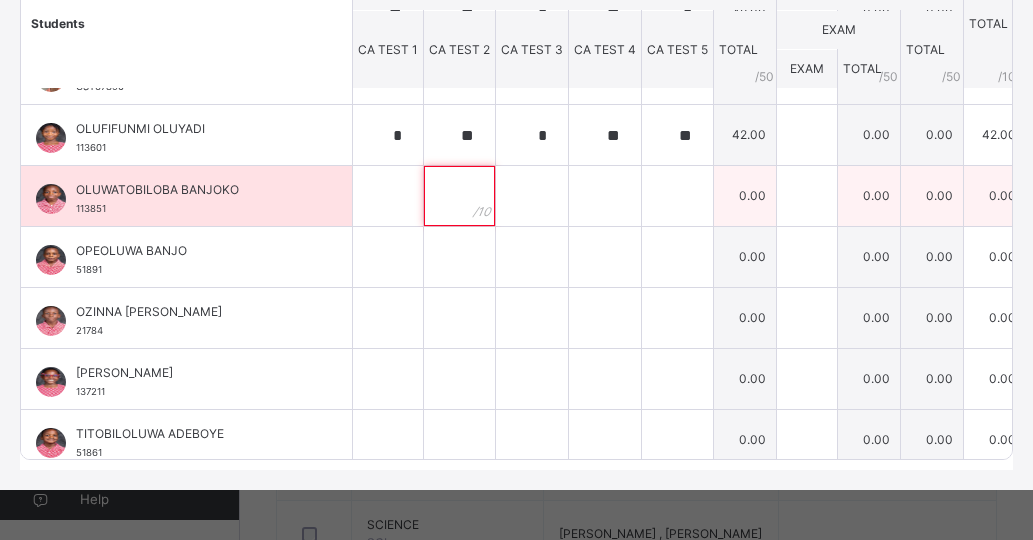 click at bounding box center (459, 196) 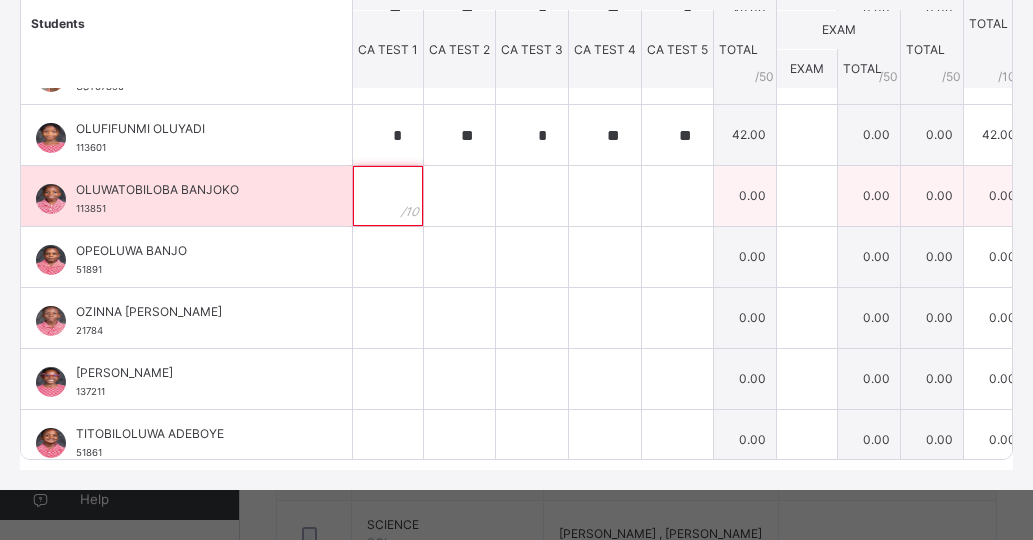 click at bounding box center [388, 196] 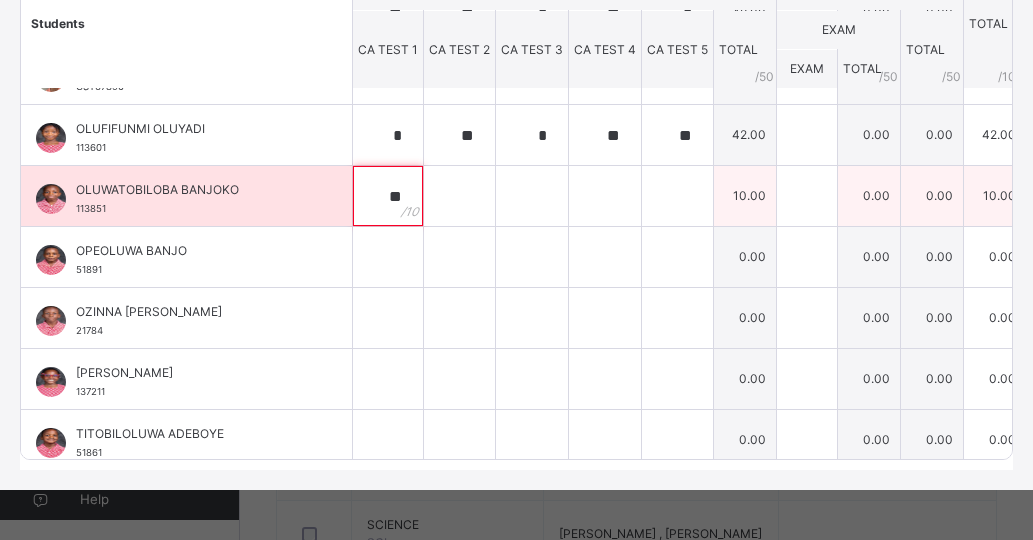 type on "**" 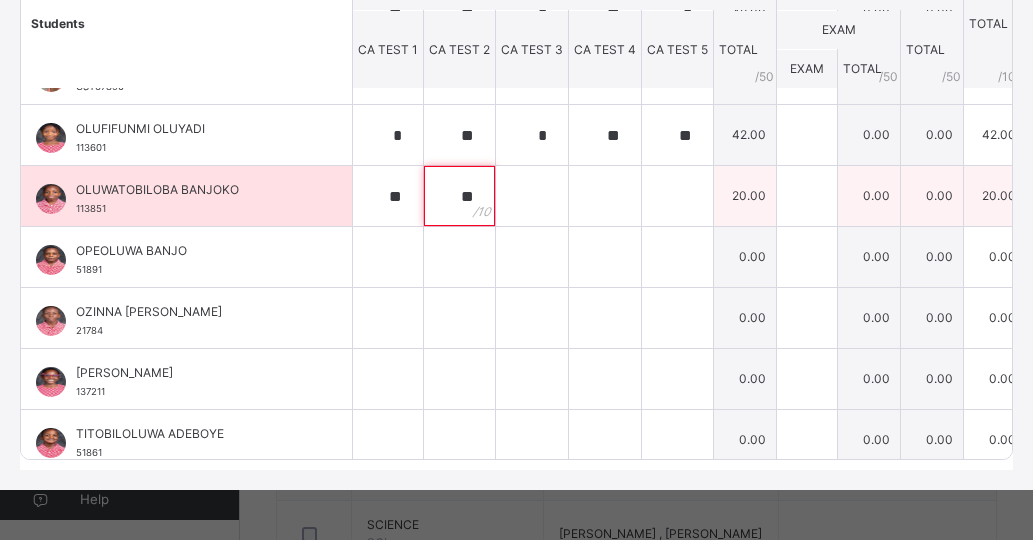 type on "**" 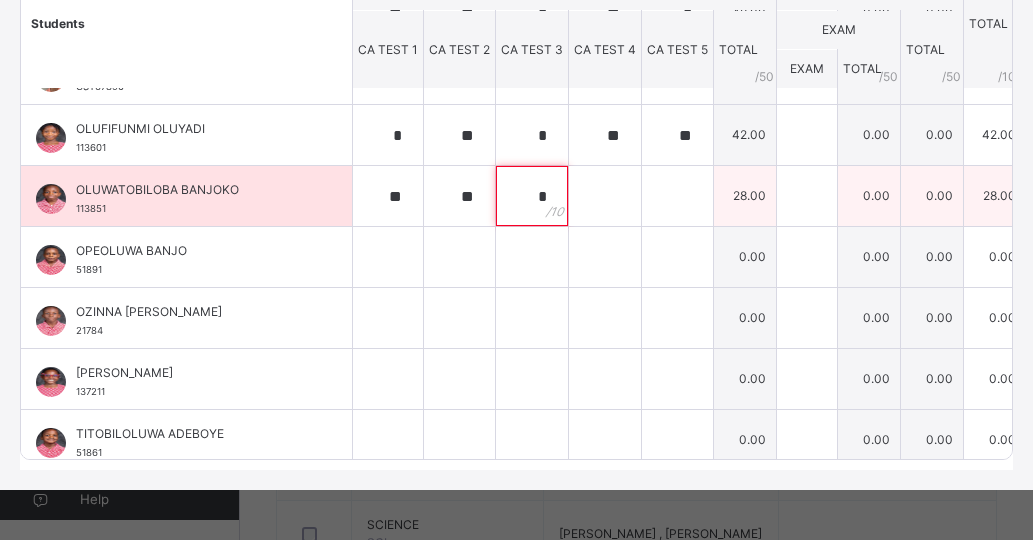 type on "*" 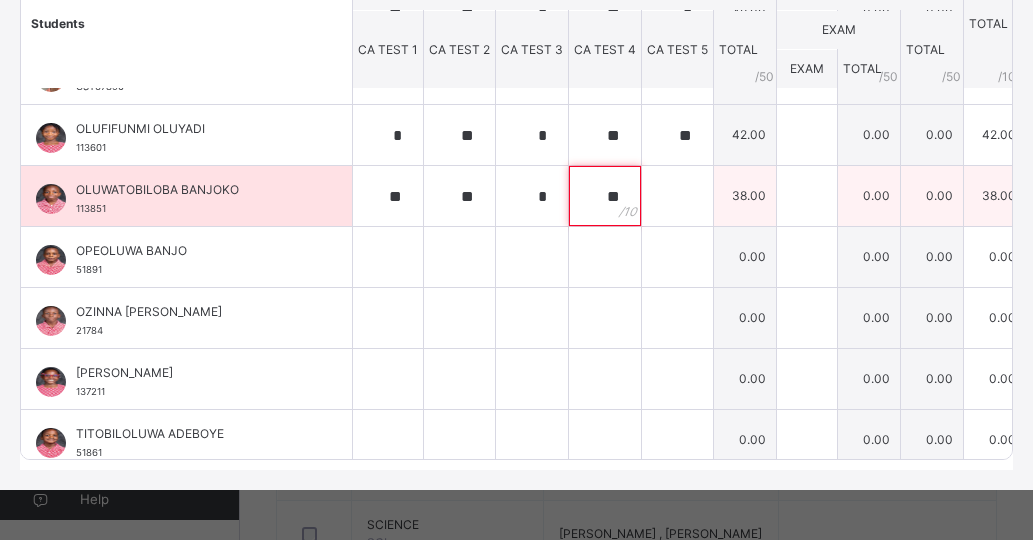 type on "**" 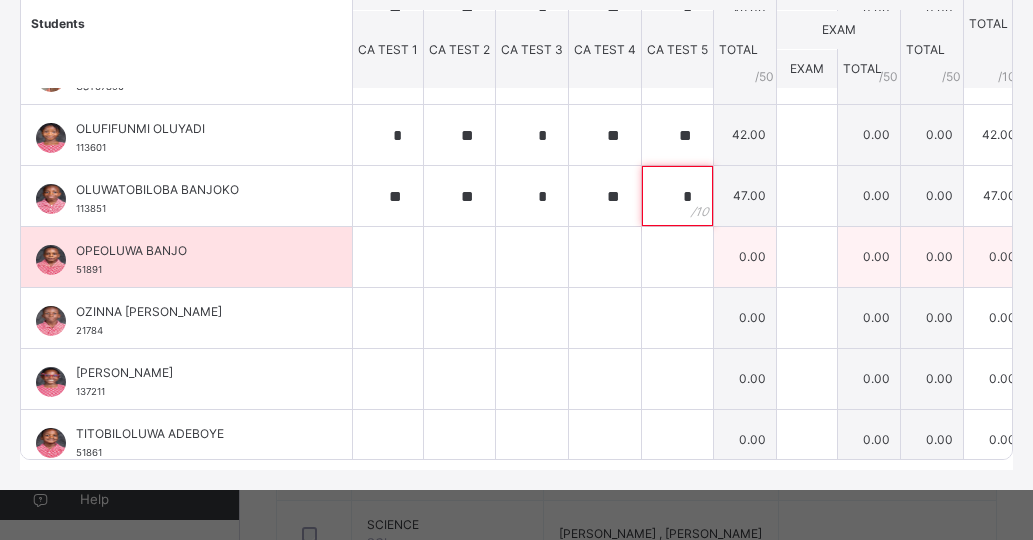 type on "*" 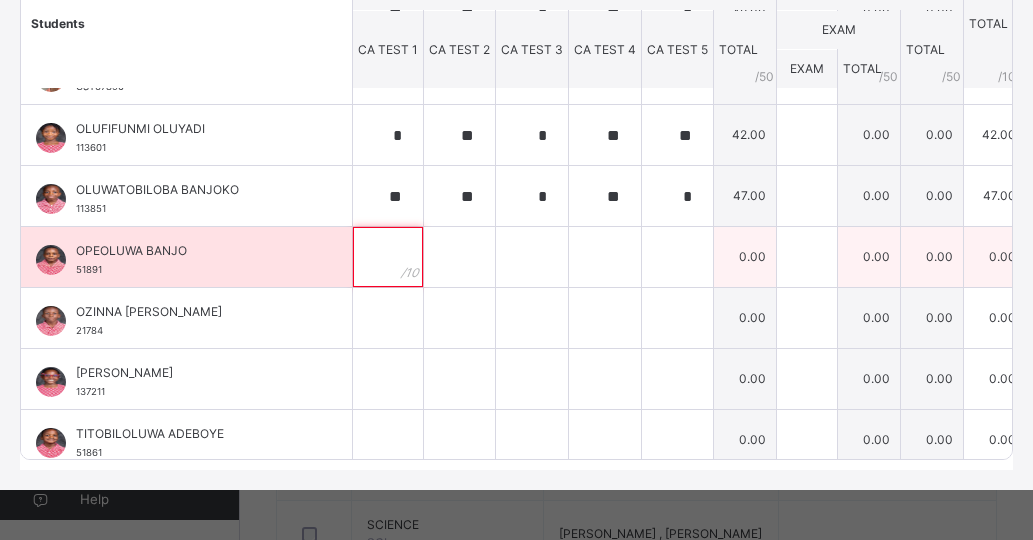 click at bounding box center (388, 257) 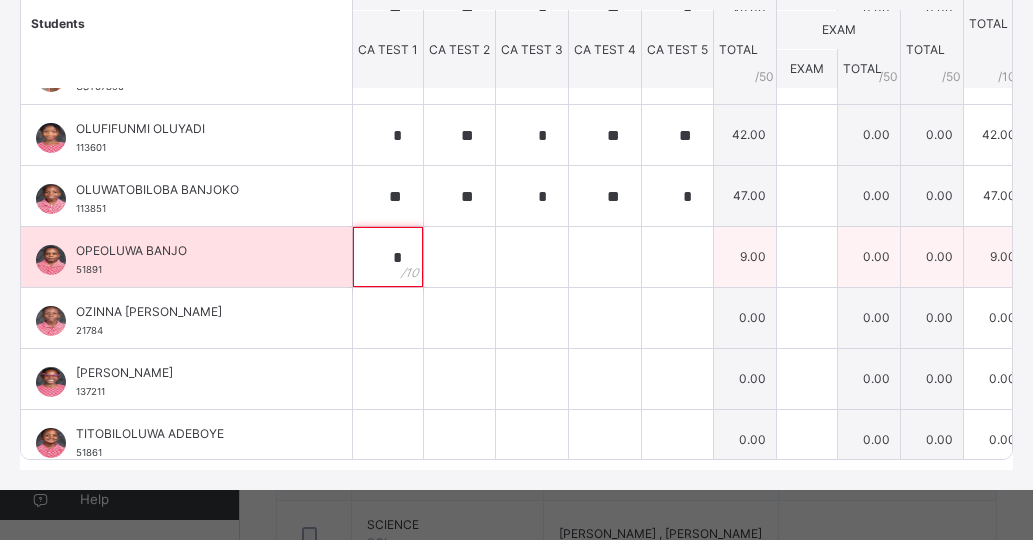 type on "*" 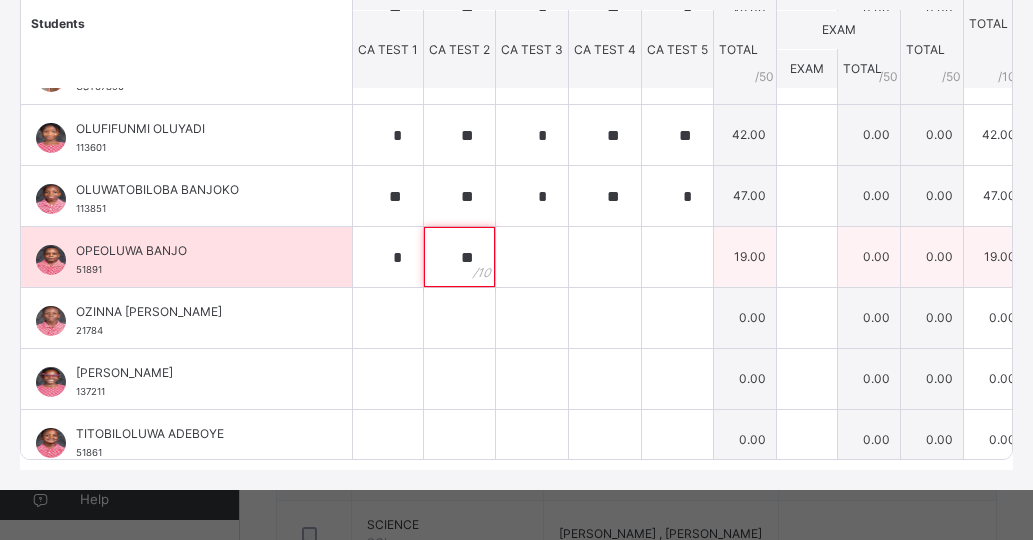type on "**" 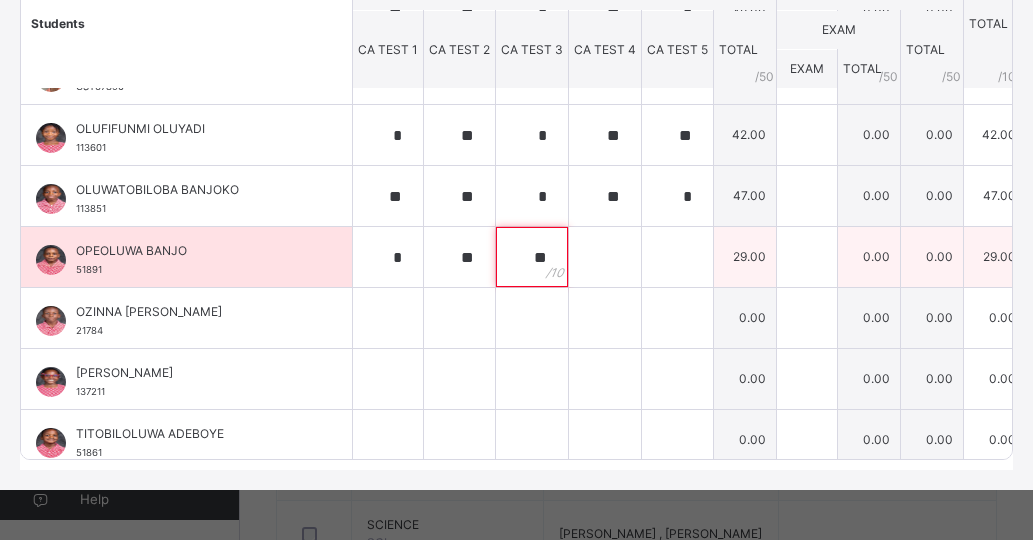 type on "**" 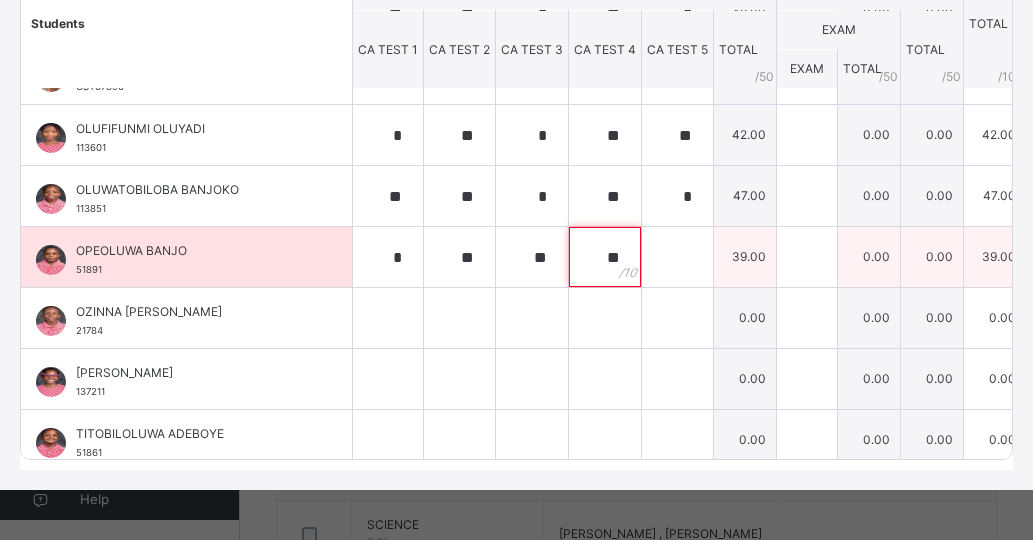type on "**" 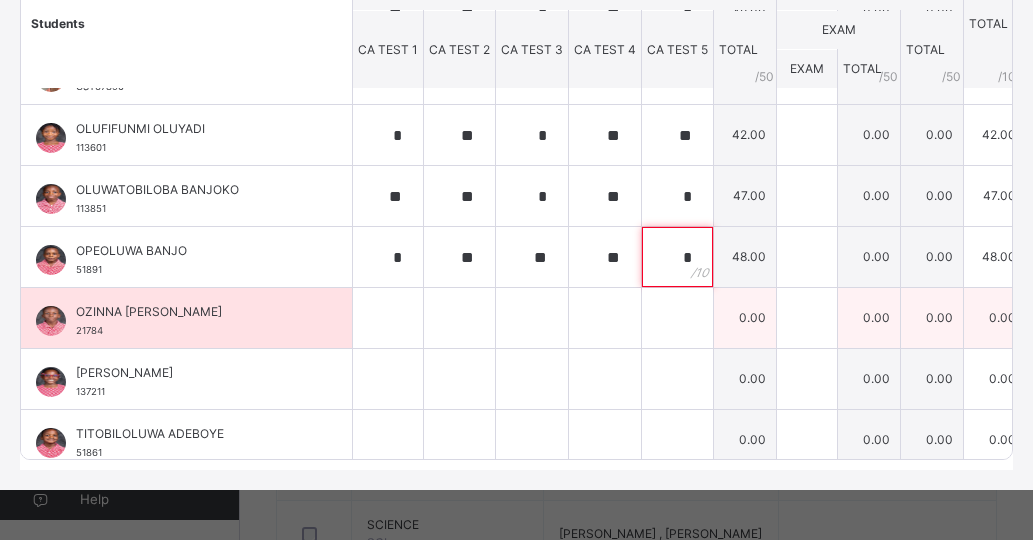 type on "*" 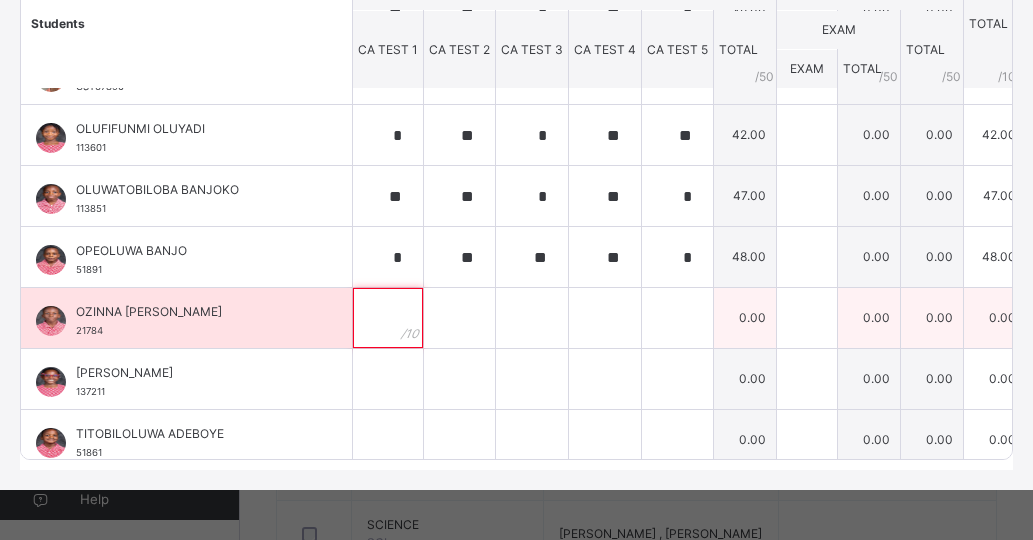 click at bounding box center [388, 318] 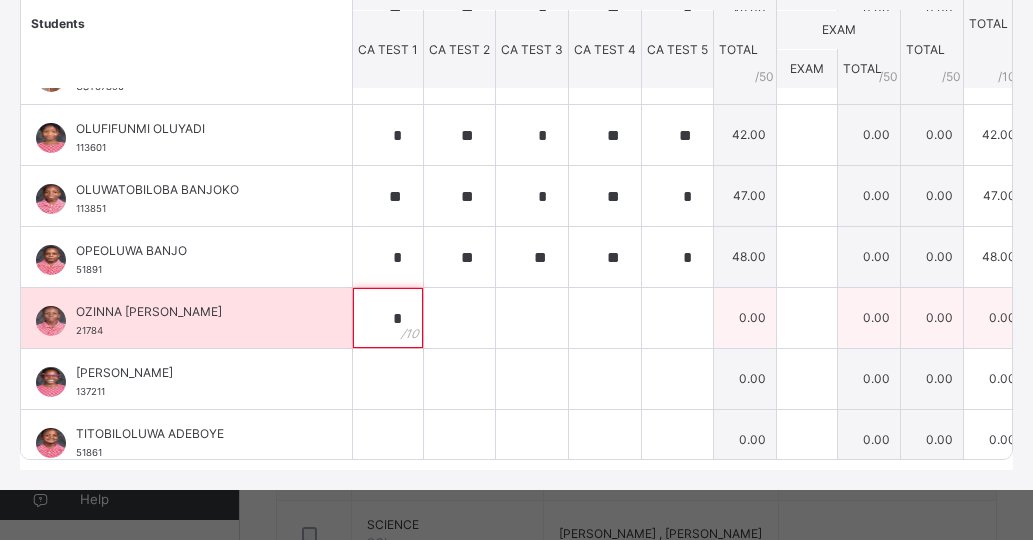 type on "*" 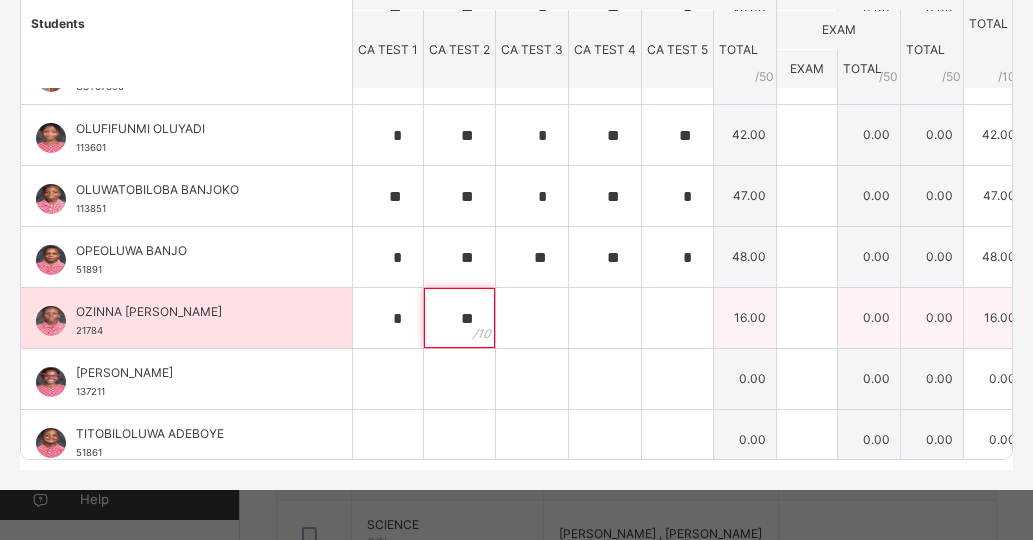 type on "**" 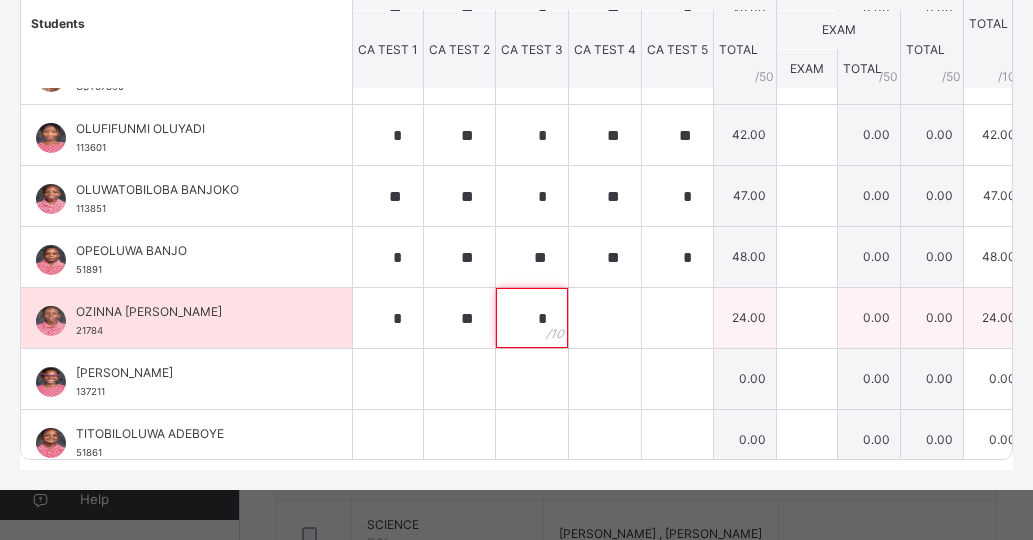 type on "*" 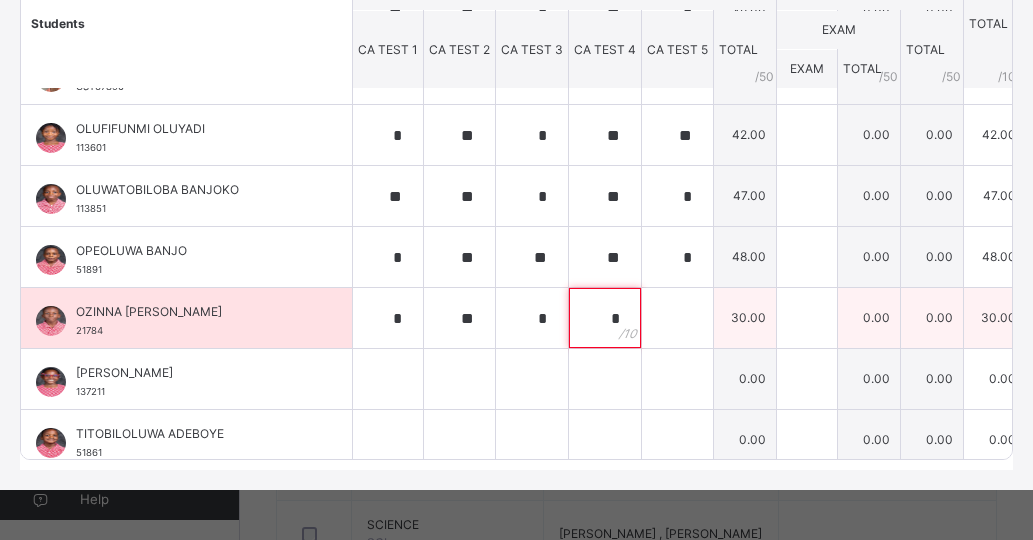 type on "*" 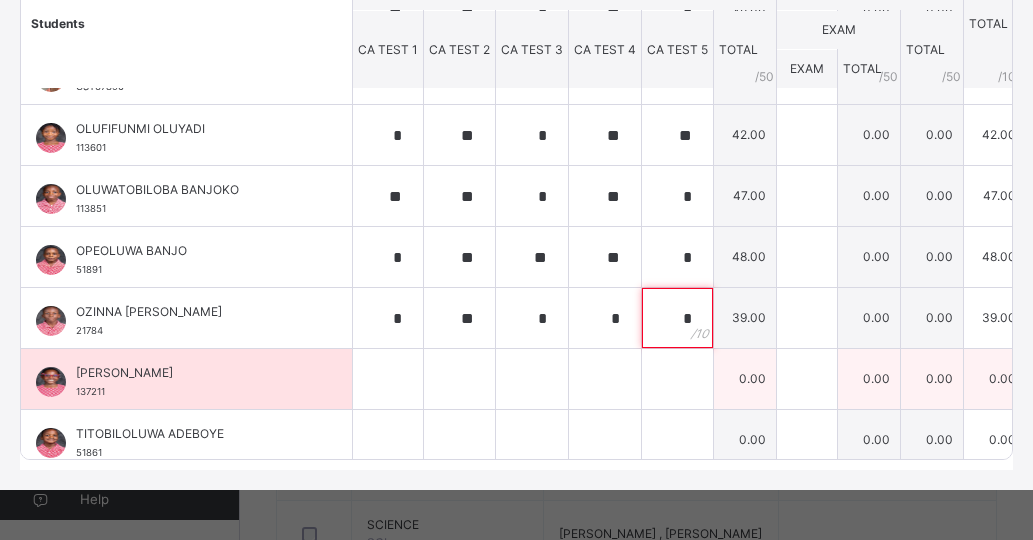 type on "*" 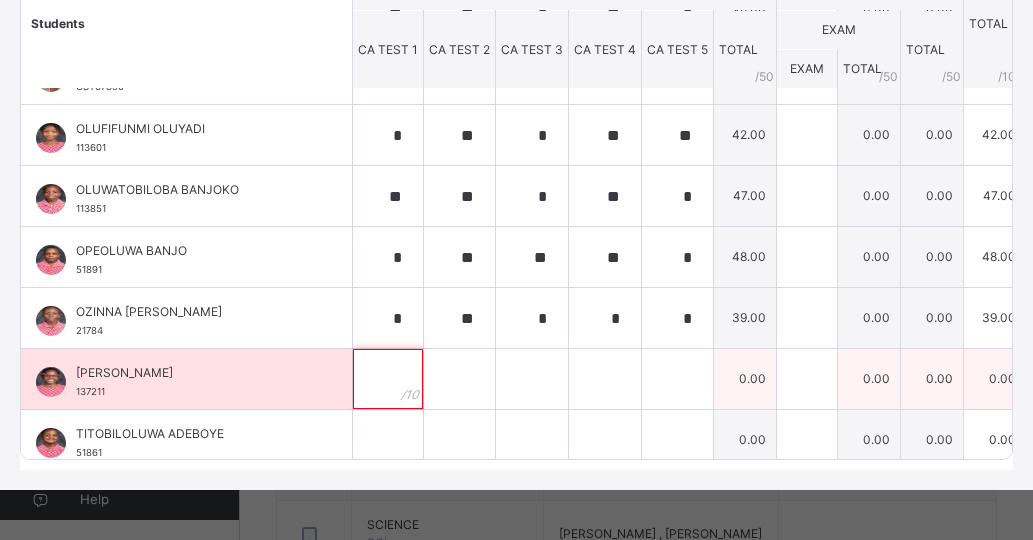 click at bounding box center (388, 379) 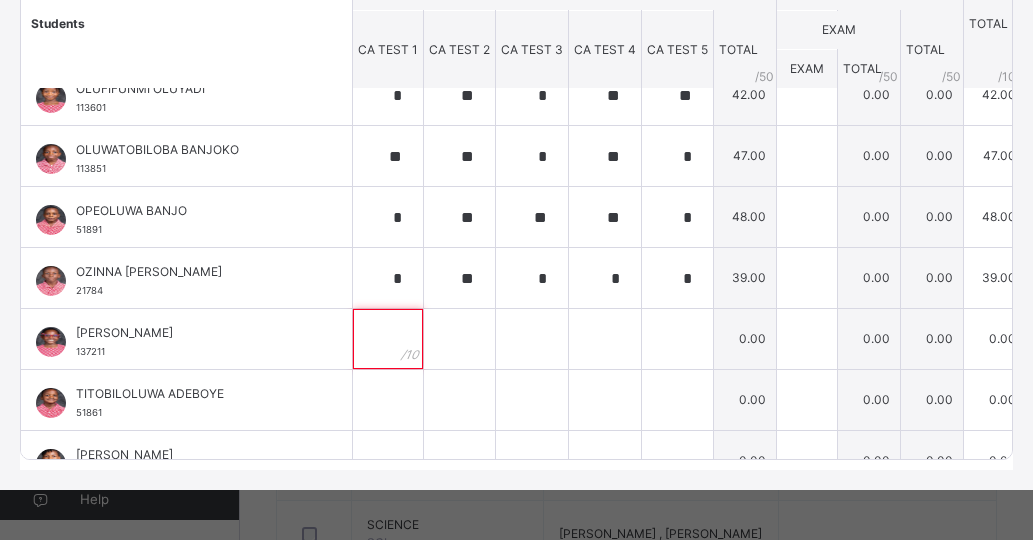 scroll, scrollTop: 606, scrollLeft: 0, axis: vertical 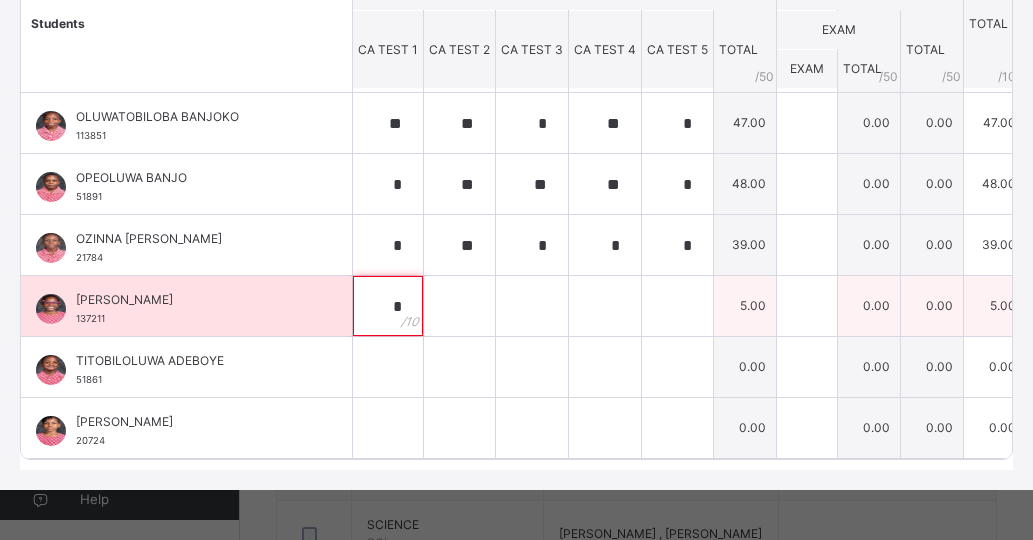 type on "*" 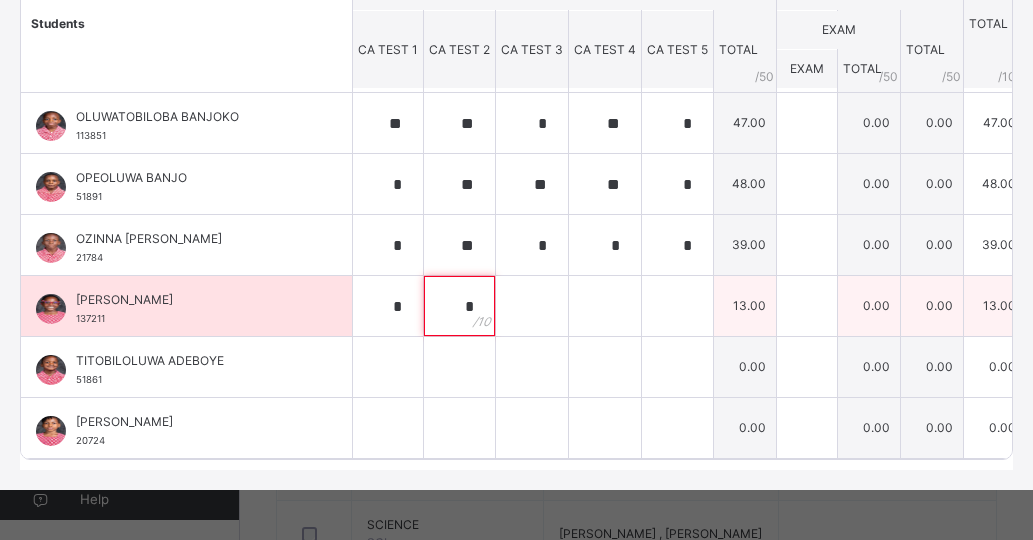type on "*" 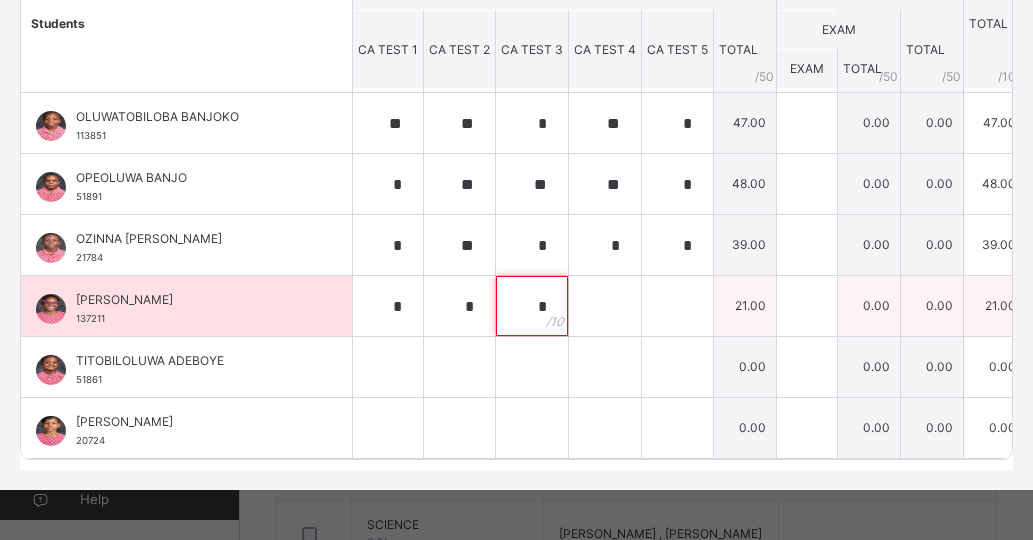 type on "*" 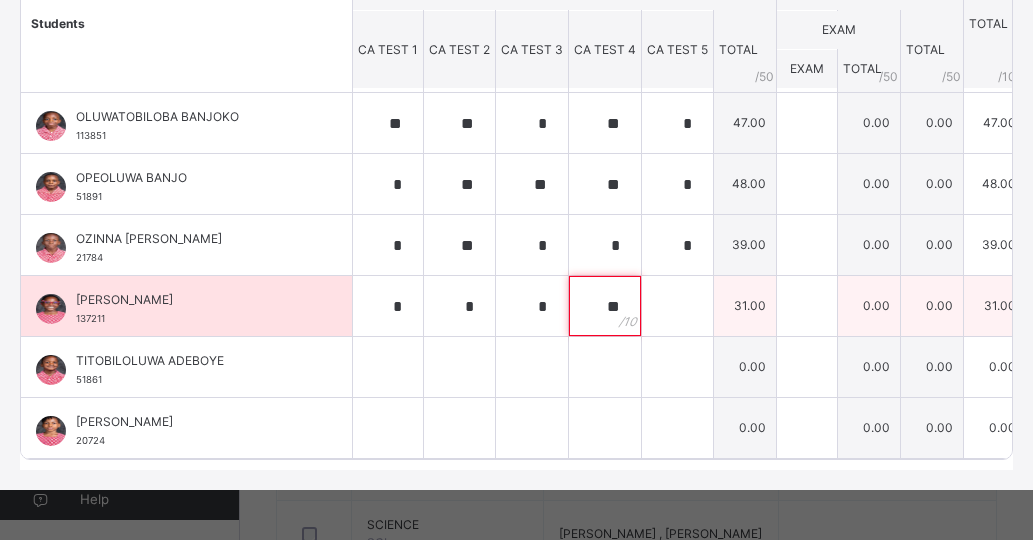 type on "**" 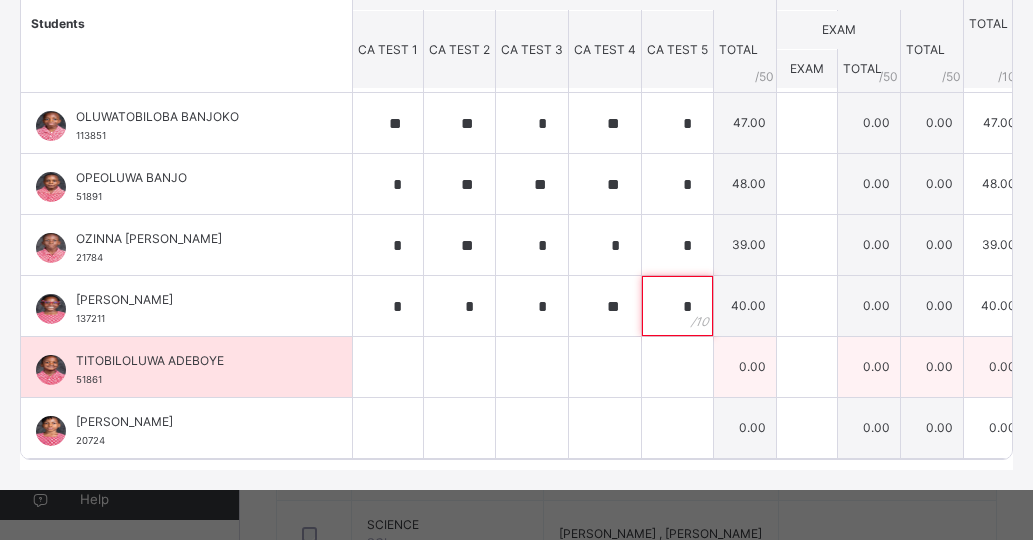 type on "*" 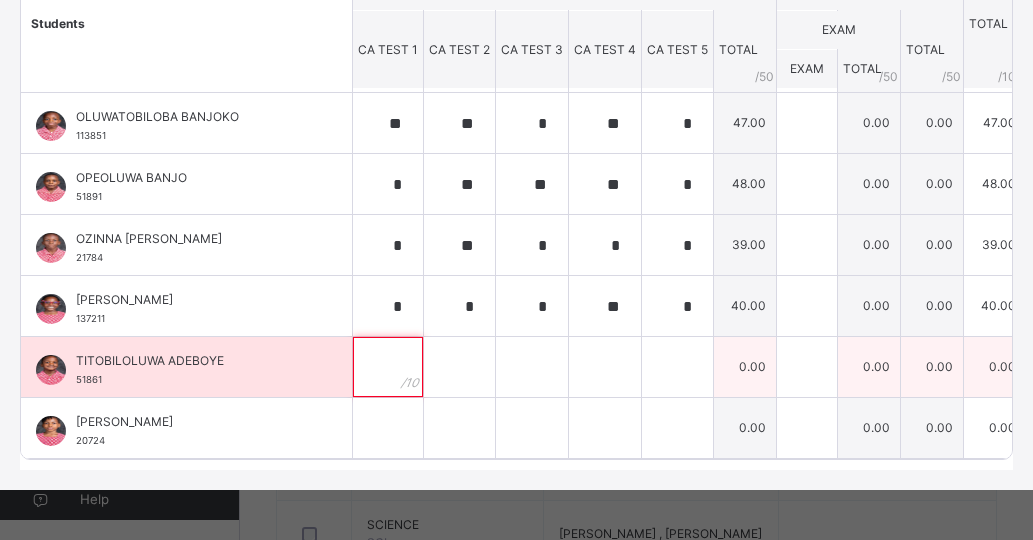 click at bounding box center [388, 367] 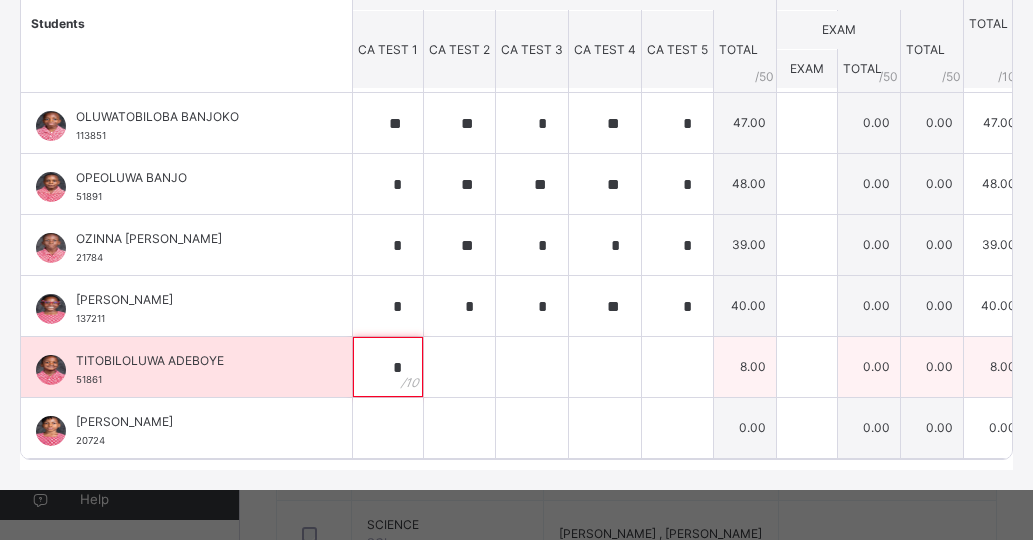 type on "*" 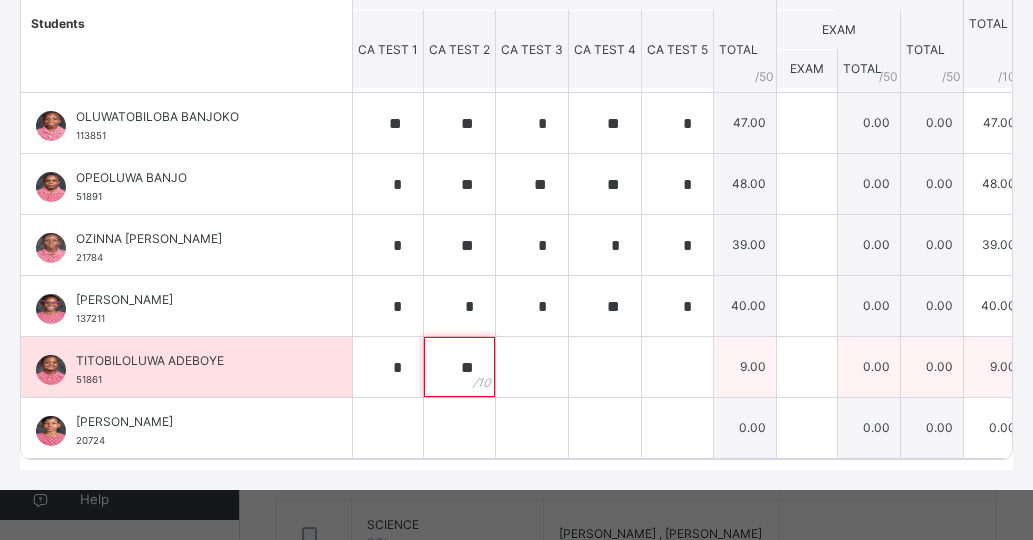 type on "**" 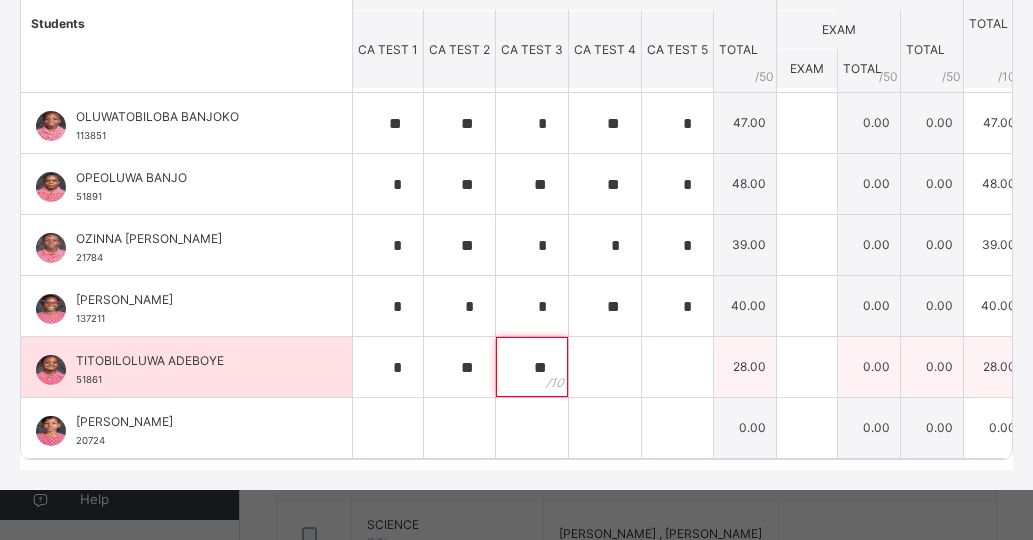 type on "**" 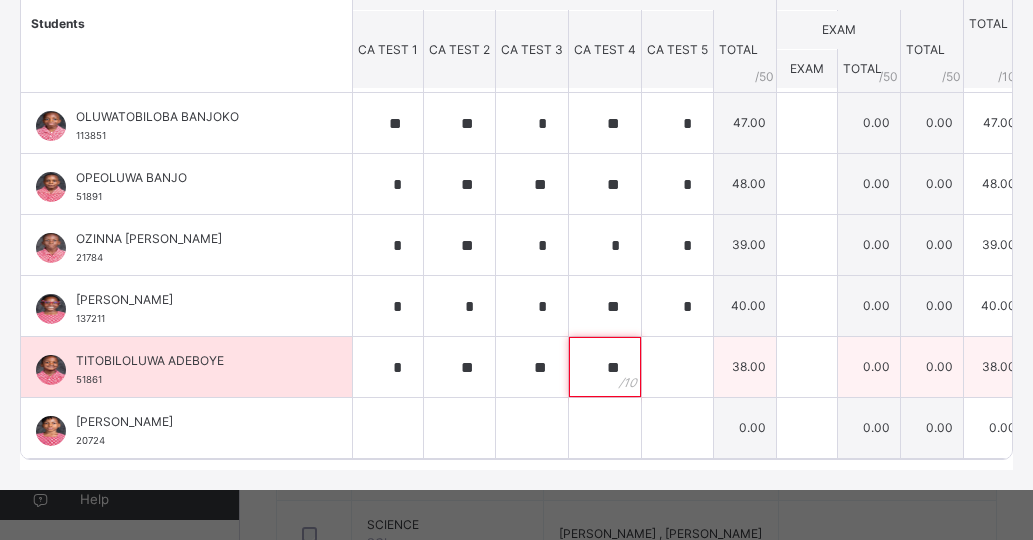 type on "**" 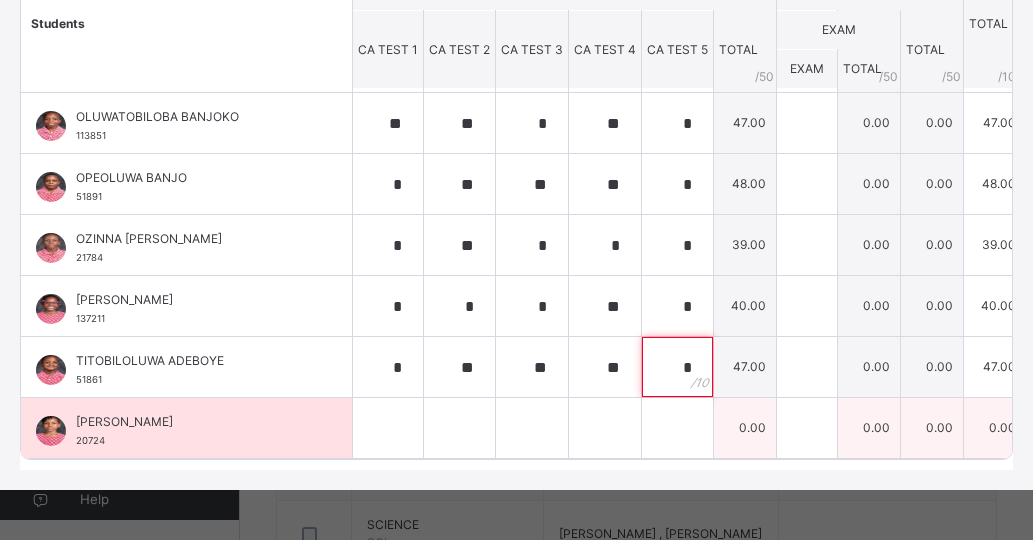 type on "*" 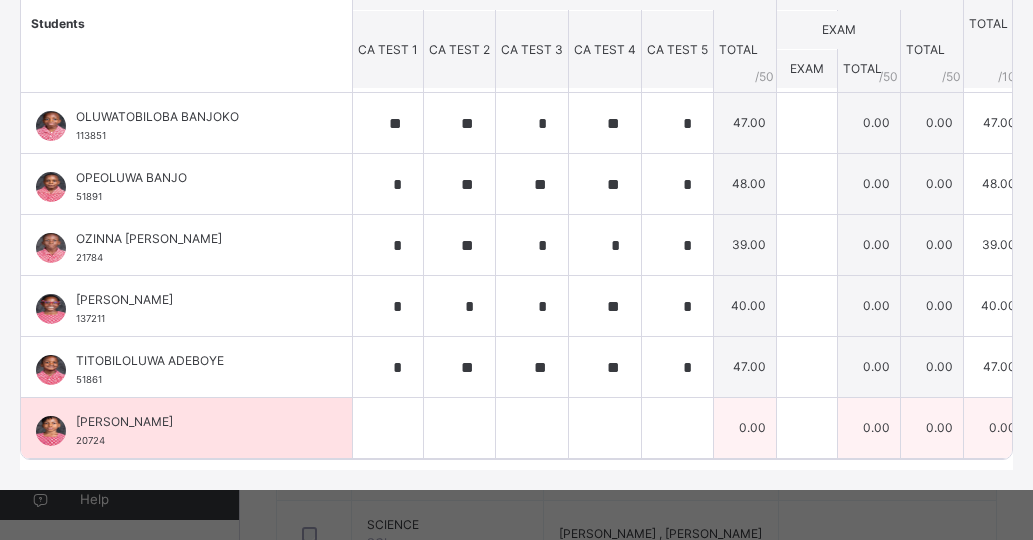 click on "[PERSON_NAME] 20724" at bounding box center (186, 428) 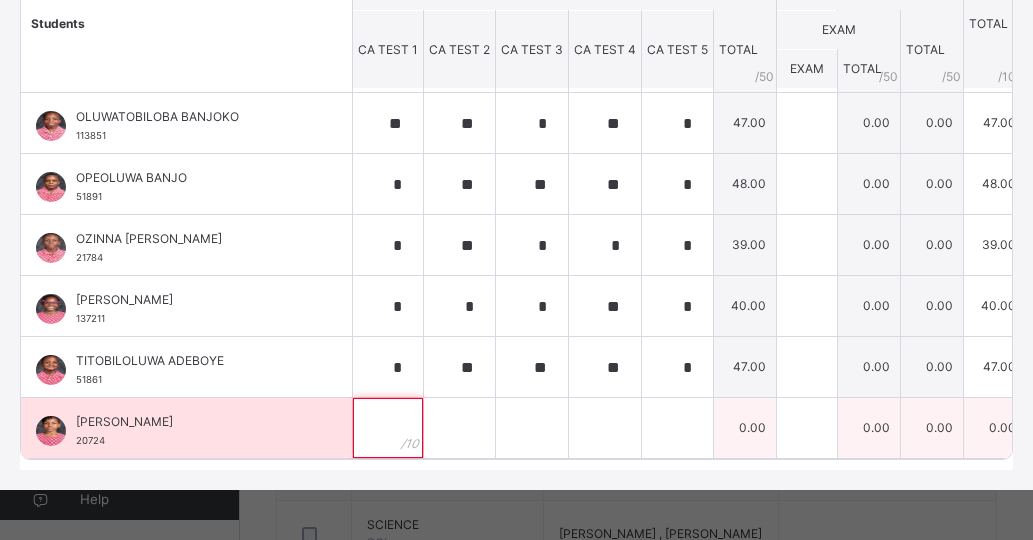 click at bounding box center (388, 428) 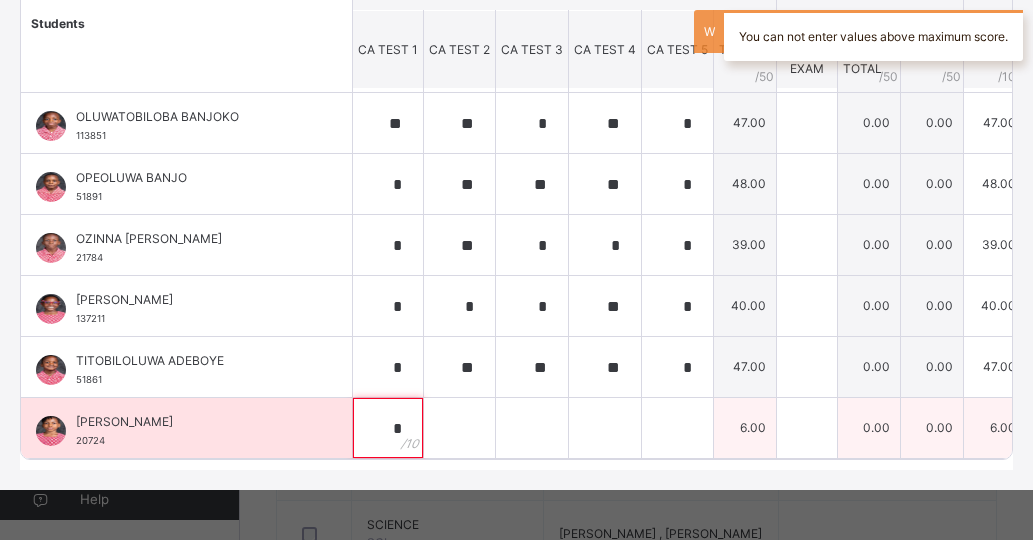 type on "*" 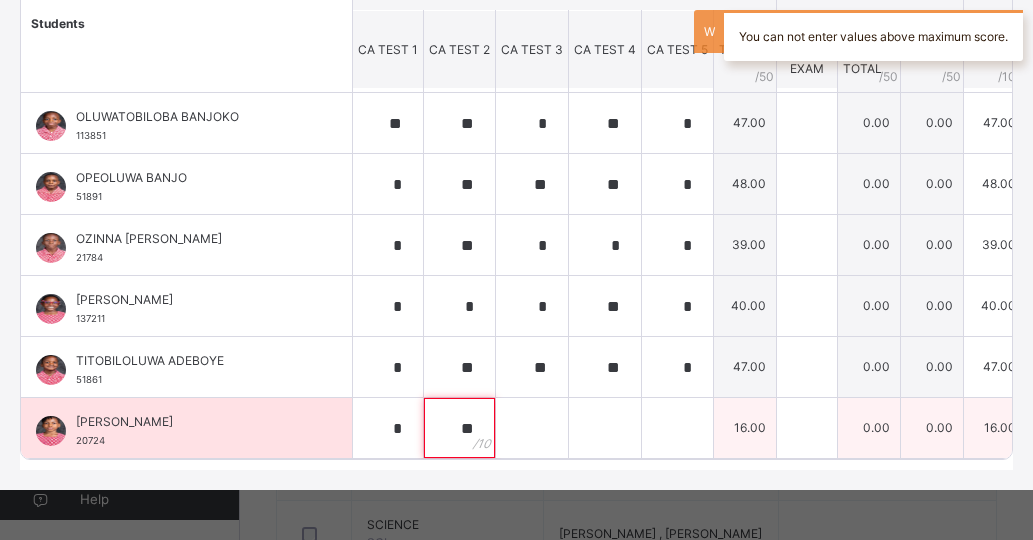 type on "**" 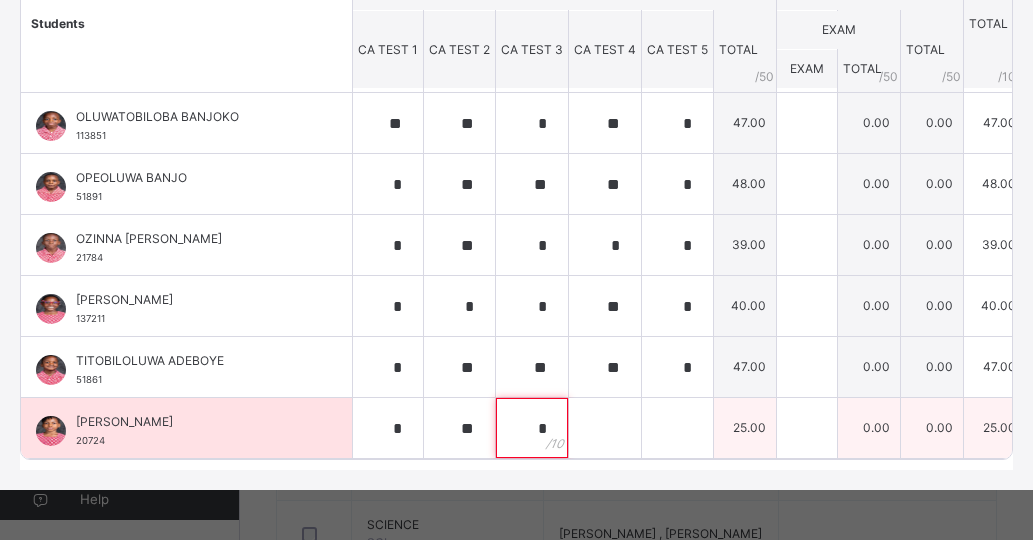 type on "*" 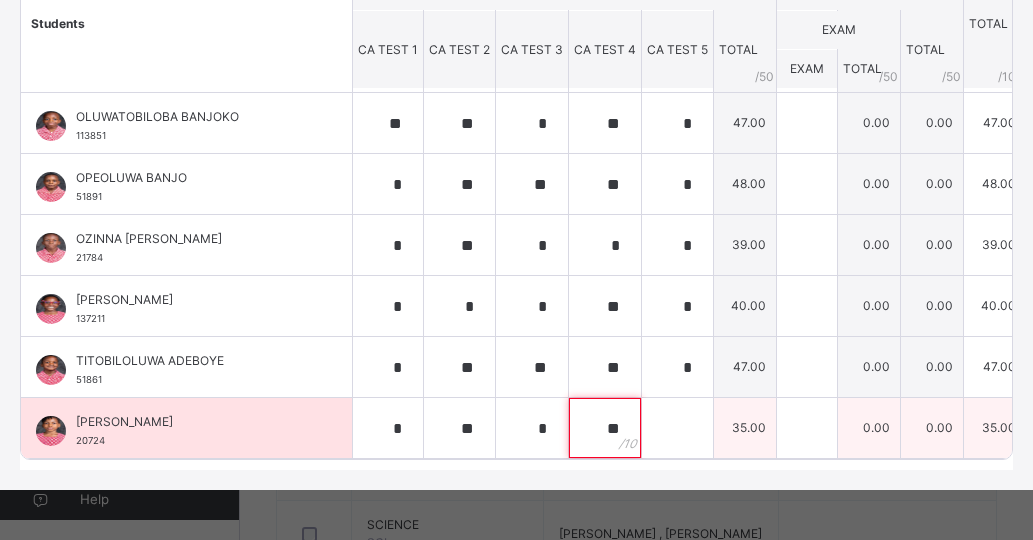 type on "**" 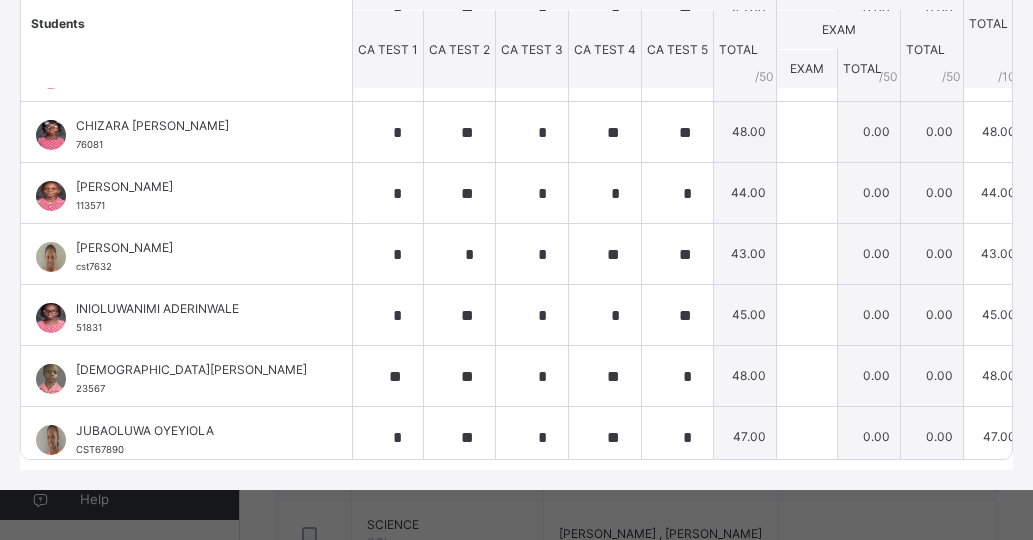 scroll, scrollTop: 169, scrollLeft: 0, axis: vertical 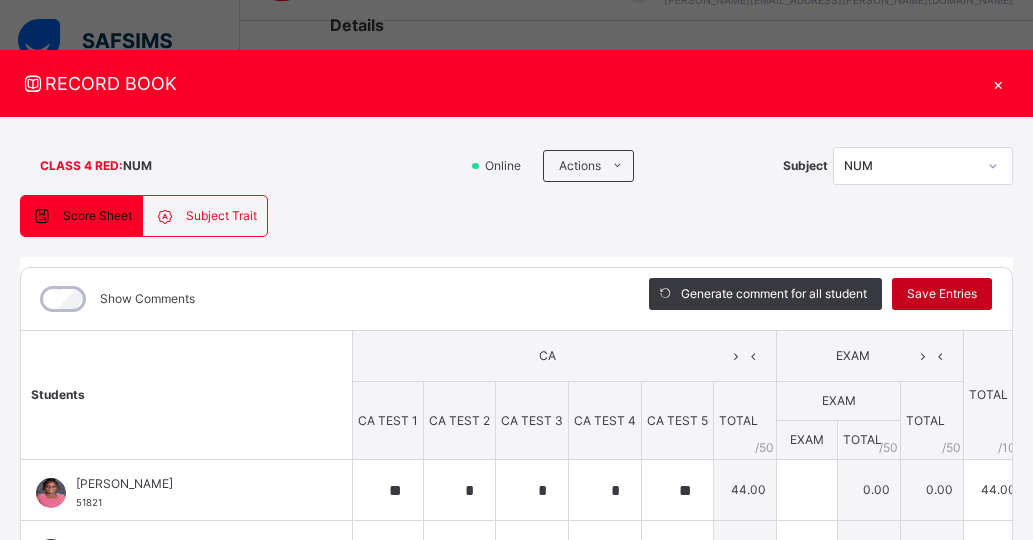 type on "**" 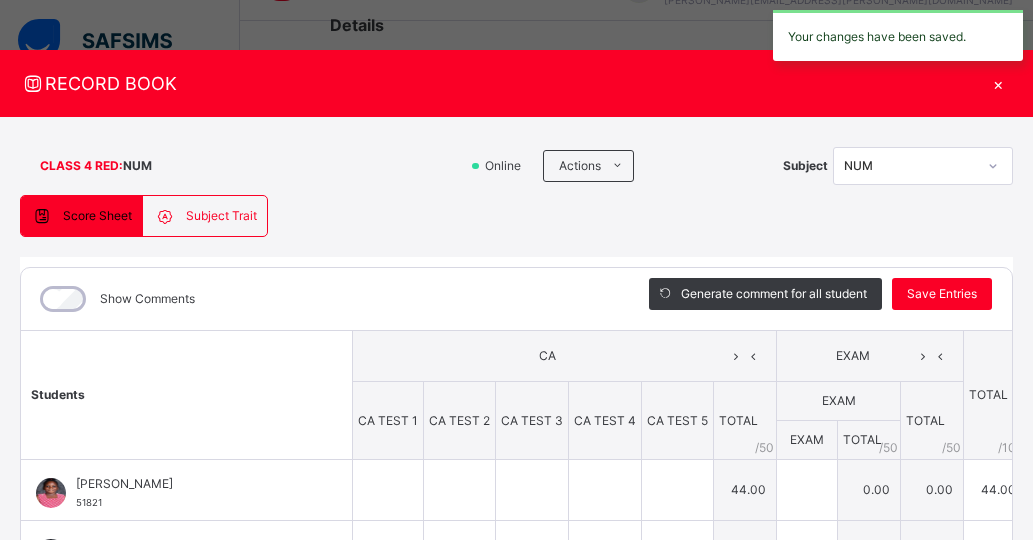 type on "**" 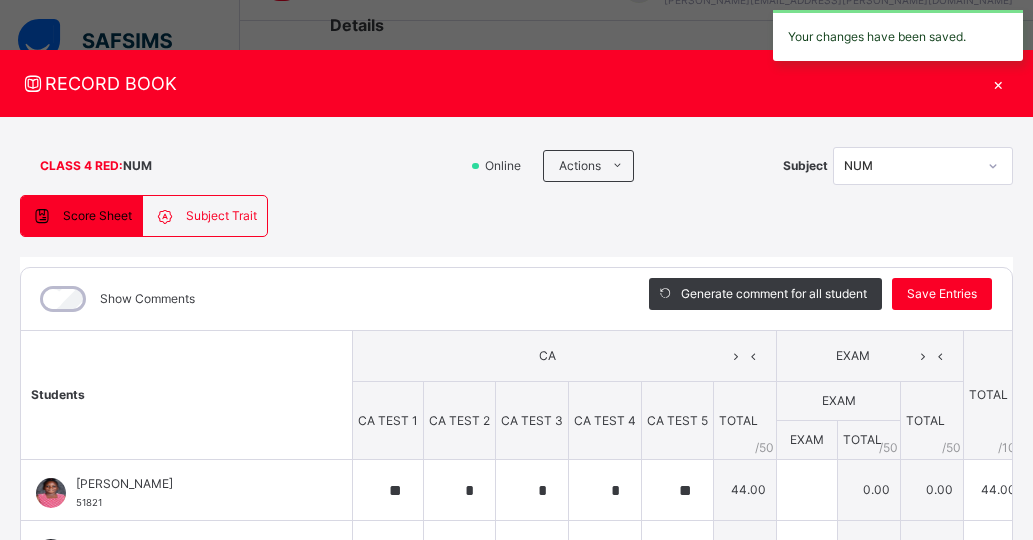 type on "*" 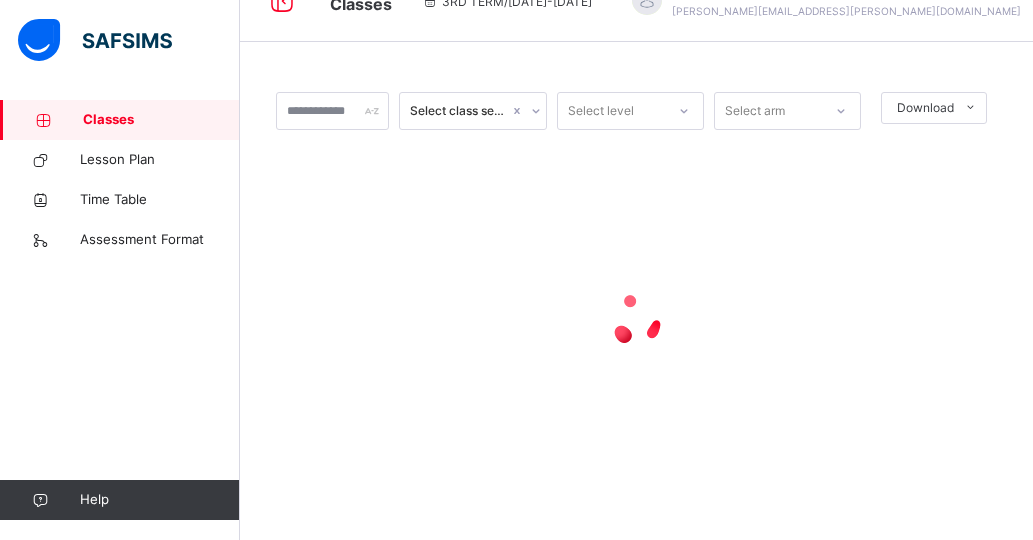 scroll, scrollTop: 0, scrollLeft: 0, axis: both 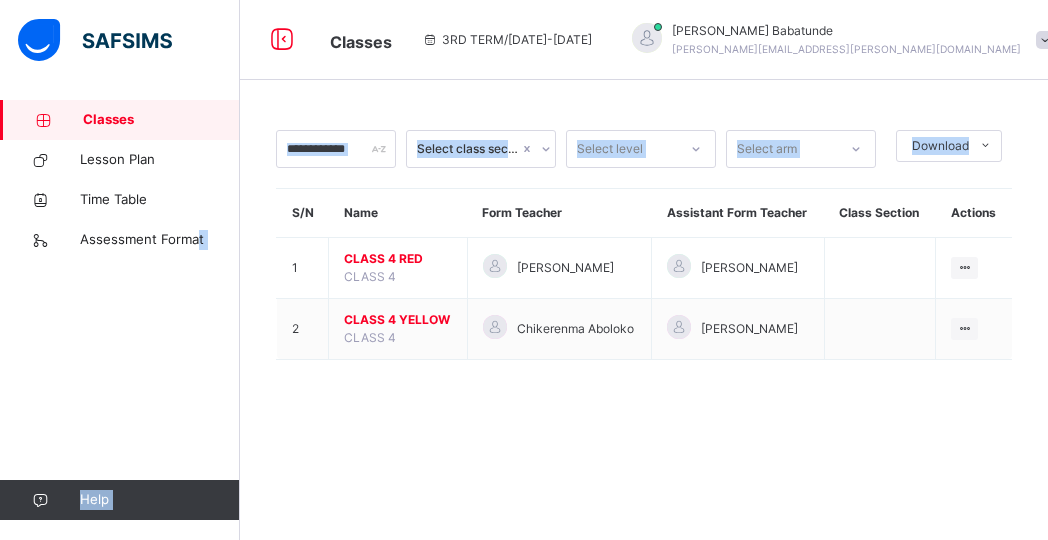 drag, startPoint x: 197, startPoint y: 289, endPoint x: 248, endPoint y: 343, distance: 74.27651 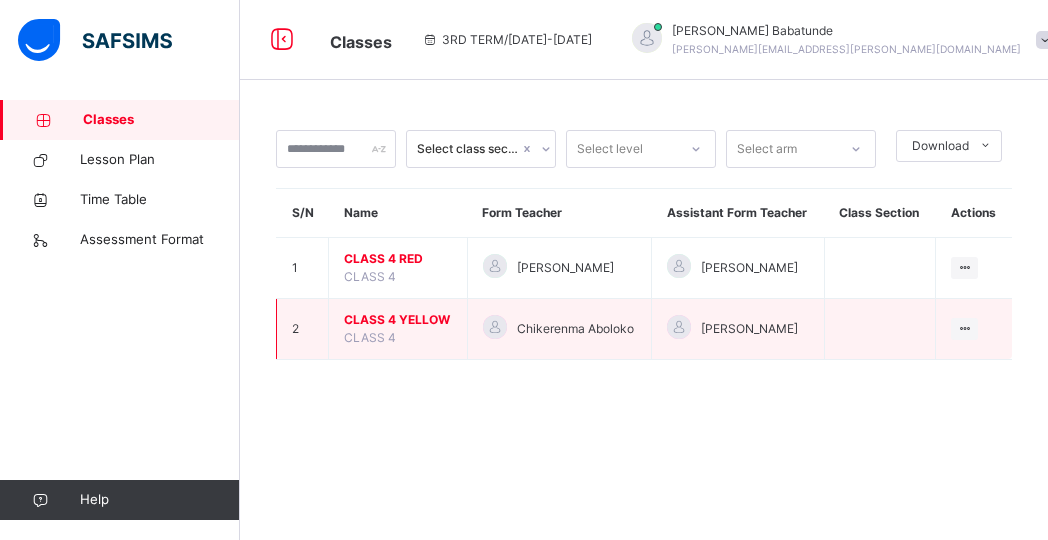 click on "CLASS 4   YELLOW" at bounding box center (398, 320) 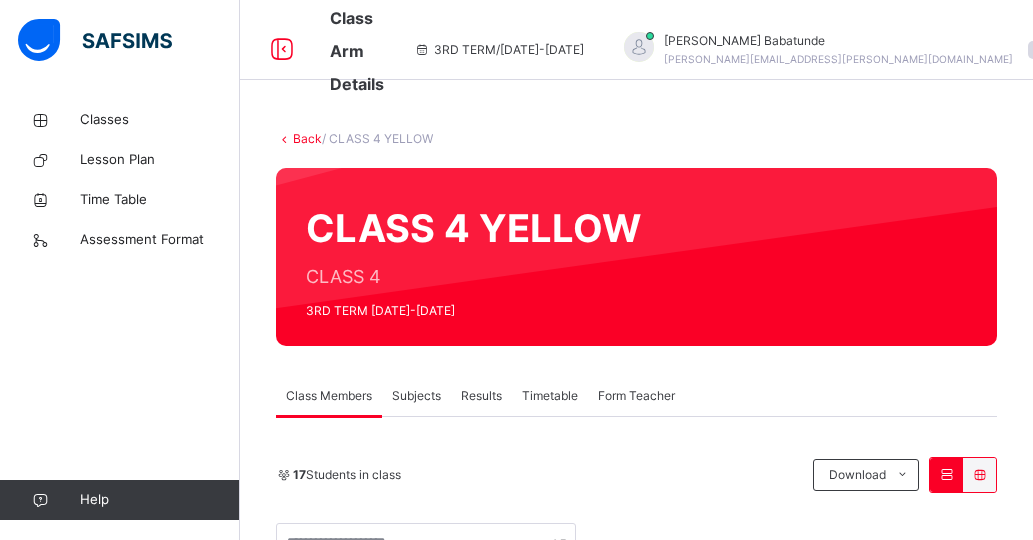 click at bounding box center (284, 138) 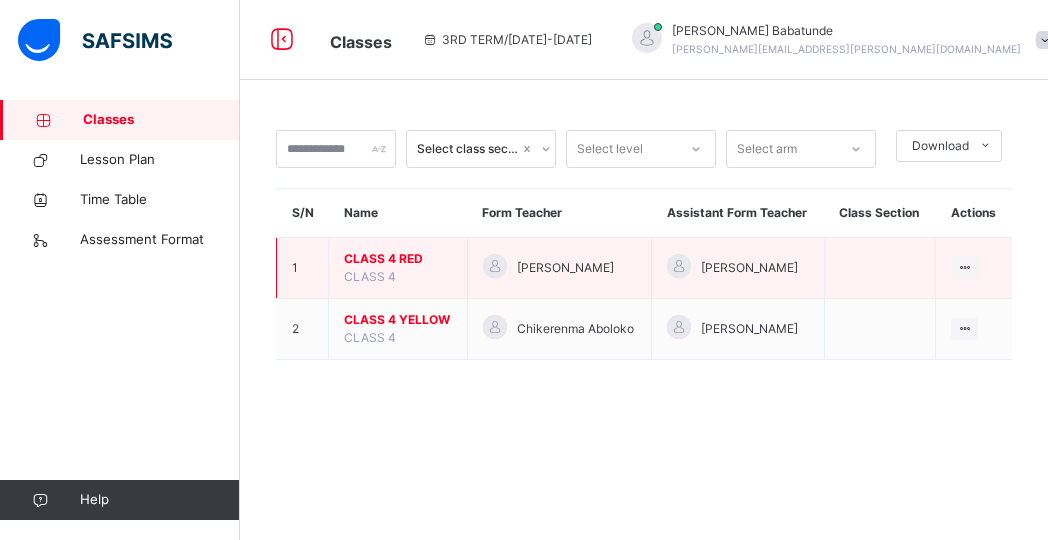click on "CLASS 4   RED" at bounding box center (398, 259) 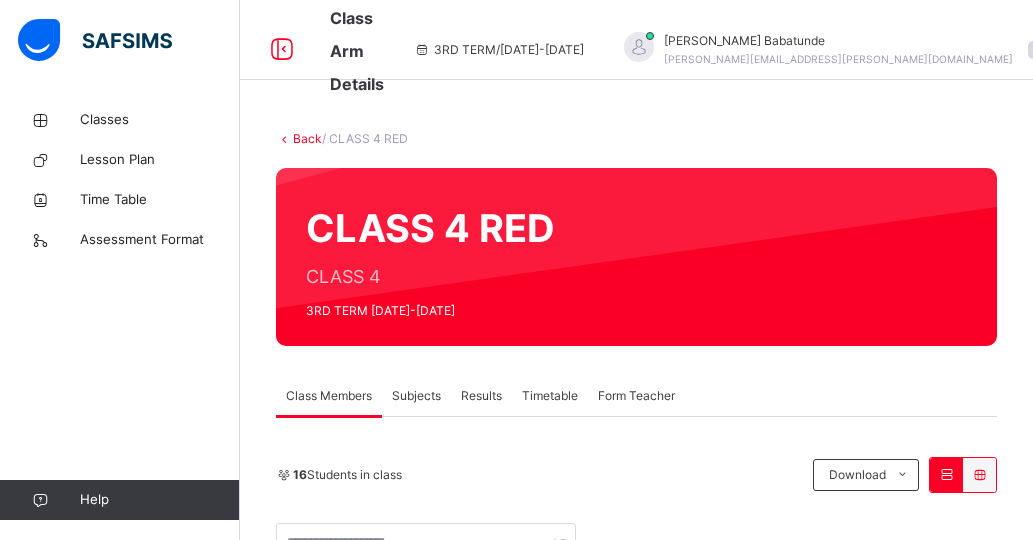 click on "Subjects" at bounding box center (416, 396) 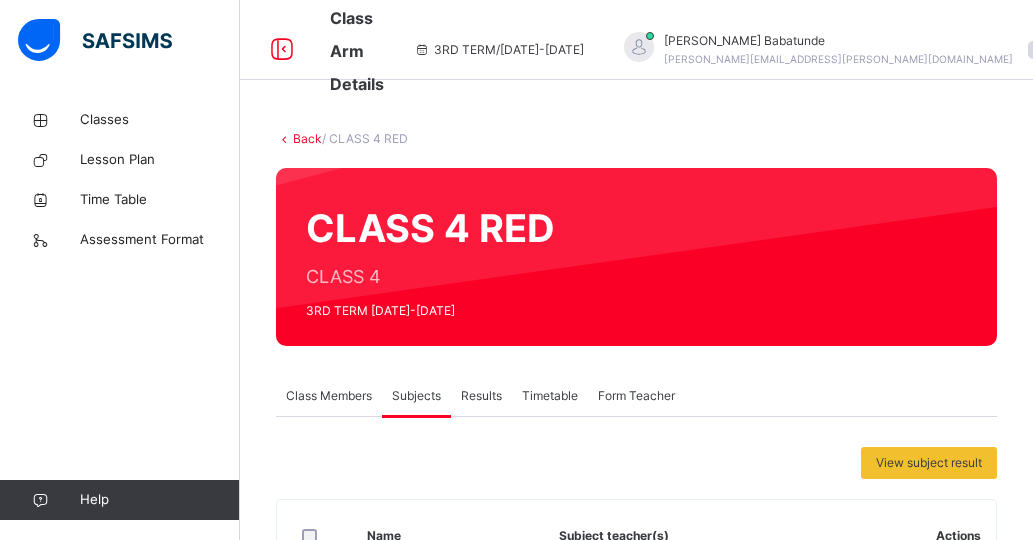 scroll, scrollTop: 472, scrollLeft: 0, axis: vertical 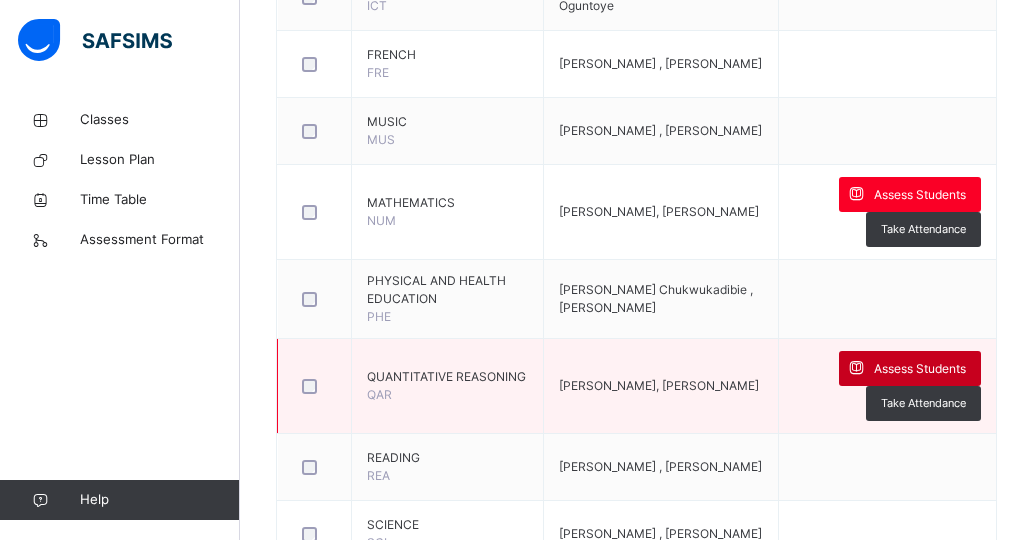 click on "Assess Students" at bounding box center [920, 369] 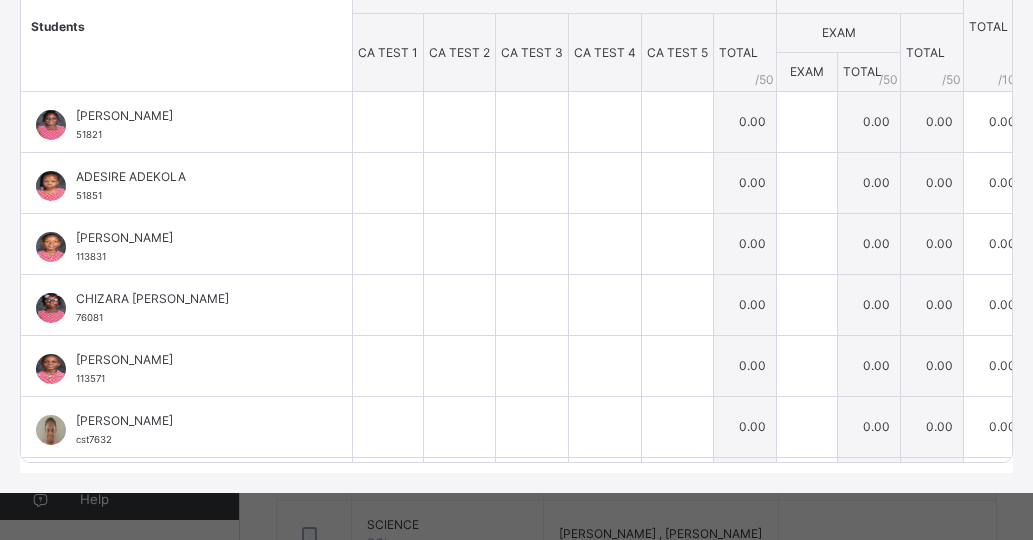 scroll, scrollTop: 371, scrollLeft: 0, axis: vertical 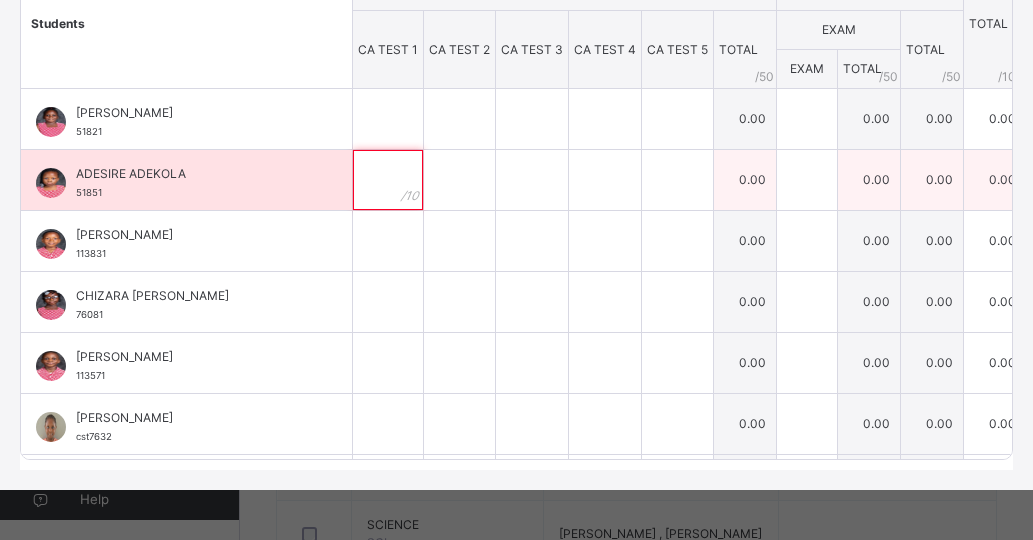 click at bounding box center (388, 180) 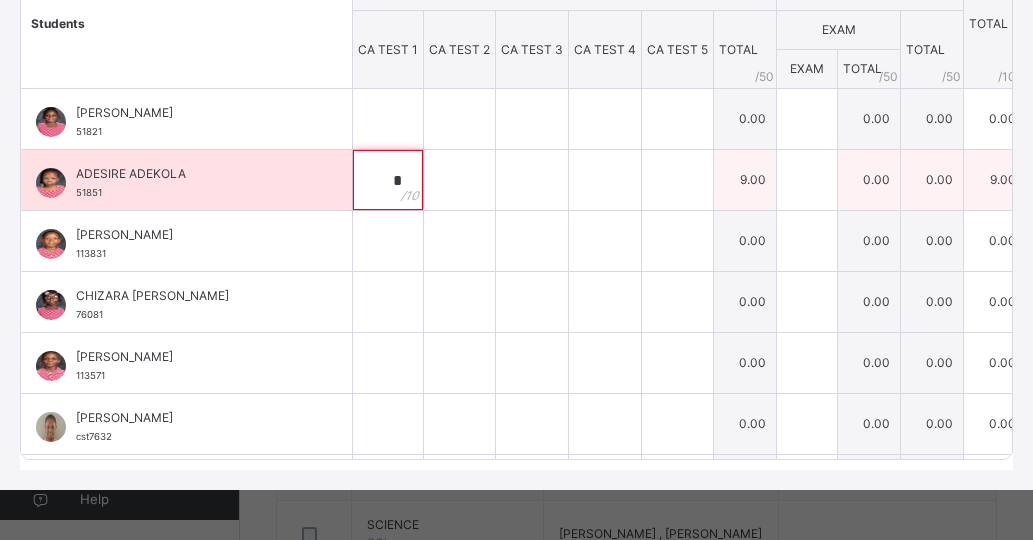 type on "*" 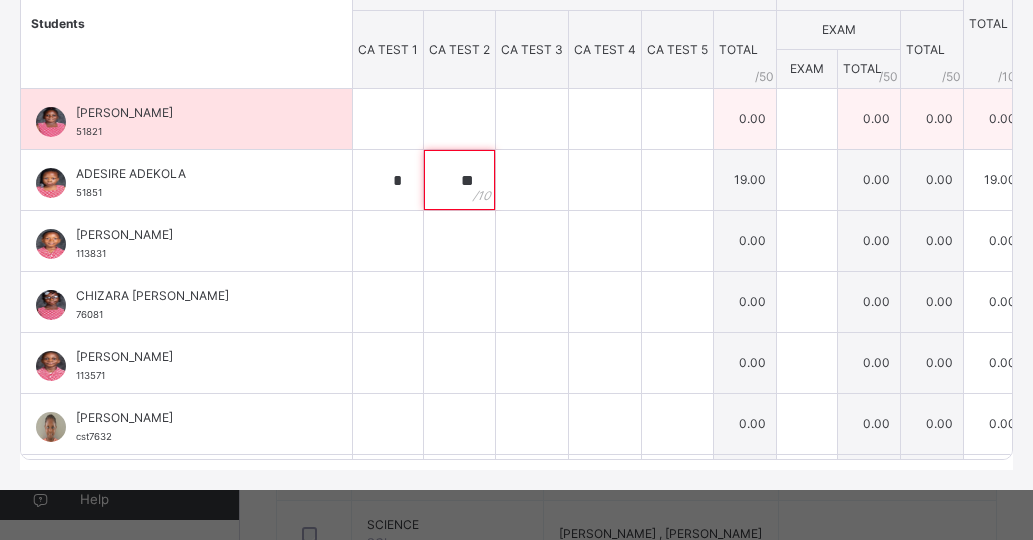 type on "**" 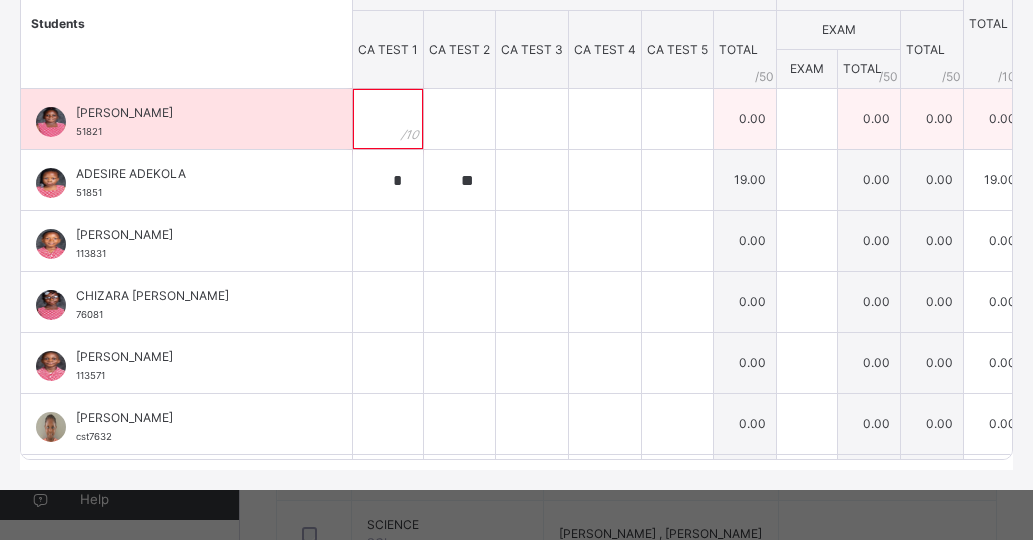click at bounding box center (388, 119) 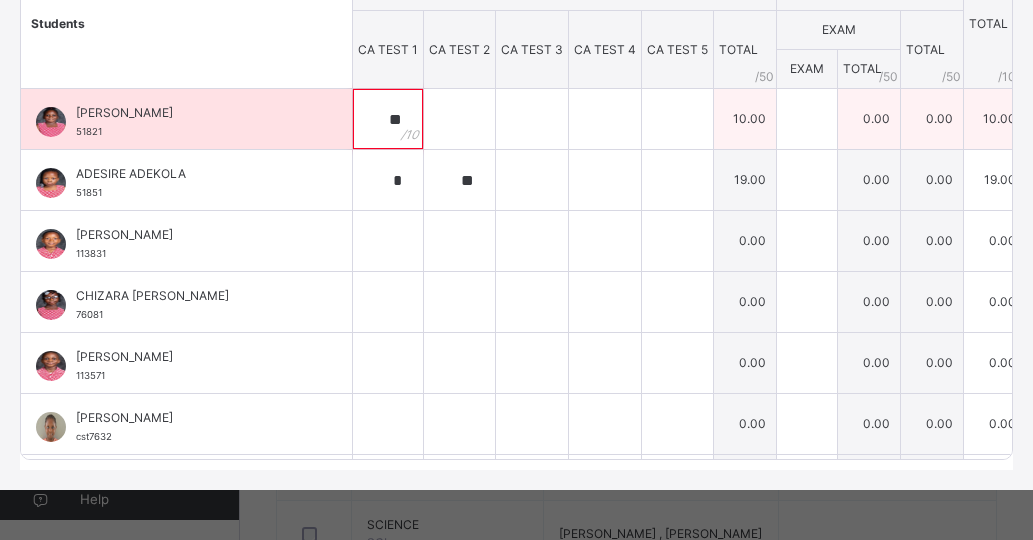 type on "**" 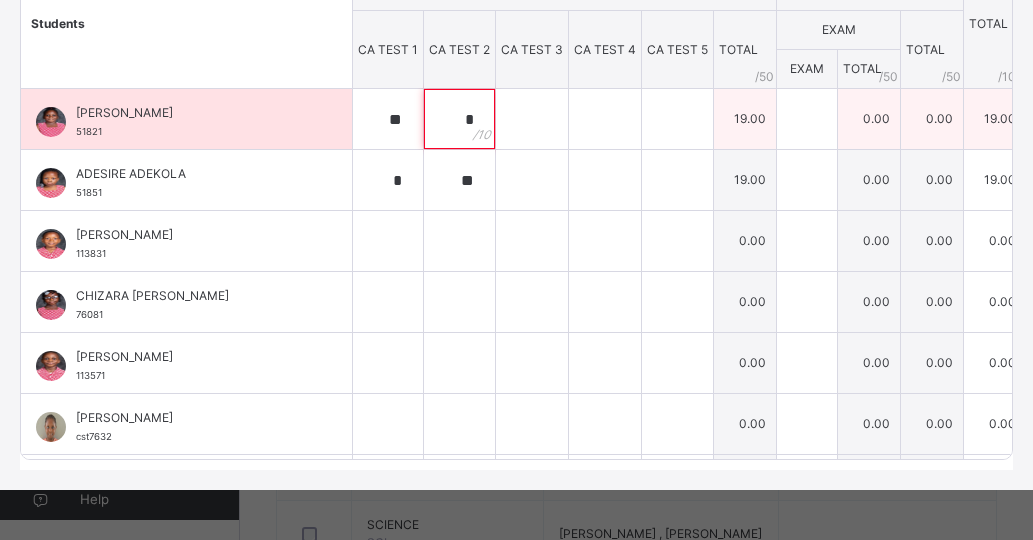 type on "*" 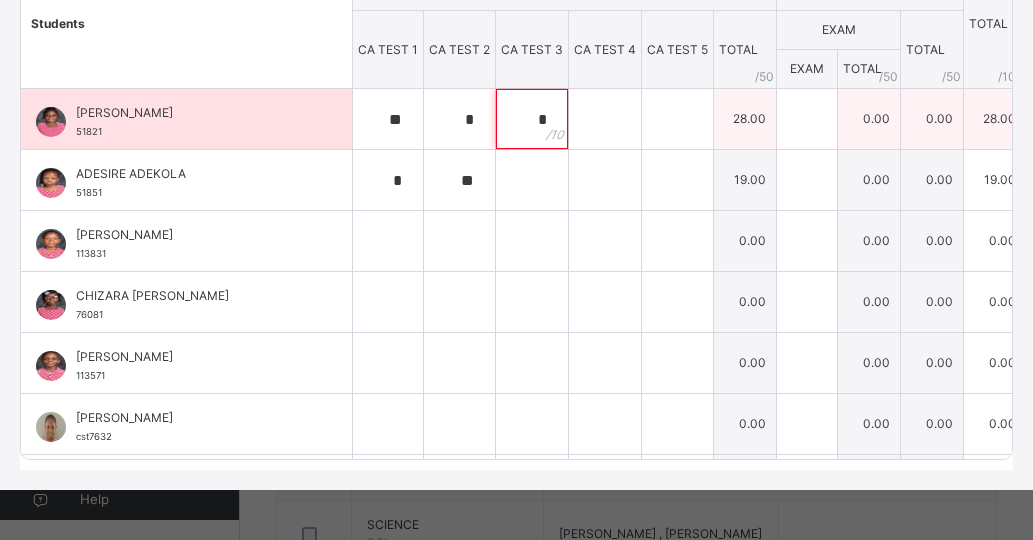type on "*" 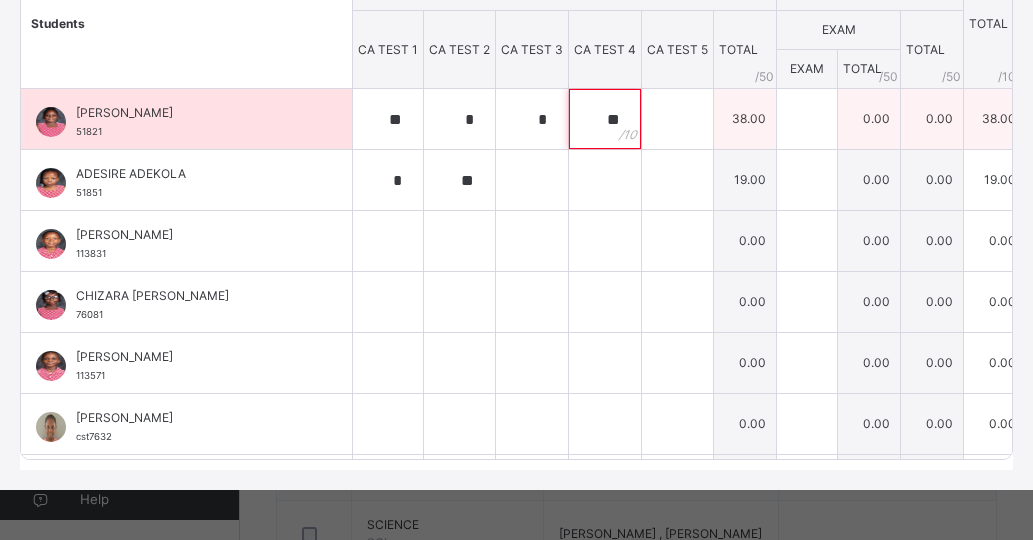 type on "**" 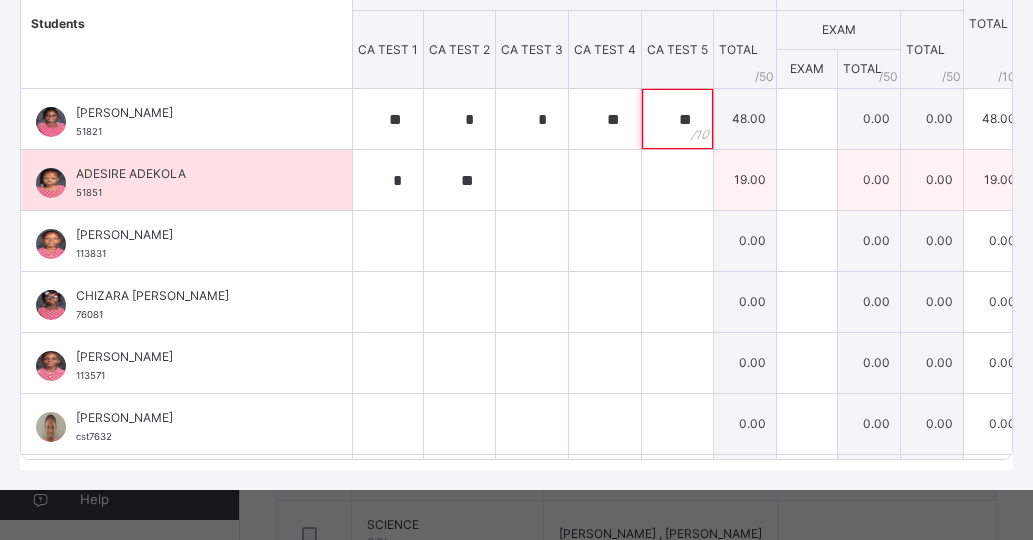type on "**" 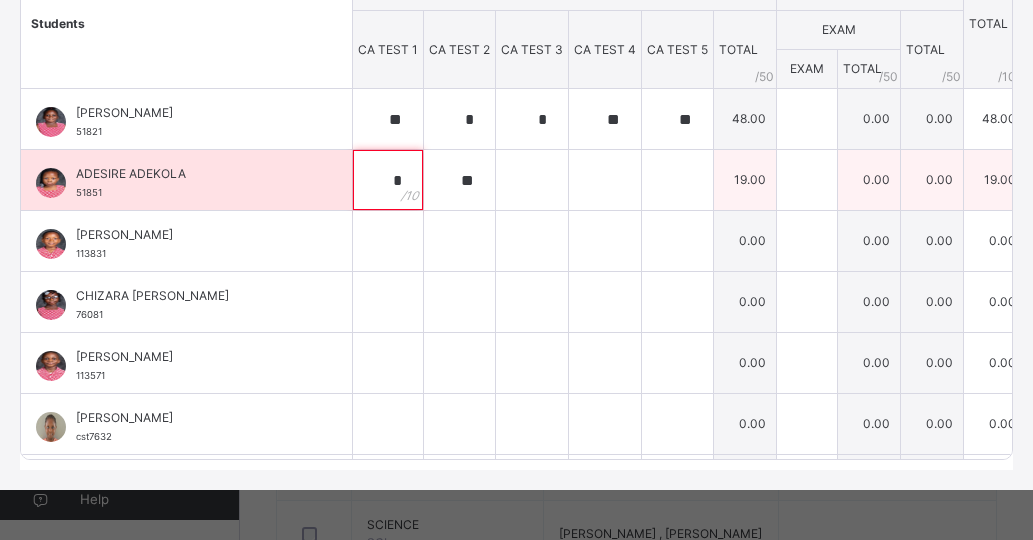 click on "*" at bounding box center (388, 180) 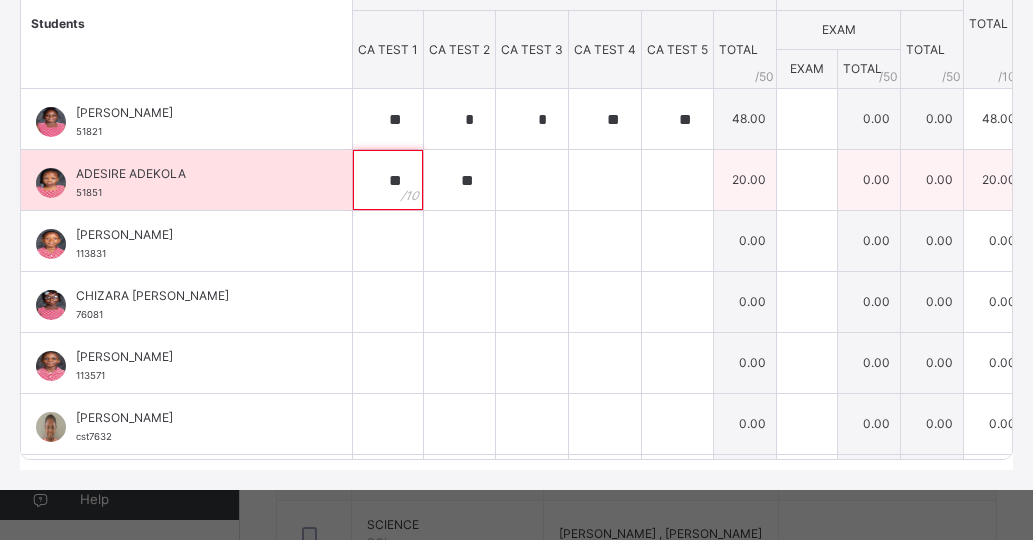 type on "**" 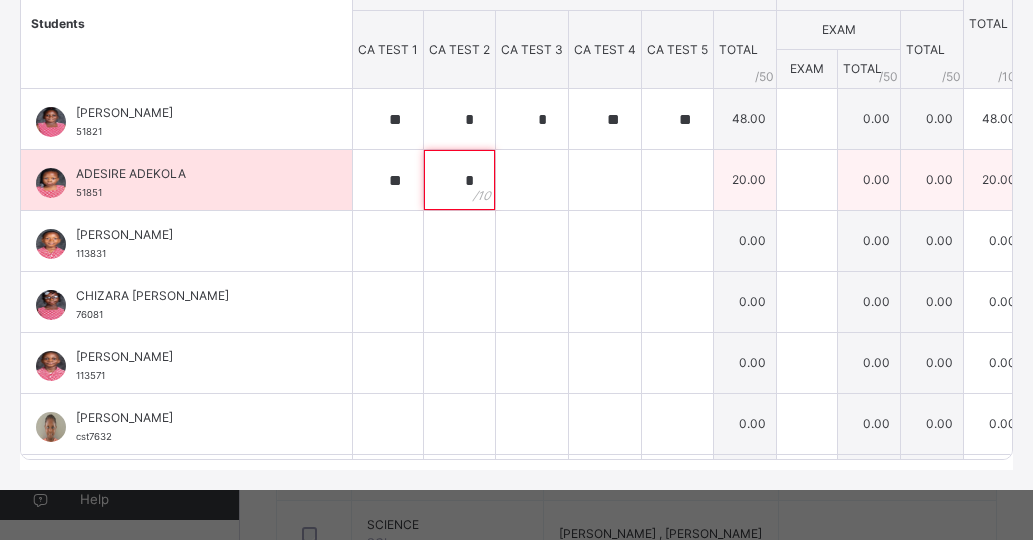 type on "*" 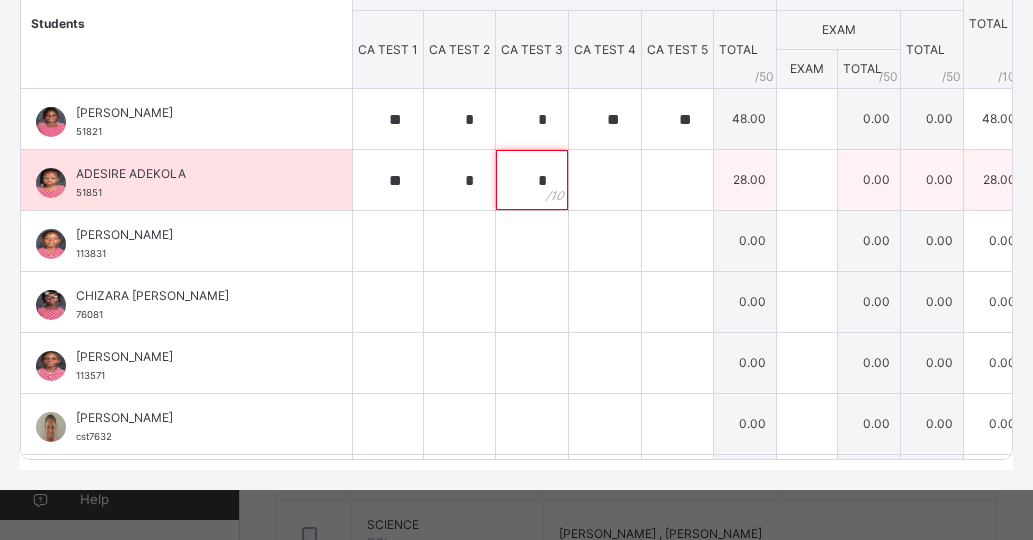 type on "*" 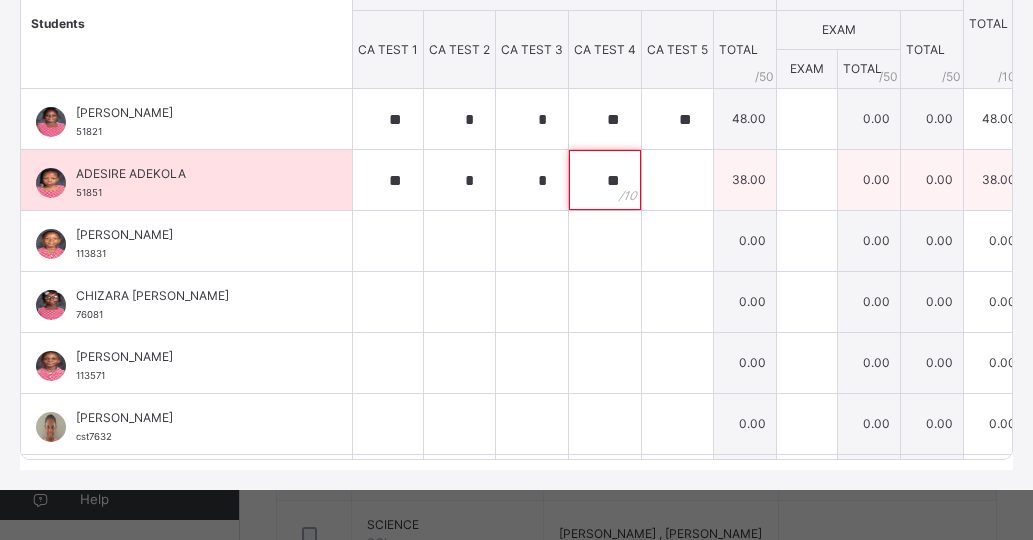 type on "**" 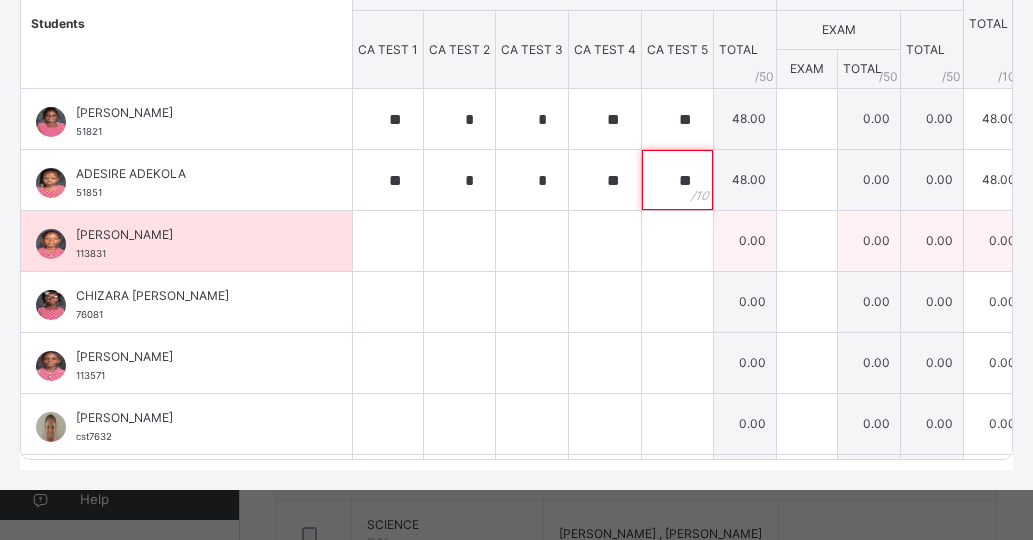 type on "**" 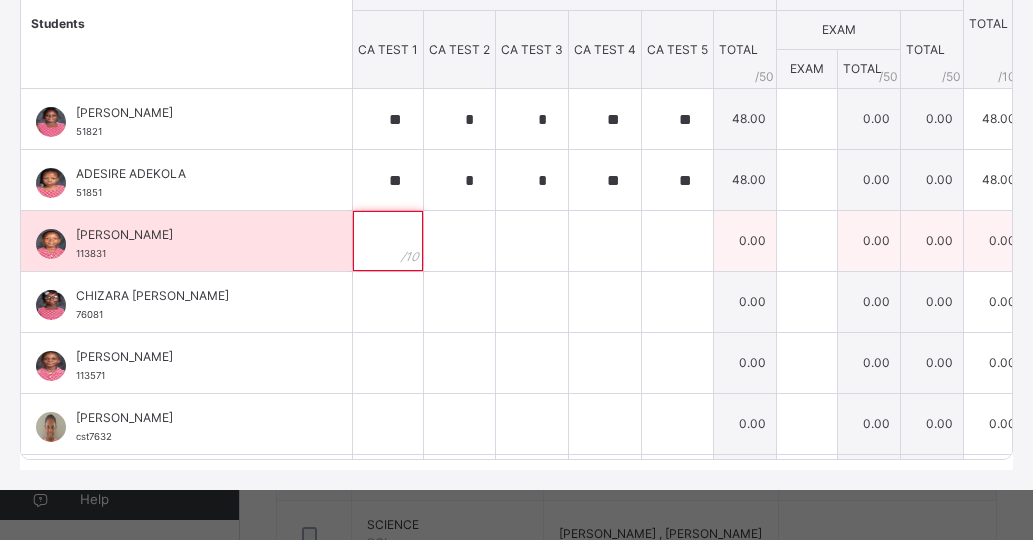 click at bounding box center (388, 241) 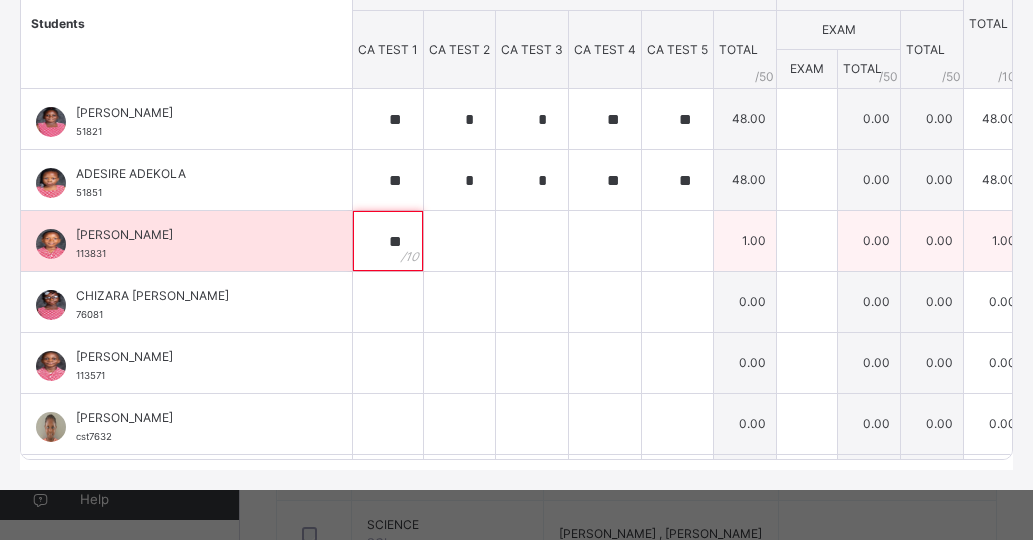 type on "**" 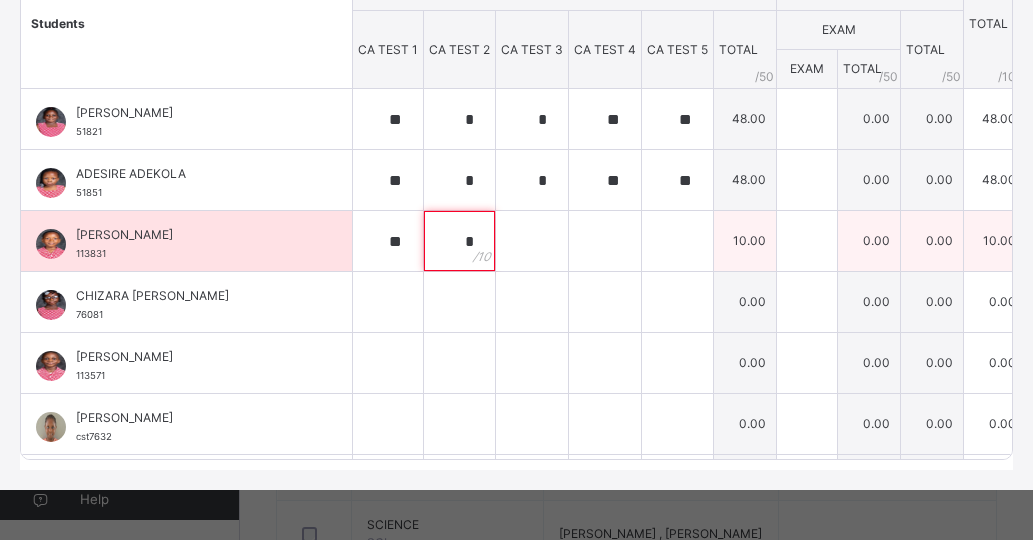 type on "*" 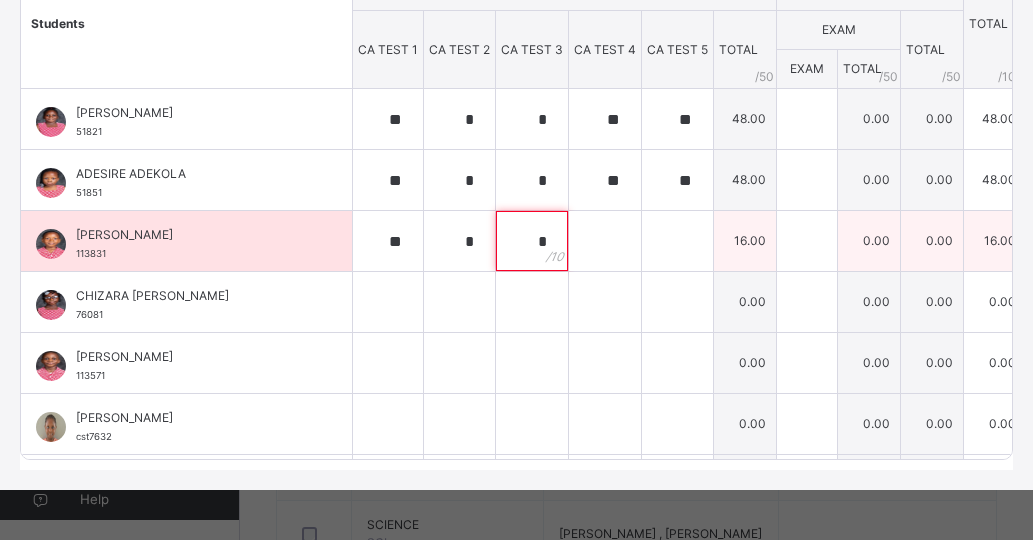 type on "*" 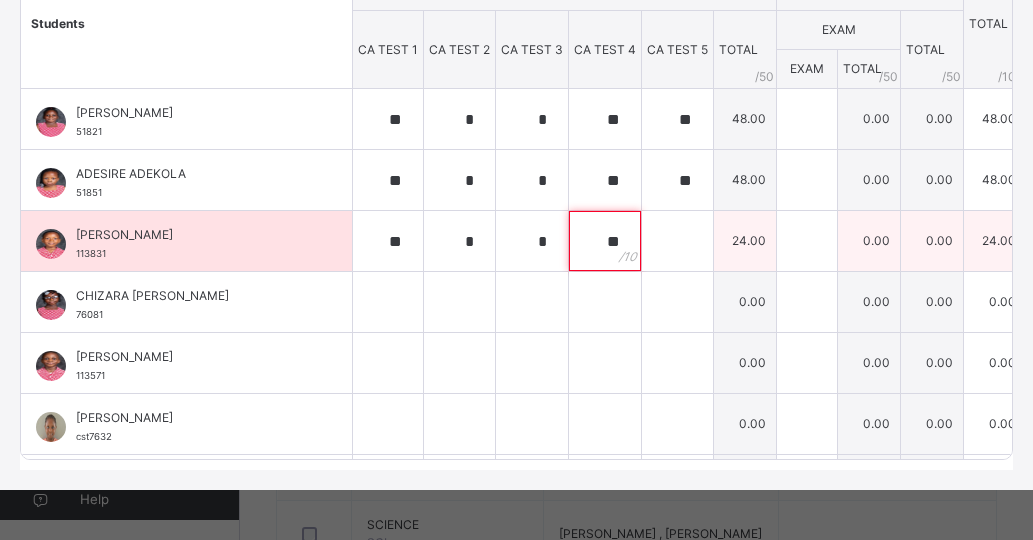 type on "**" 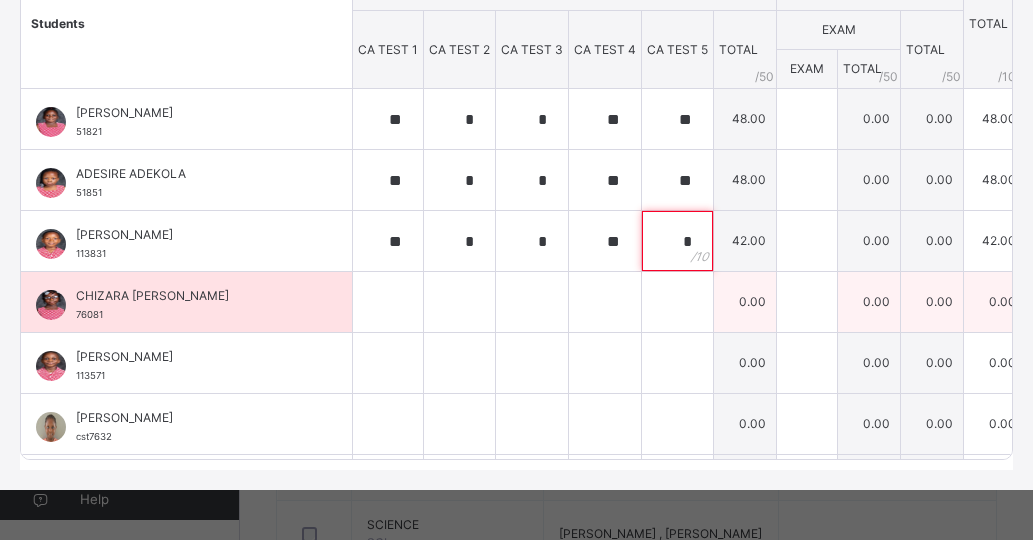 type on "*" 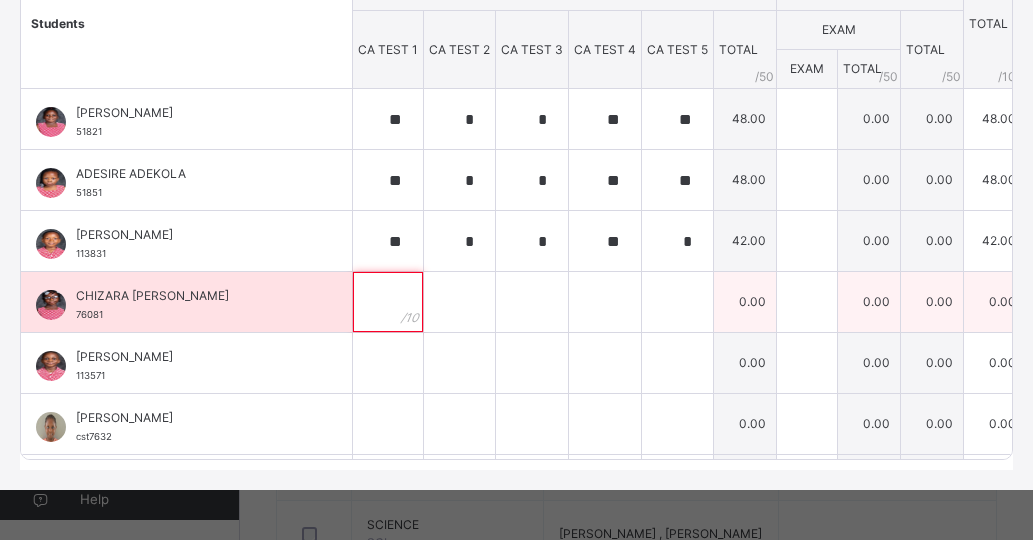 click at bounding box center (388, 302) 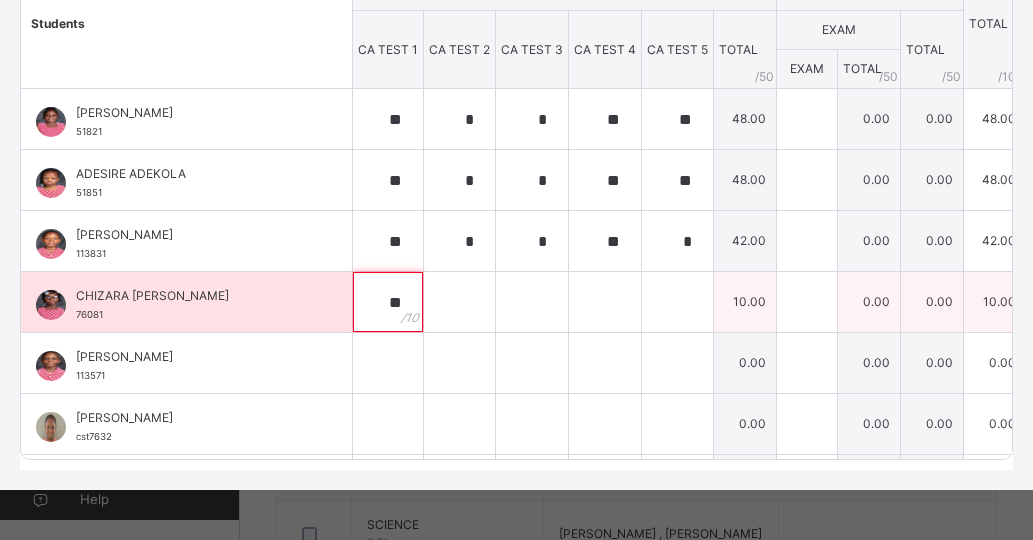 type on "**" 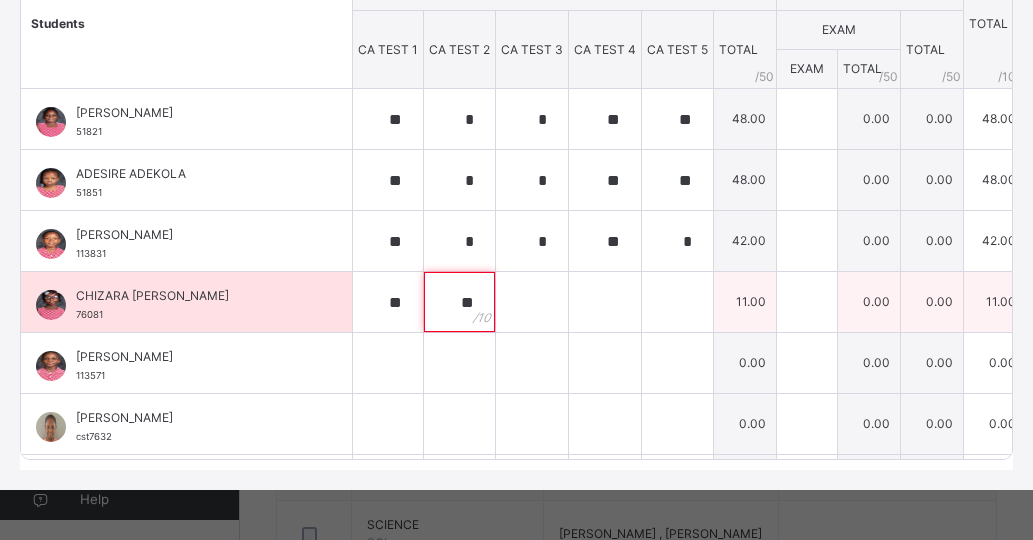 type on "**" 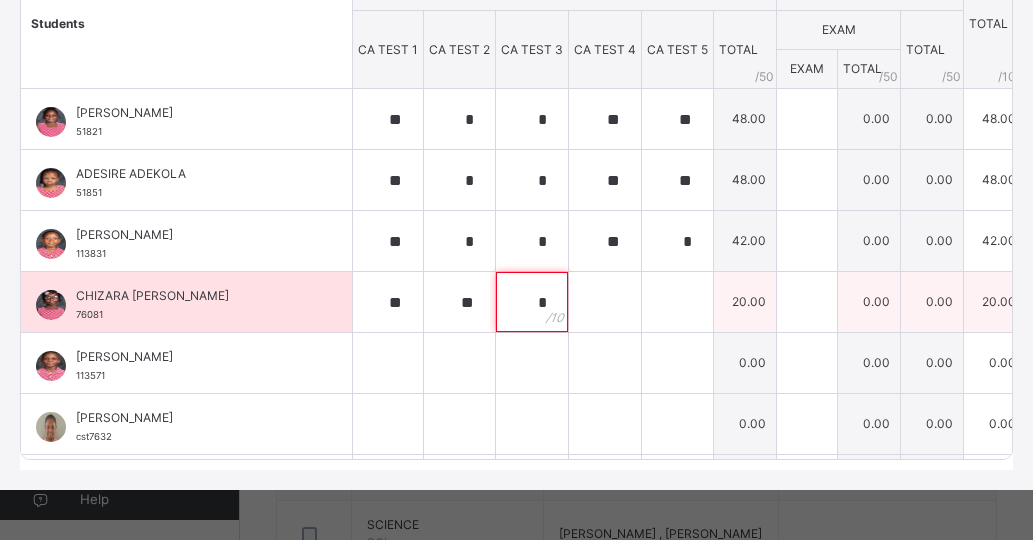 type on "*" 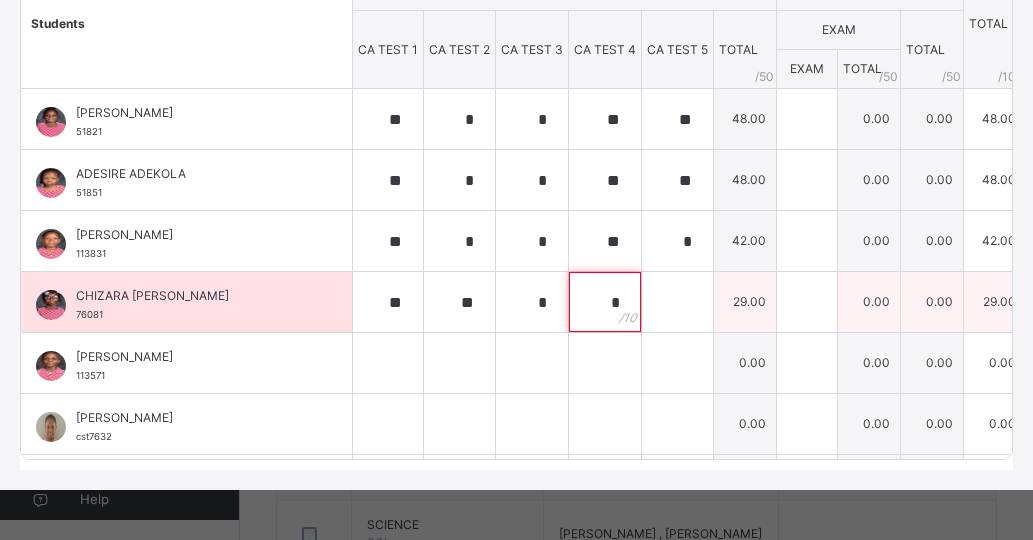 type on "*" 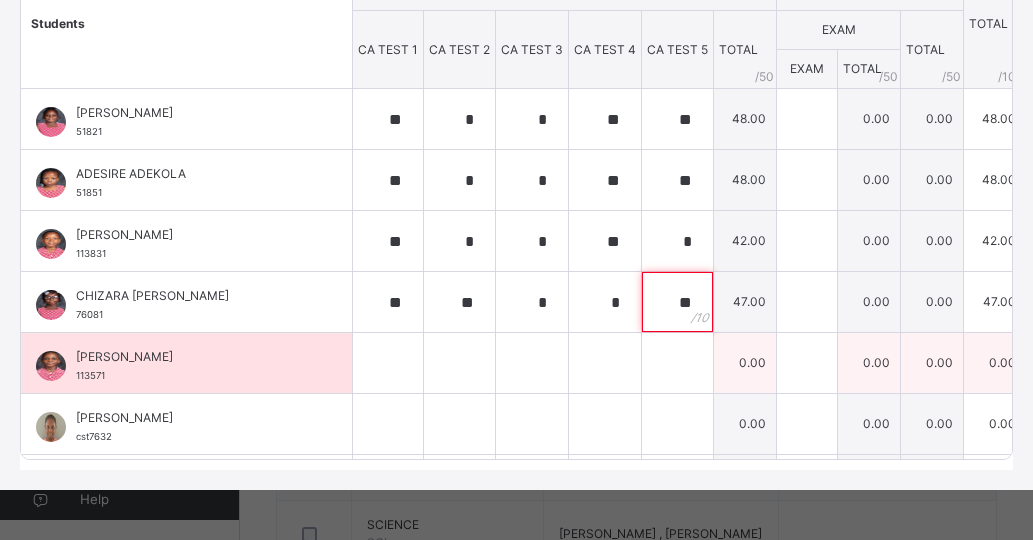 type on "**" 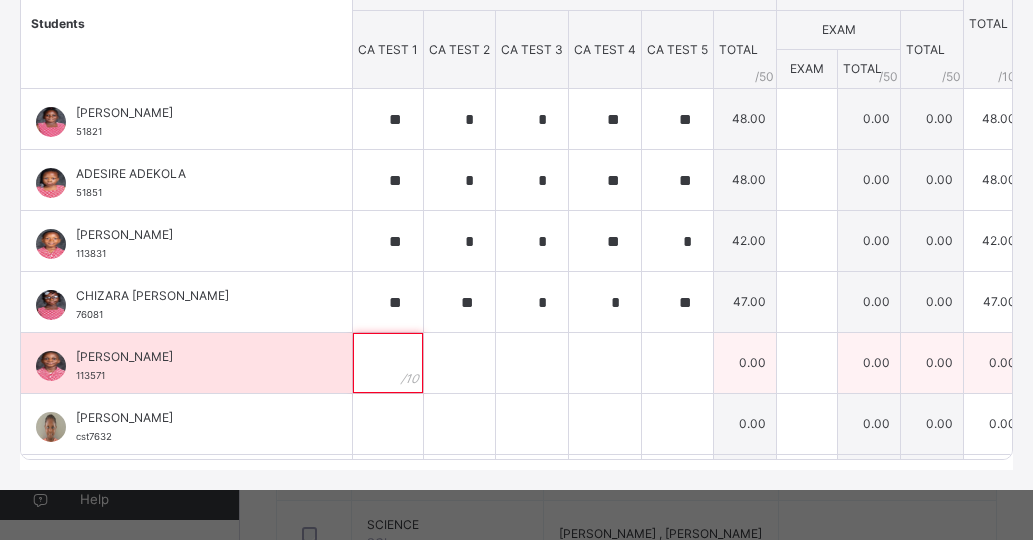 click at bounding box center (388, 363) 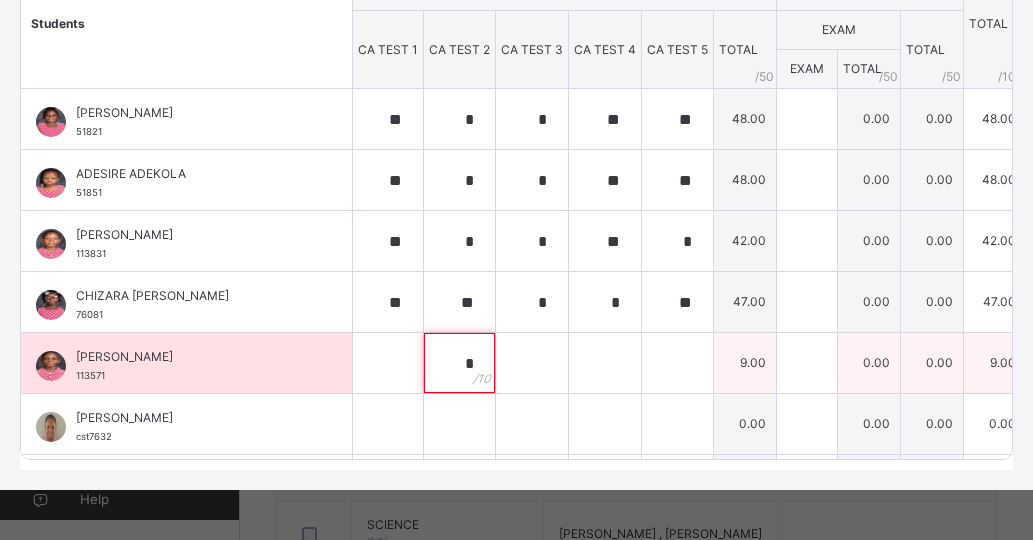 type on "*" 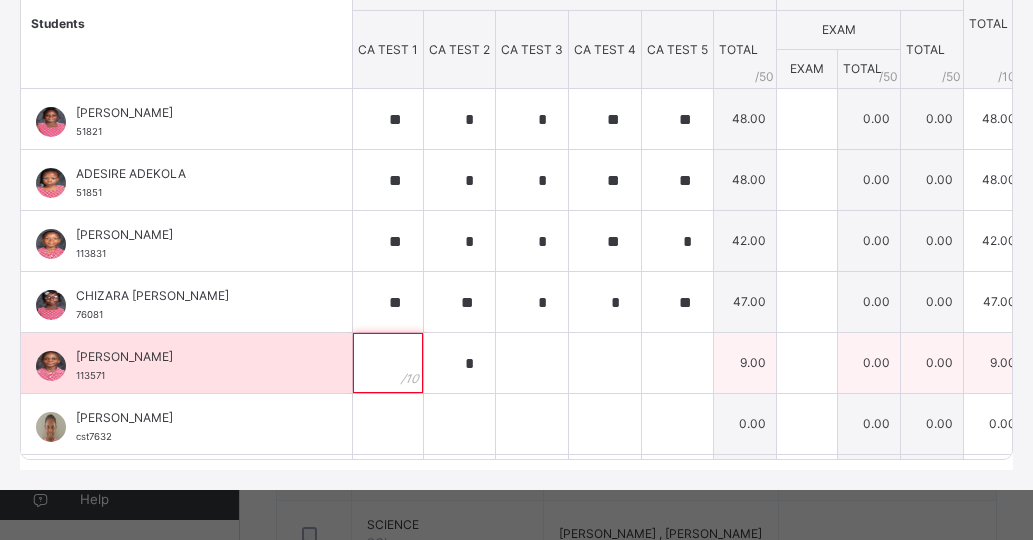 click at bounding box center [388, 363] 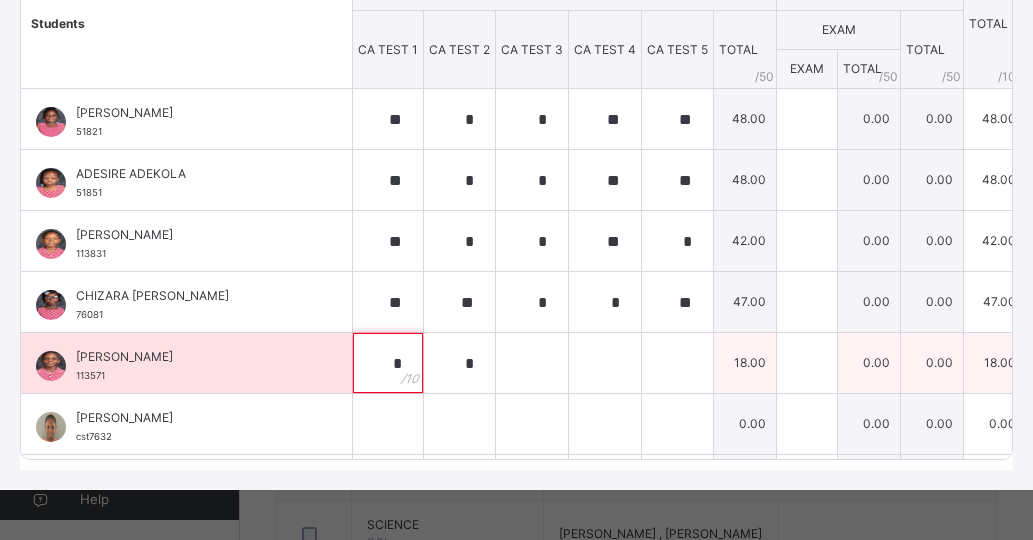 type on "*" 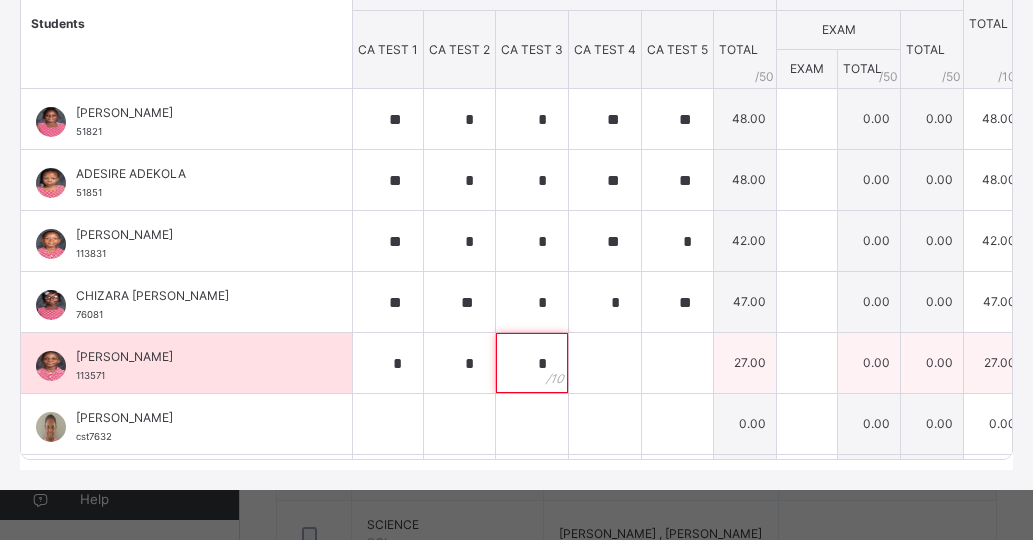 type on "*" 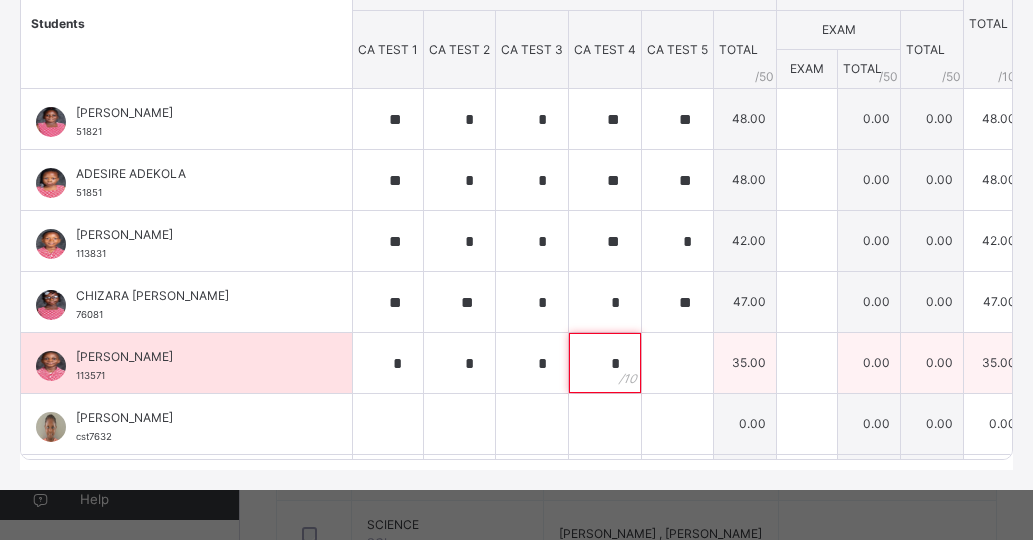 type on "*" 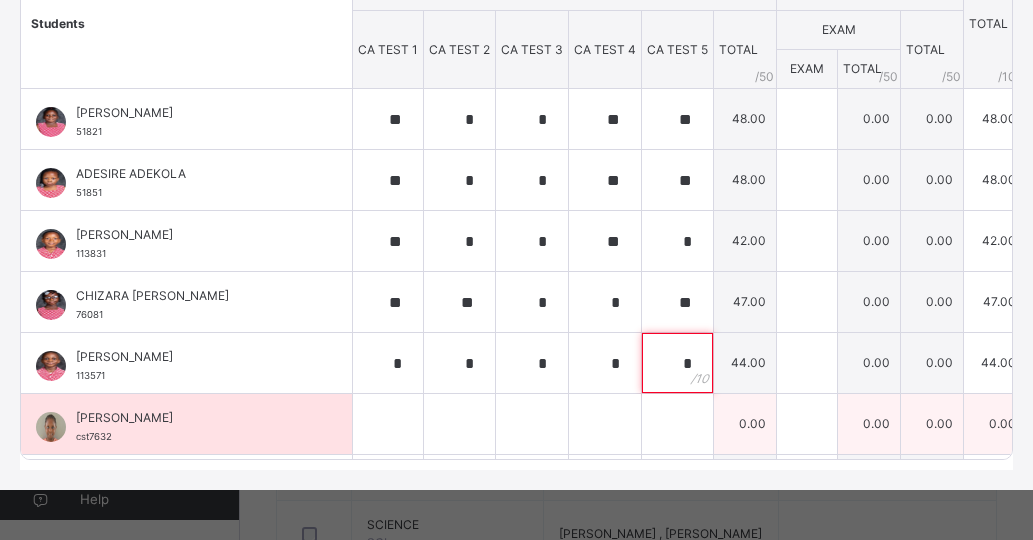 type on "*" 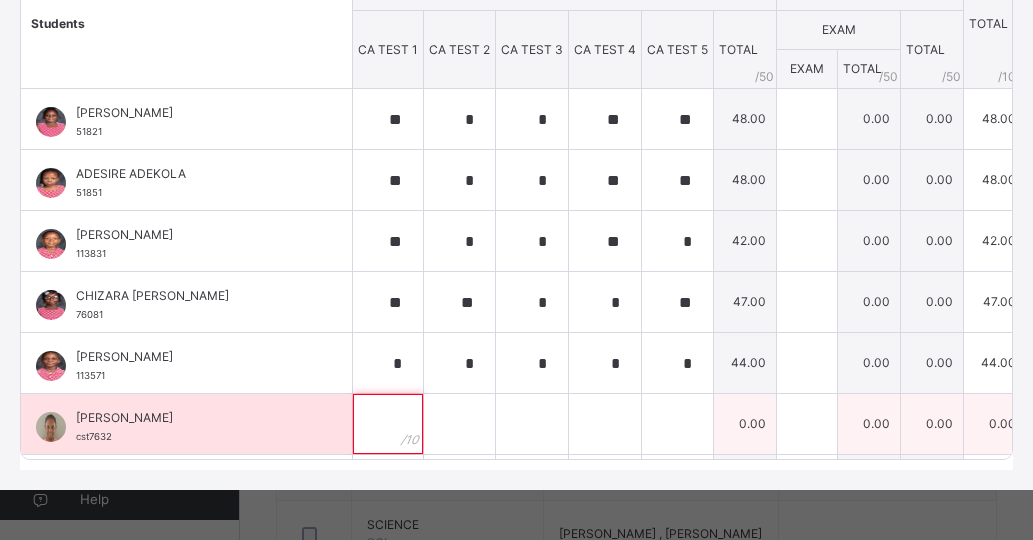 click at bounding box center (388, 424) 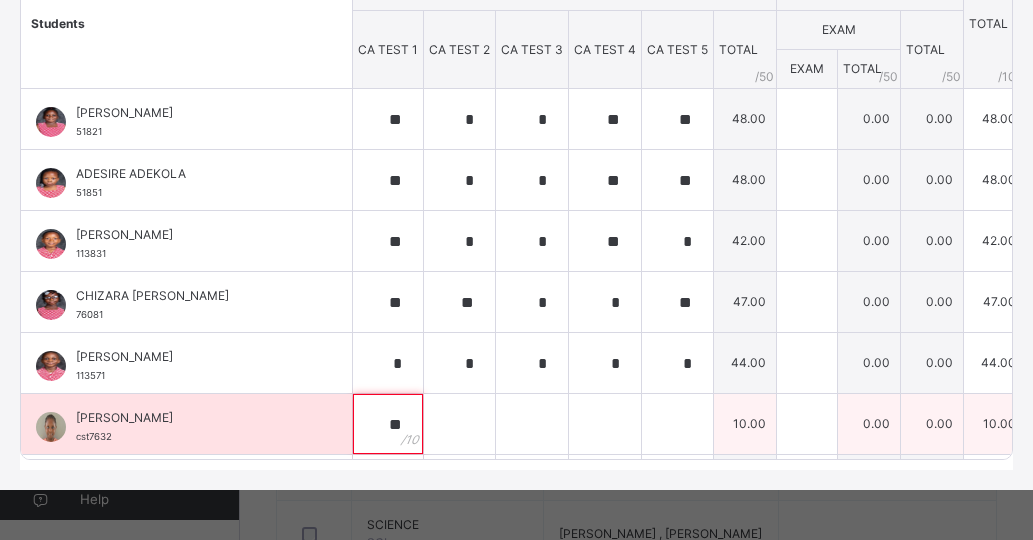 type on "**" 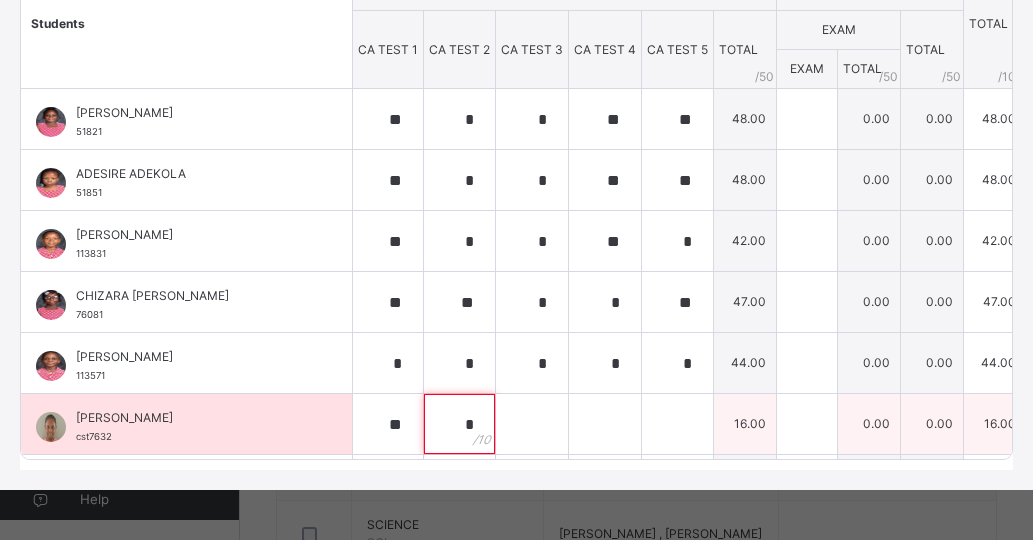 type on "*" 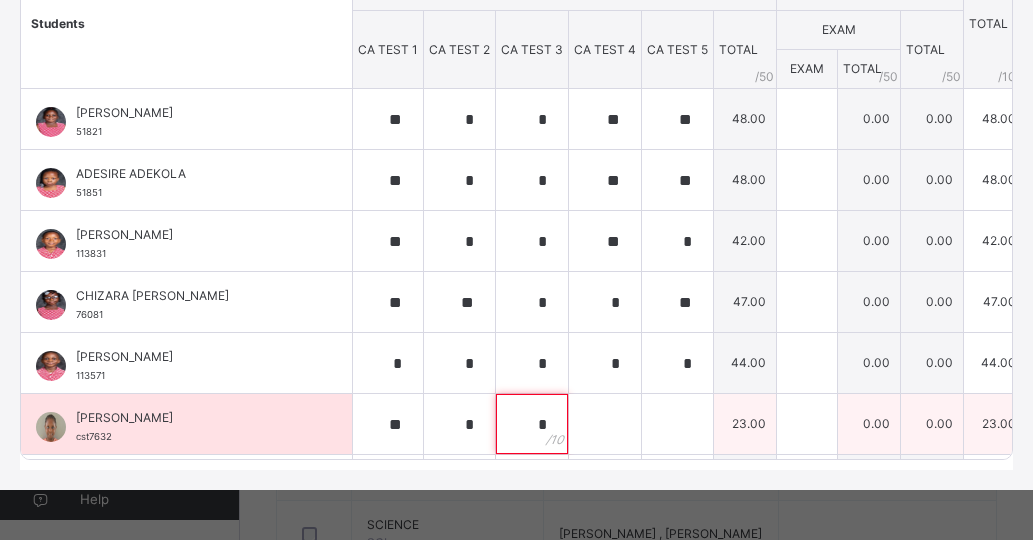 type on "*" 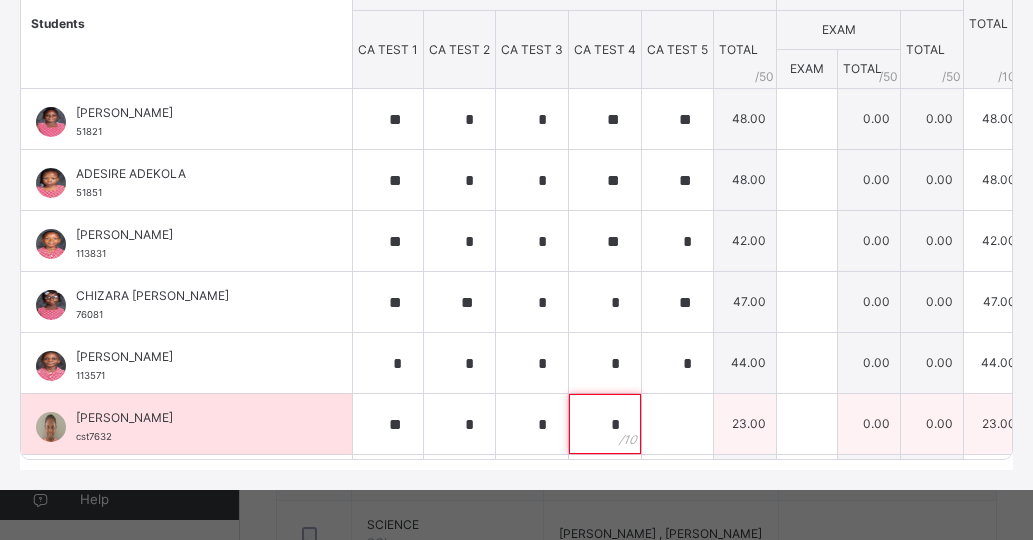 type on "*" 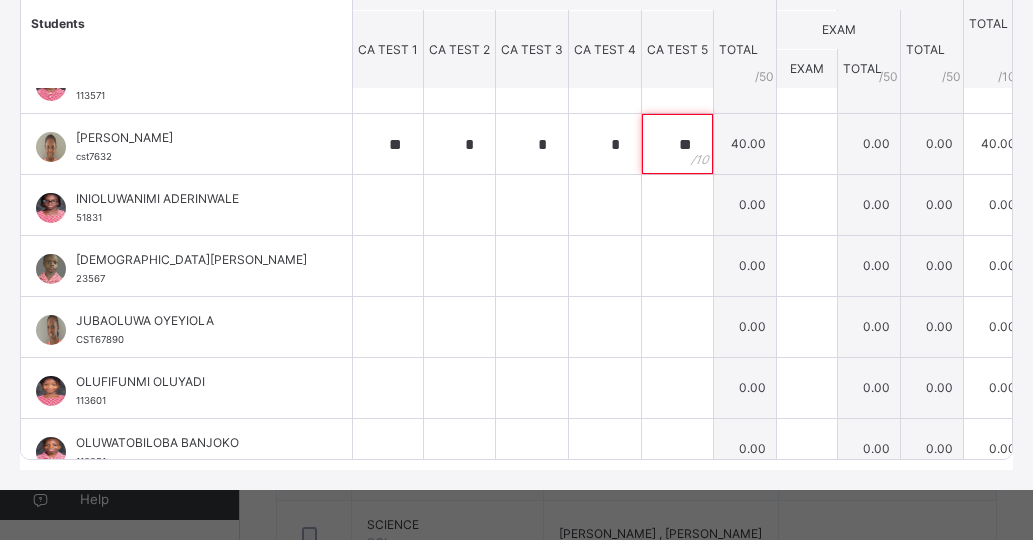 scroll, scrollTop: 320, scrollLeft: 0, axis: vertical 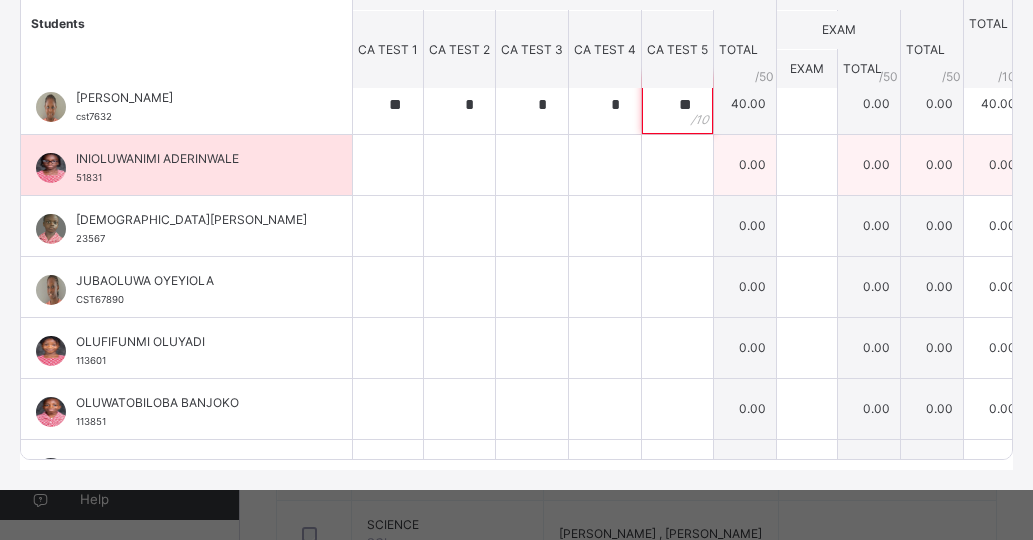 type on "**" 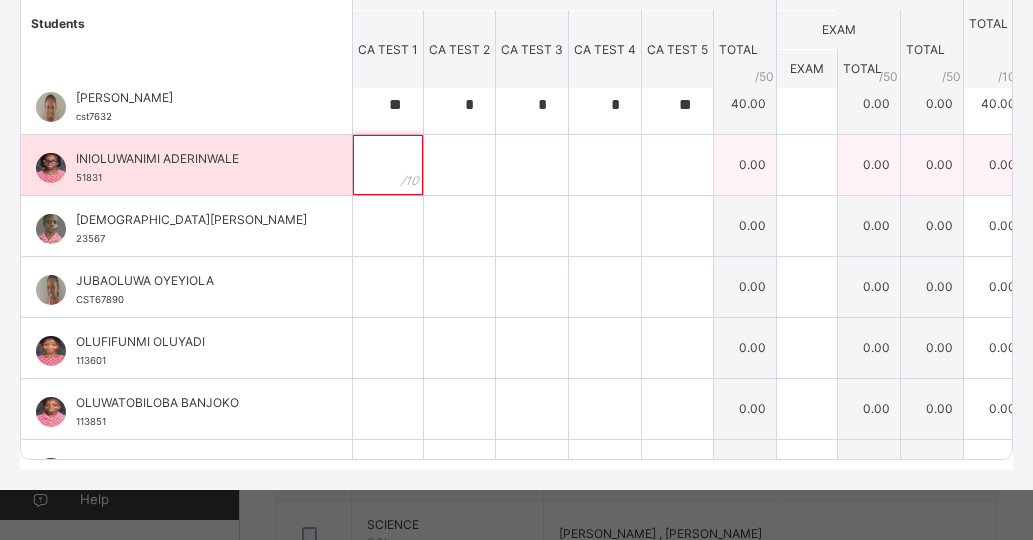 click at bounding box center (388, 165) 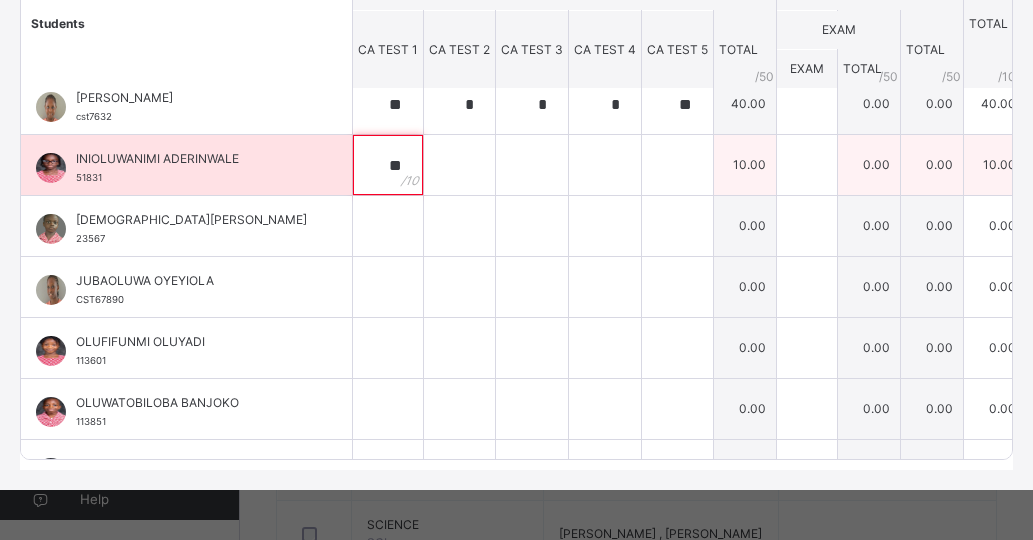 type on "**" 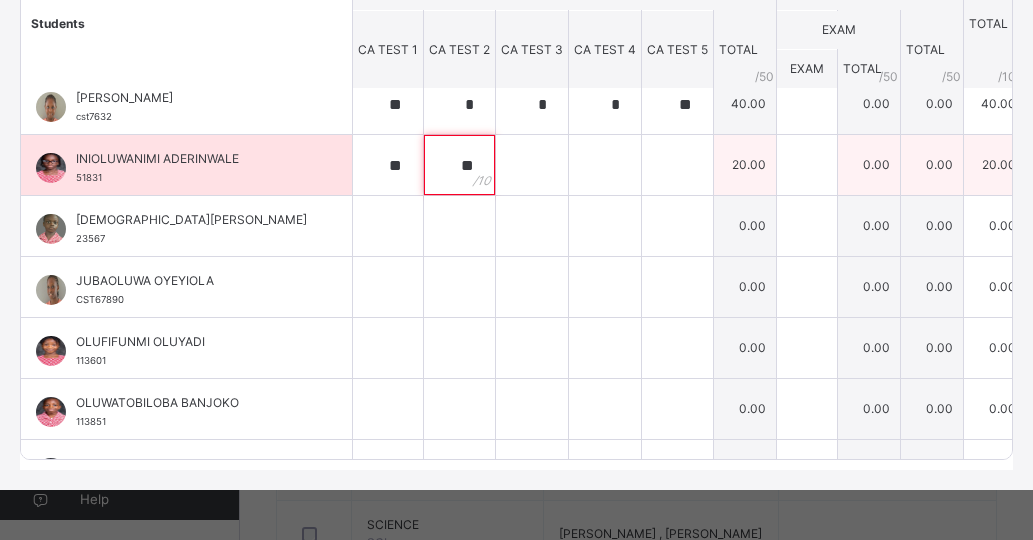 type on "**" 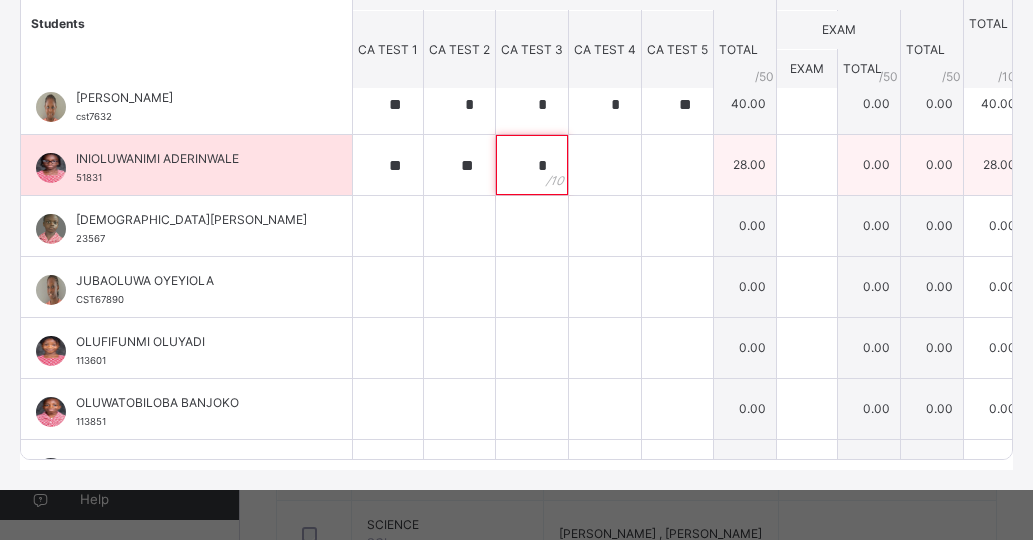 type 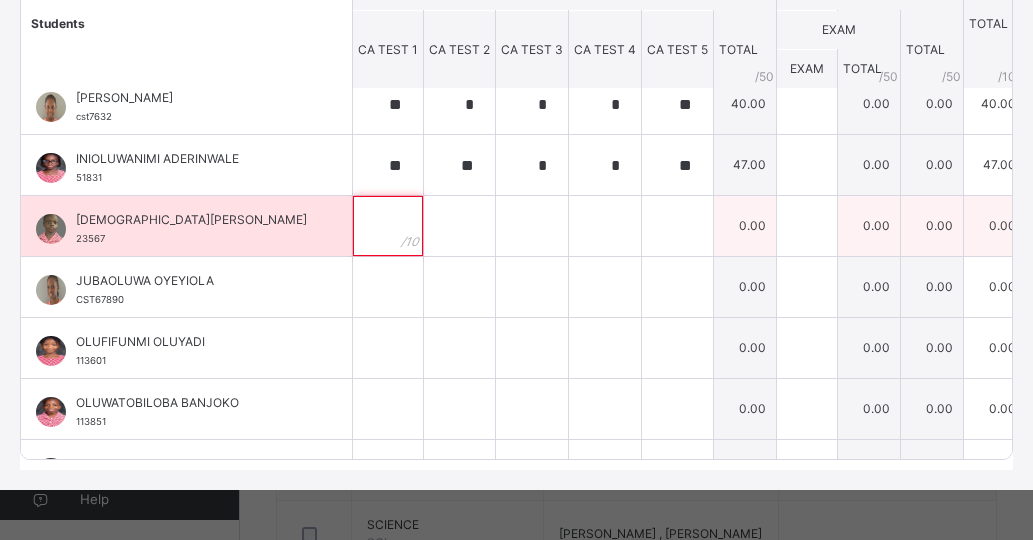 click at bounding box center (388, 226) 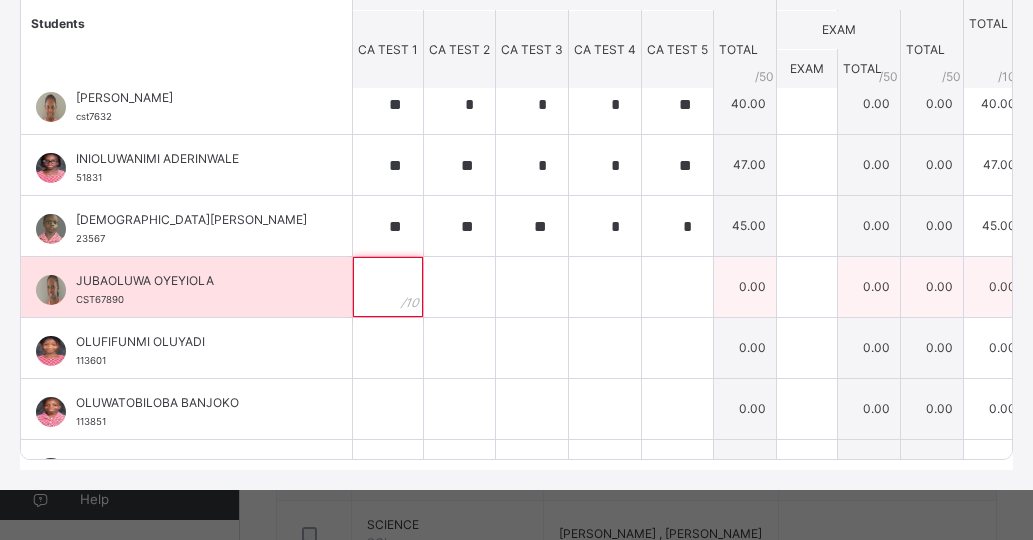 click at bounding box center (388, 287) 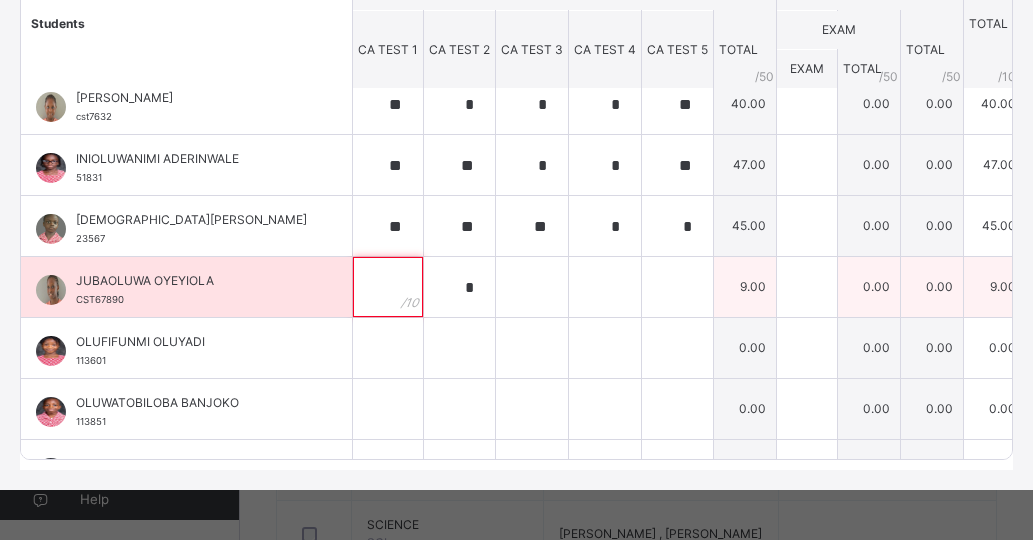 click at bounding box center (388, 287) 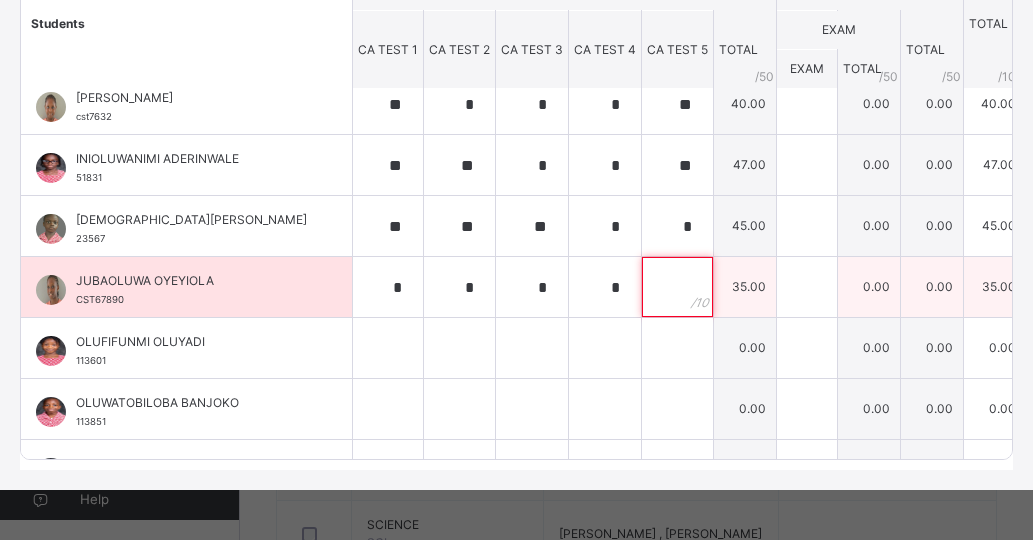 click at bounding box center [677, 287] 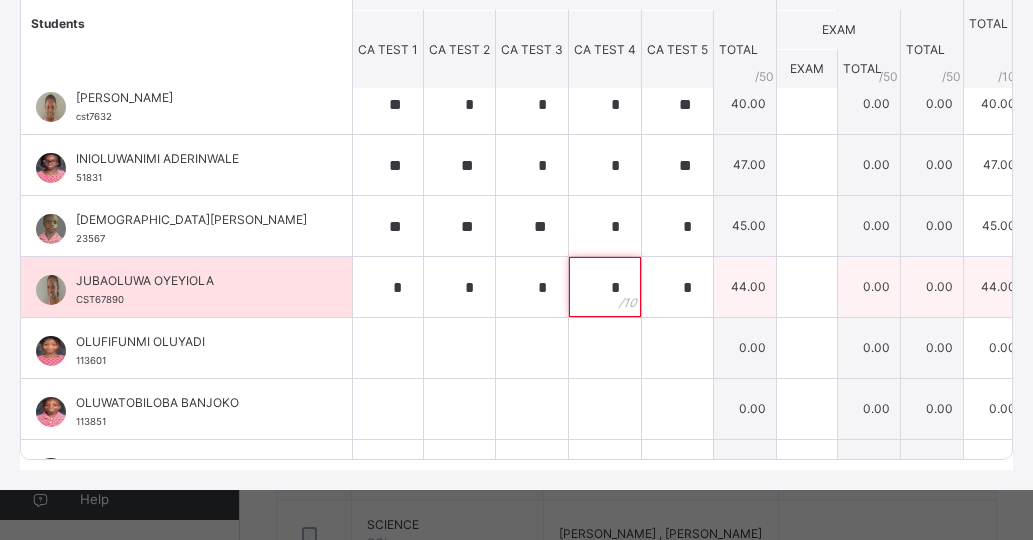 click on "*" at bounding box center [605, 287] 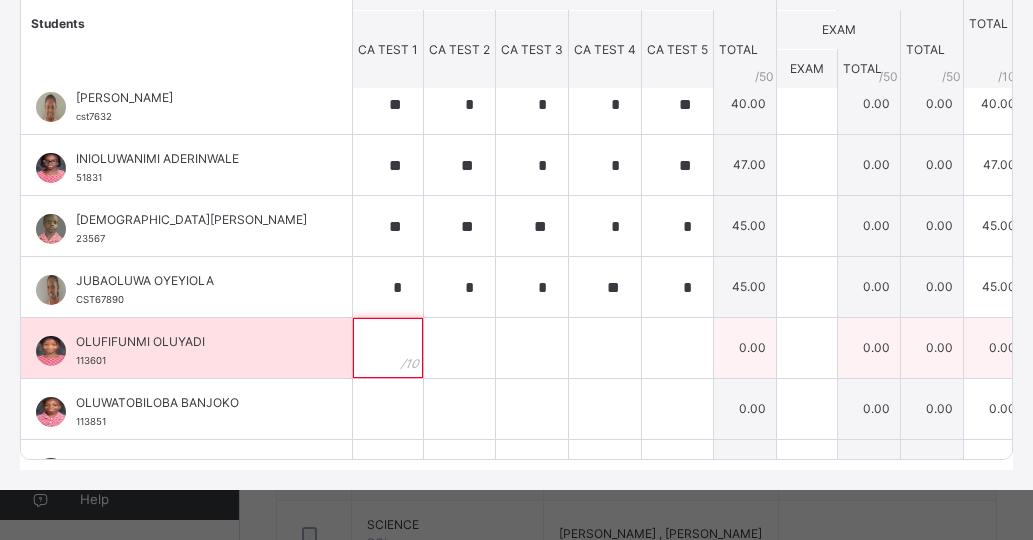 click at bounding box center (388, 348) 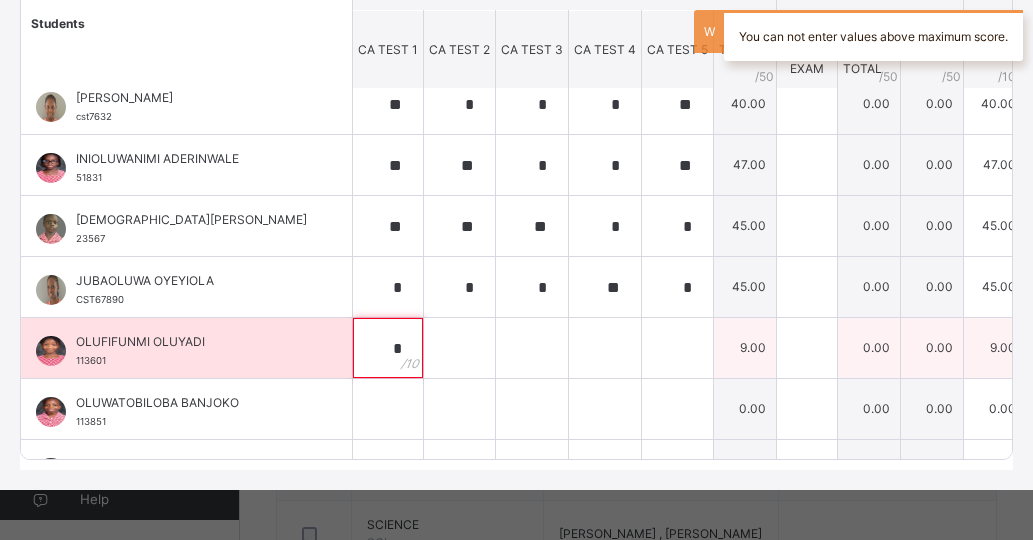 click on "*" at bounding box center [388, 348] 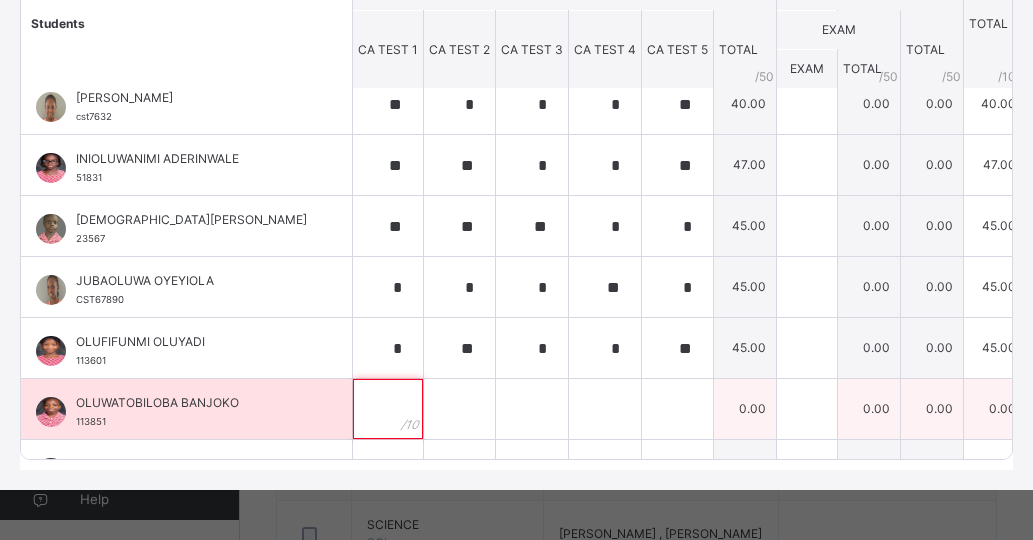 click at bounding box center [388, 409] 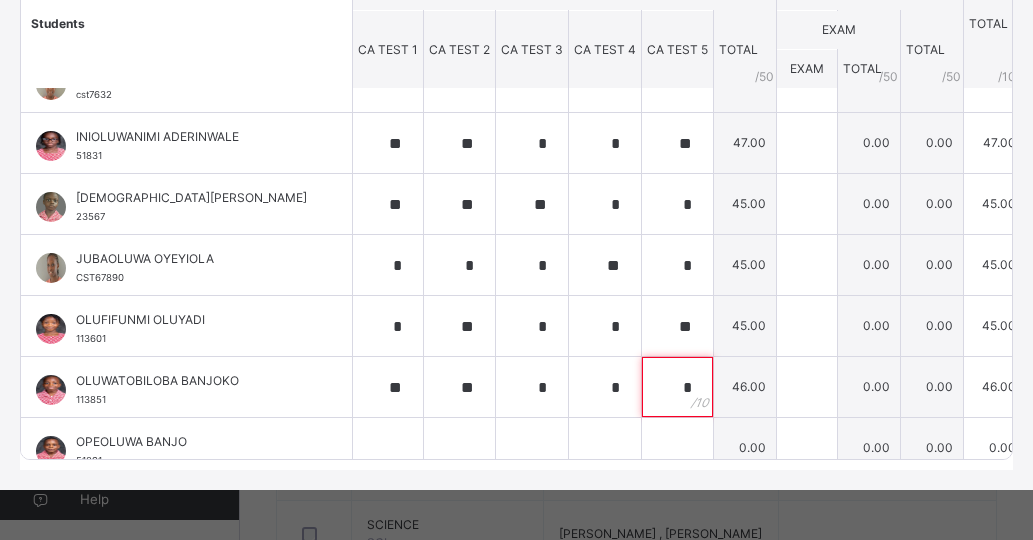 scroll, scrollTop: 360, scrollLeft: 0, axis: vertical 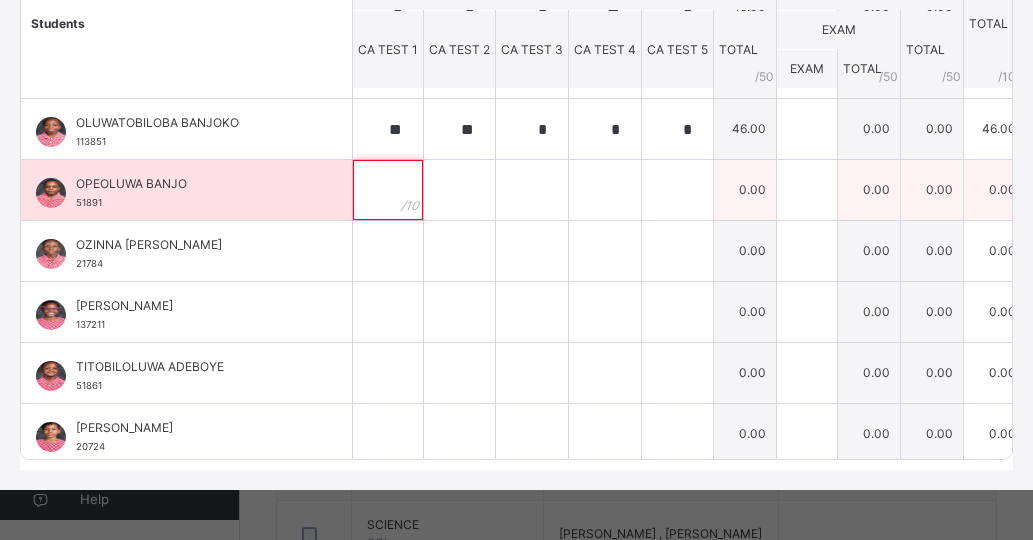 click at bounding box center [388, 190] 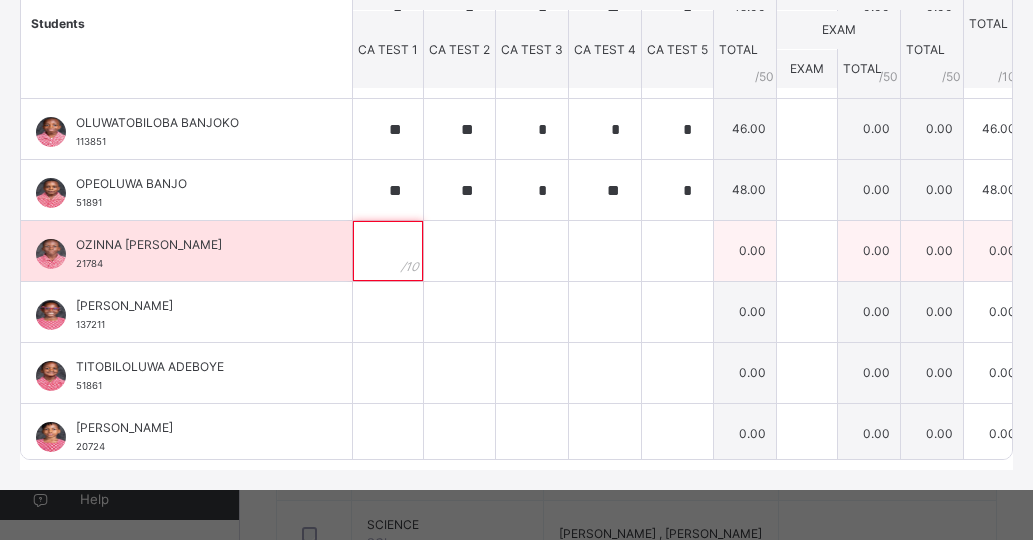 click at bounding box center (388, 251) 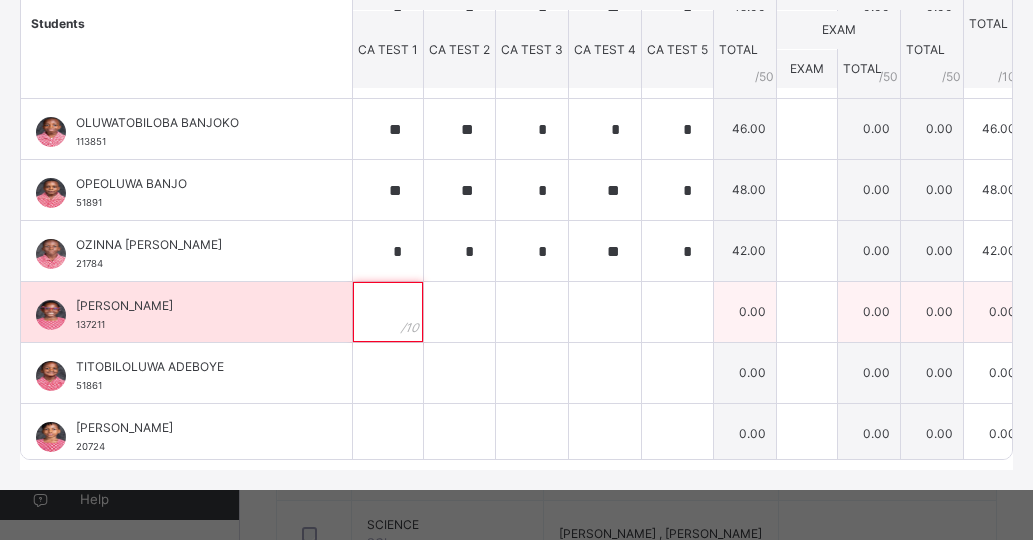 click at bounding box center (388, 312) 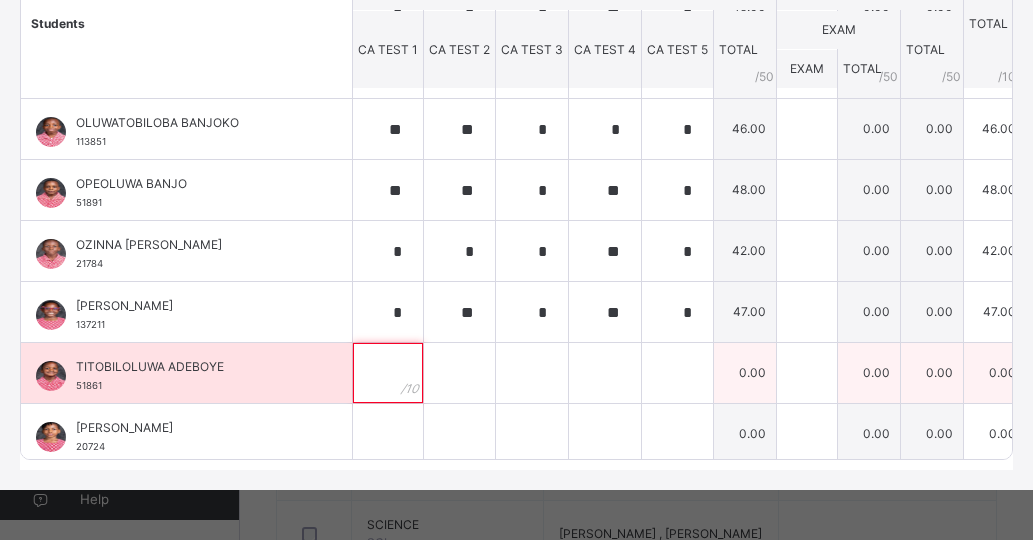 click at bounding box center [388, 373] 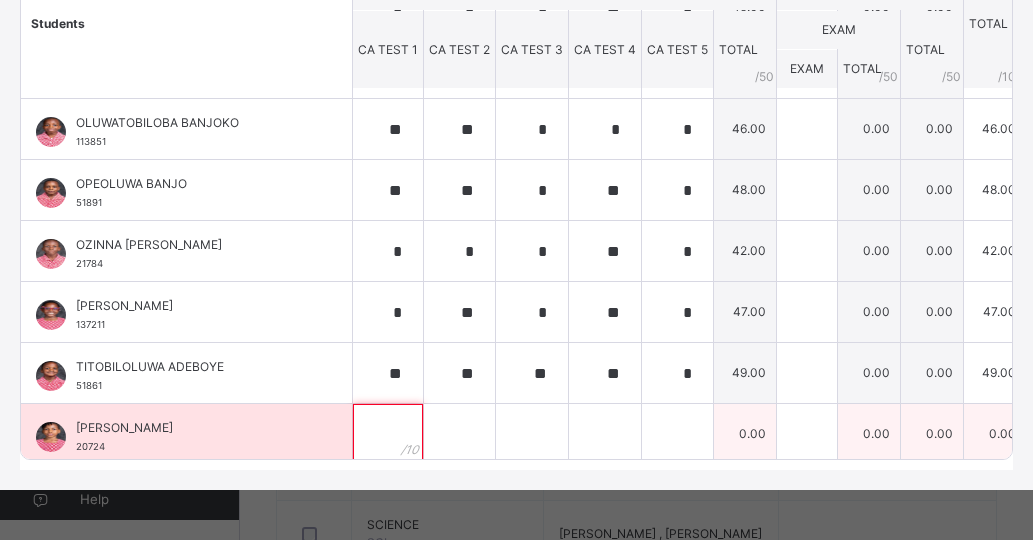 click at bounding box center [388, 434] 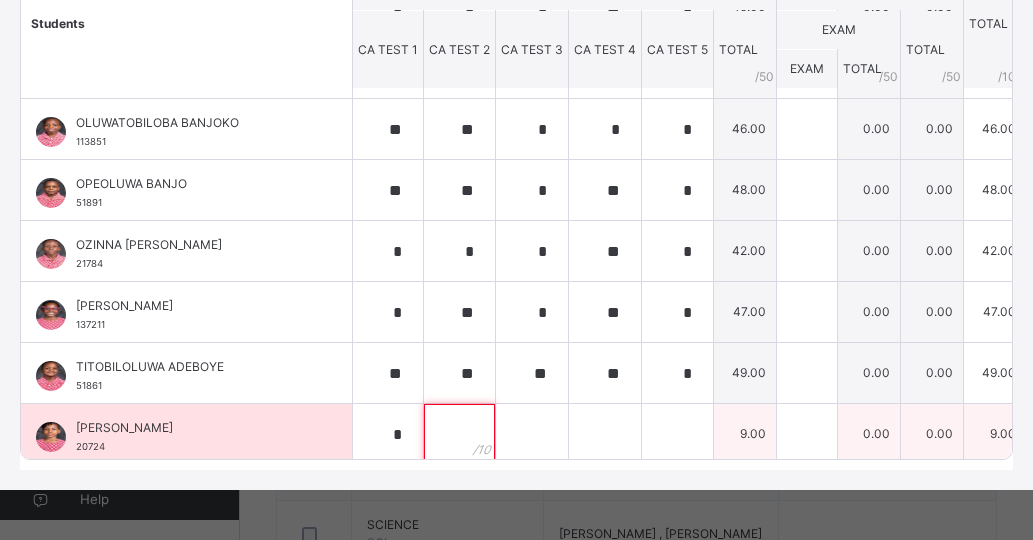 scroll, scrollTop: 605, scrollLeft: 0, axis: vertical 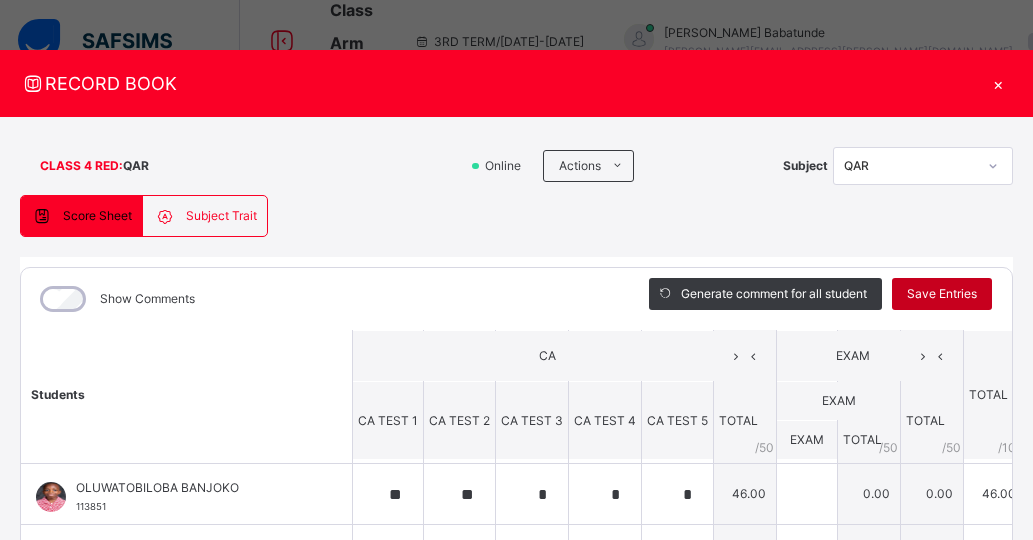 click on "Save Entries" at bounding box center [942, 294] 